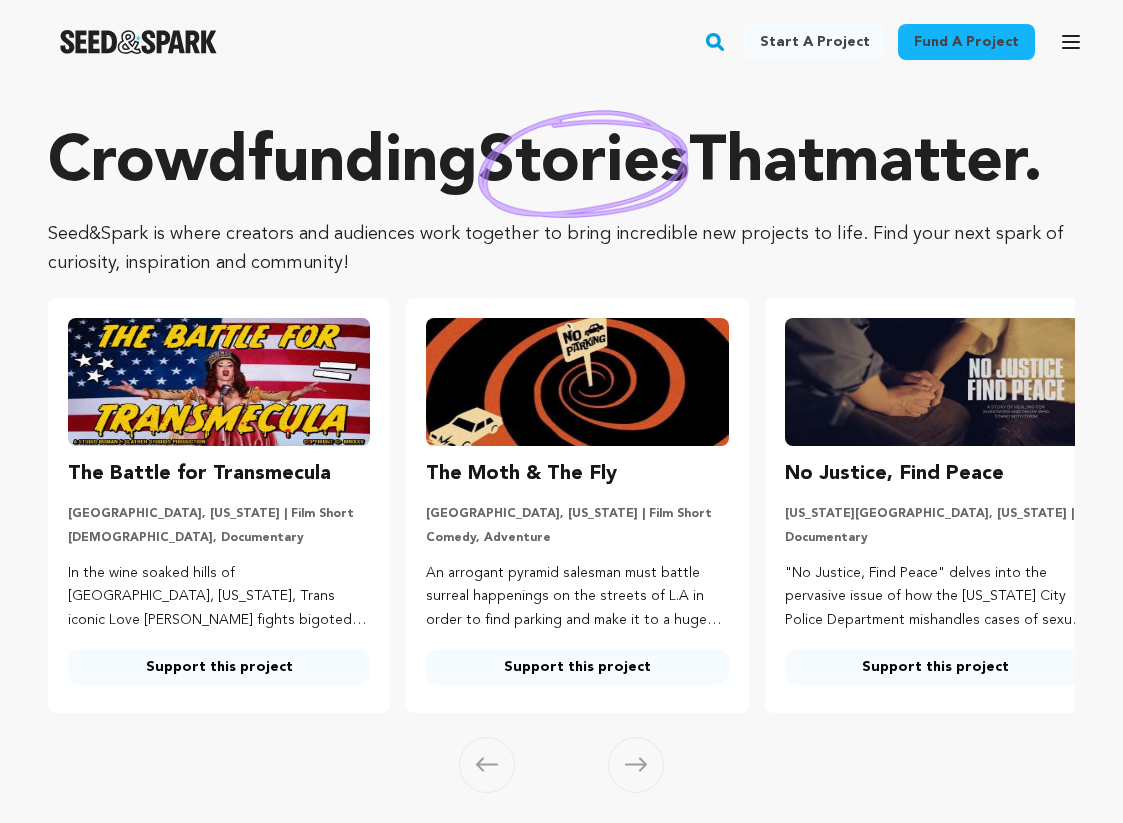 scroll, scrollTop: 0, scrollLeft: 0, axis: both 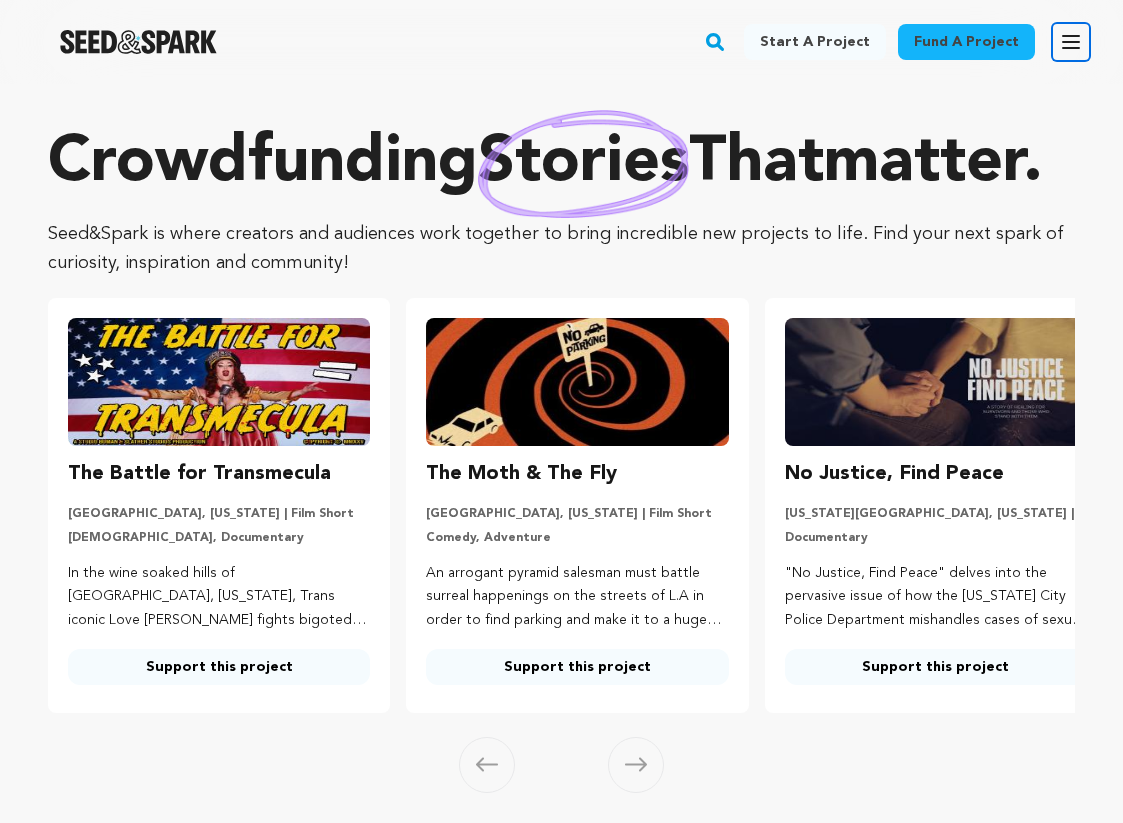 click 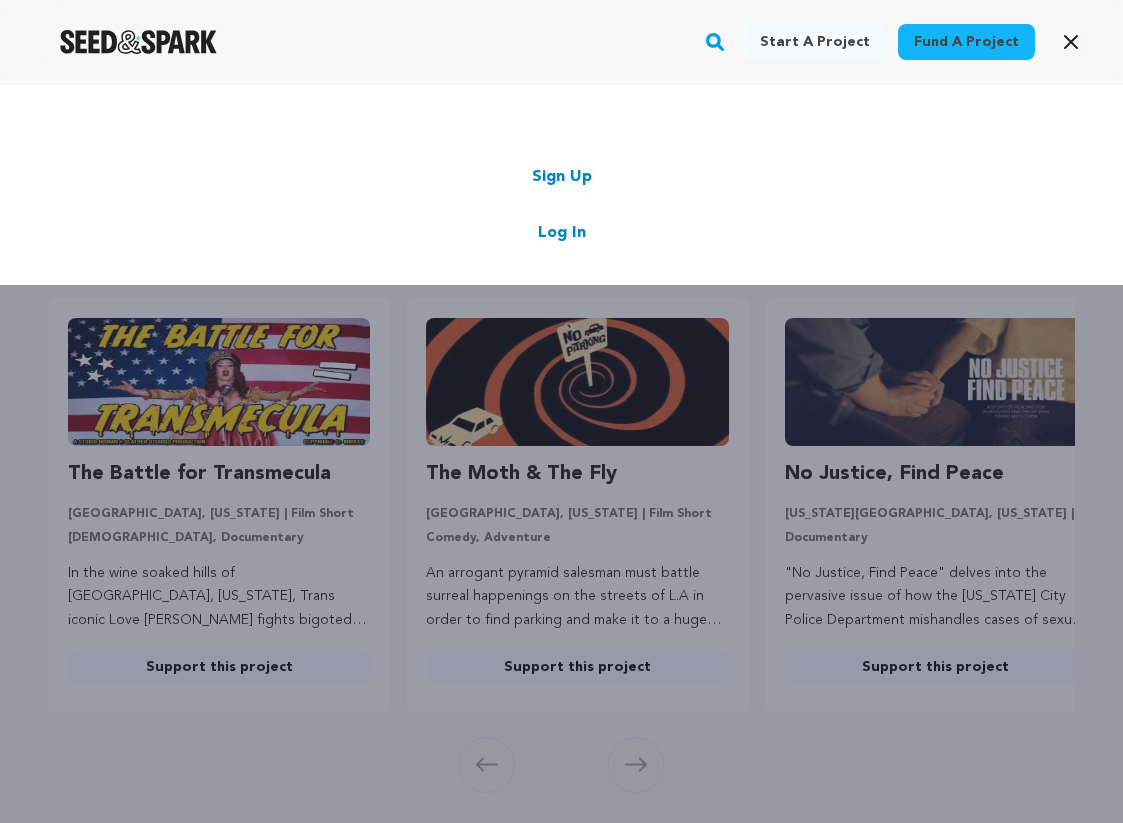 click on "Log In" at bounding box center (562, 233) 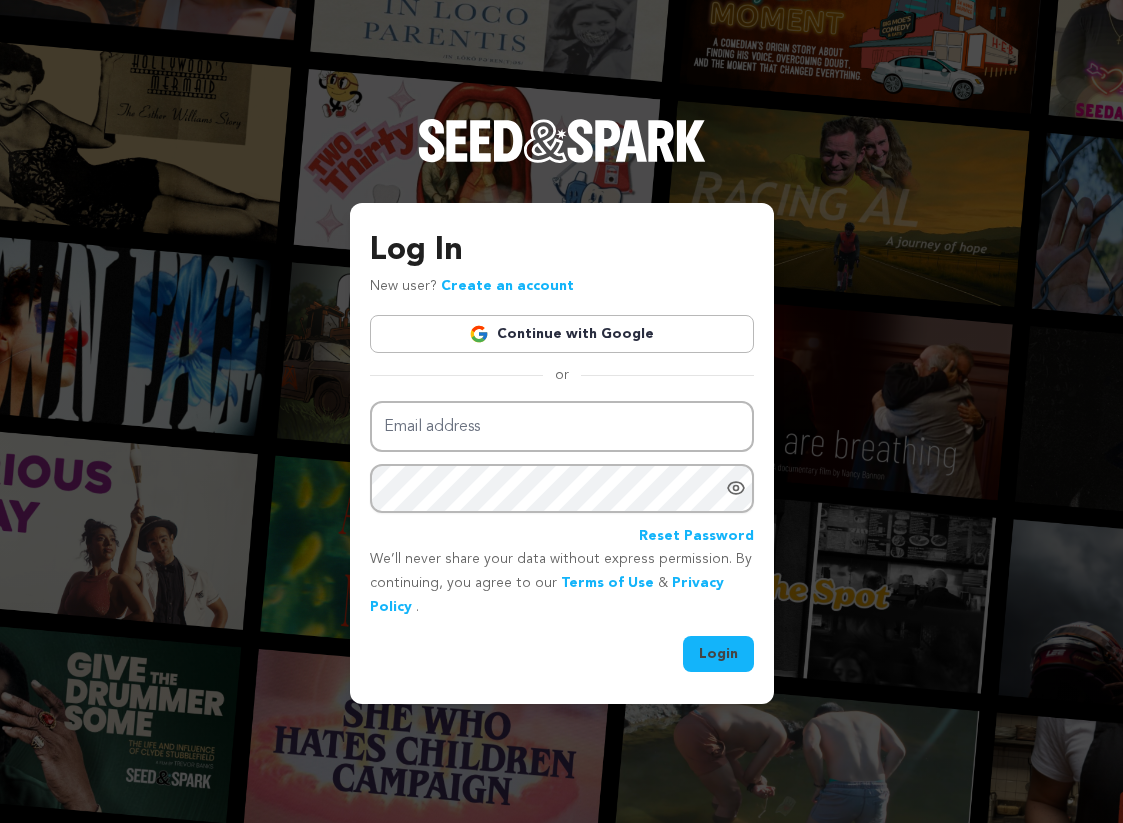 scroll, scrollTop: 0, scrollLeft: 0, axis: both 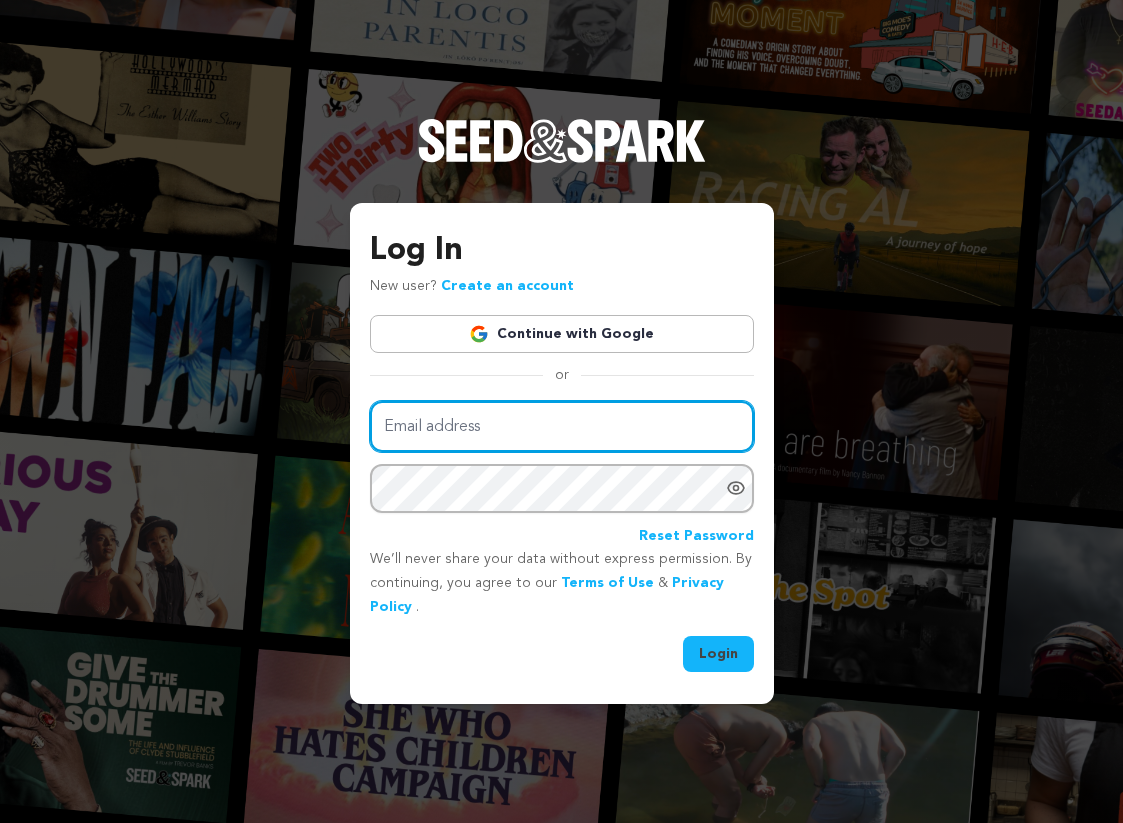 click on "Email address" at bounding box center (562, 426) 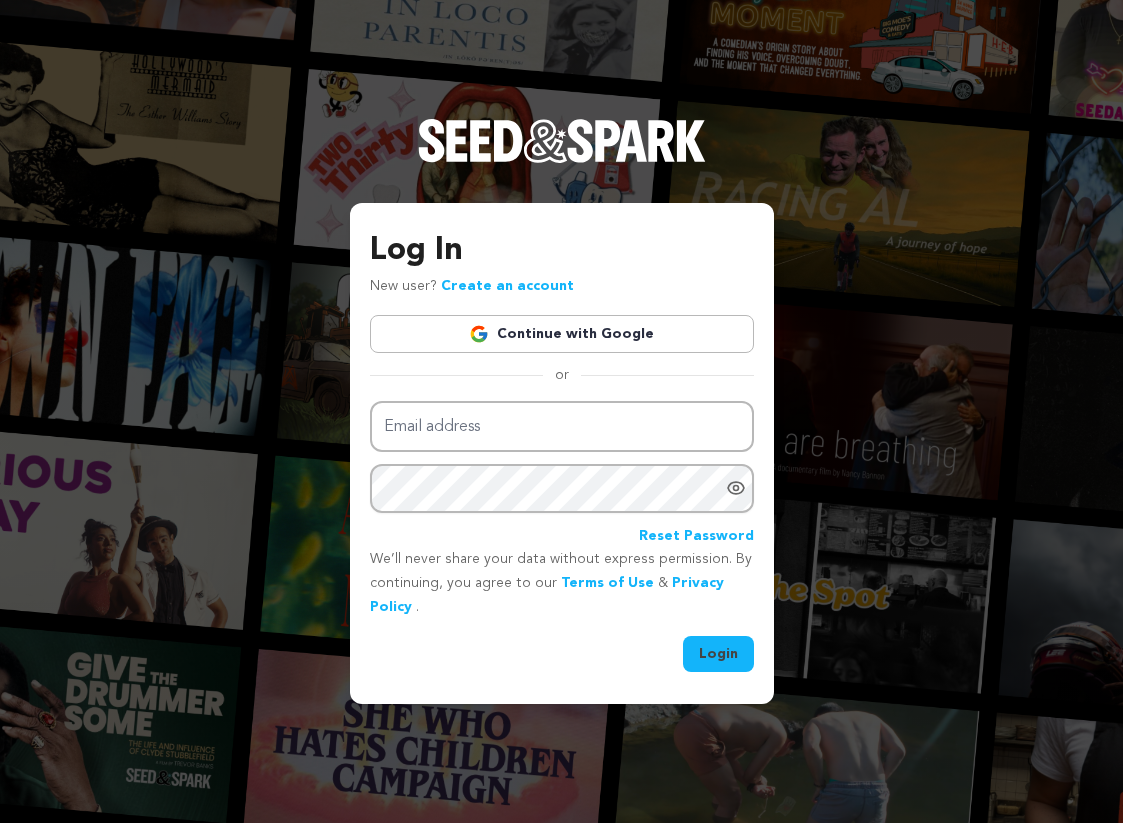type on "dazefloresfilms@gmail.com" 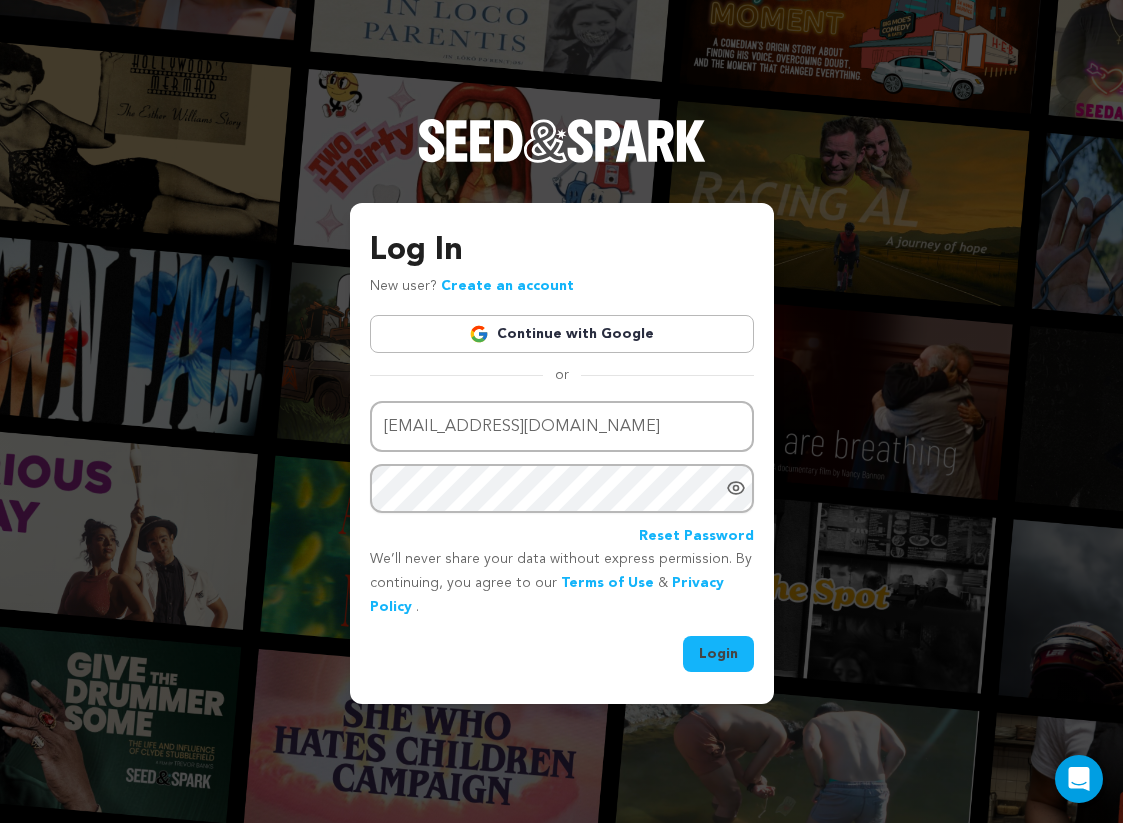 click on "Login" at bounding box center (718, 654) 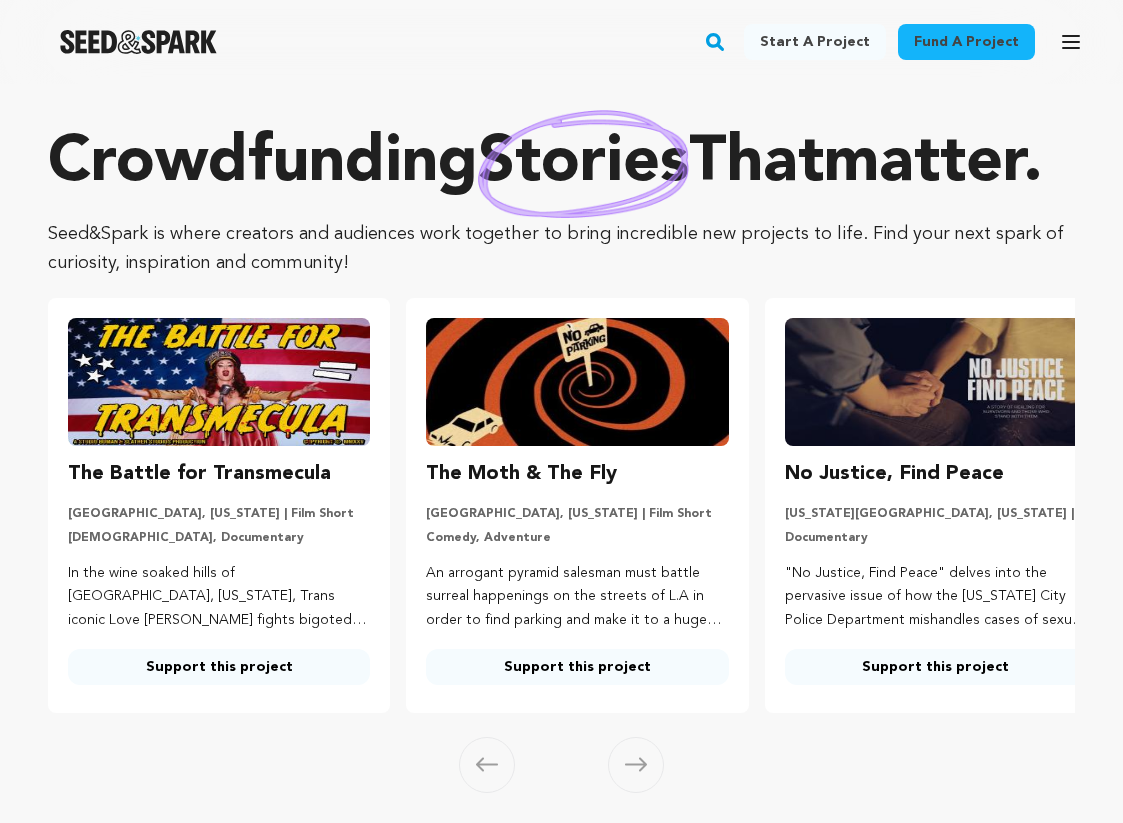 scroll, scrollTop: 0, scrollLeft: 0, axis: both 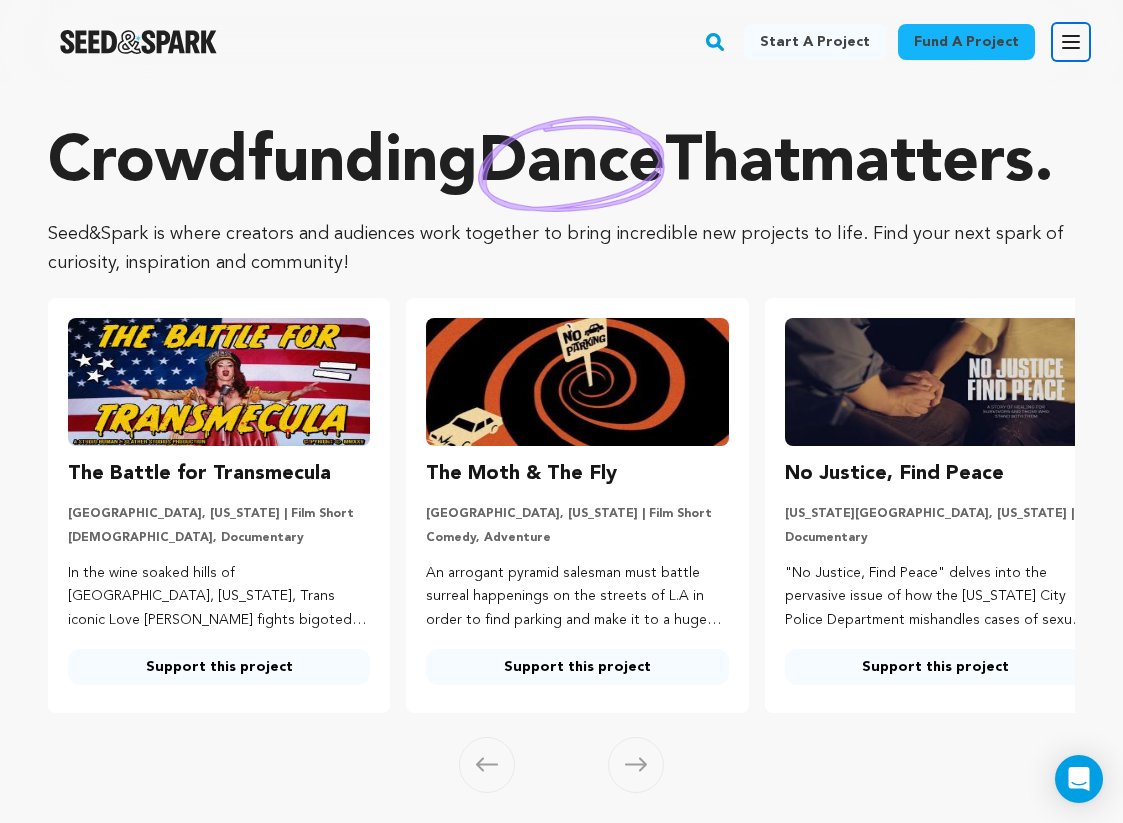 click 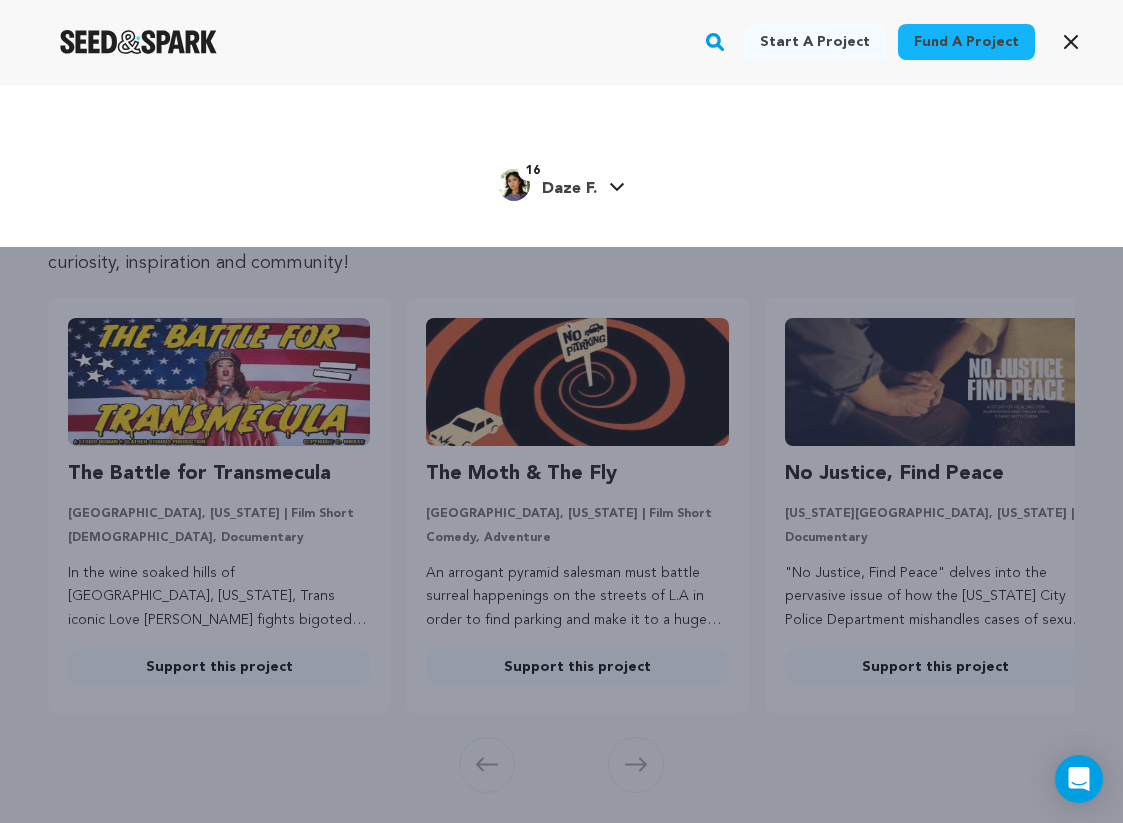 click on "Daze F." at bounding box center [569, 189] 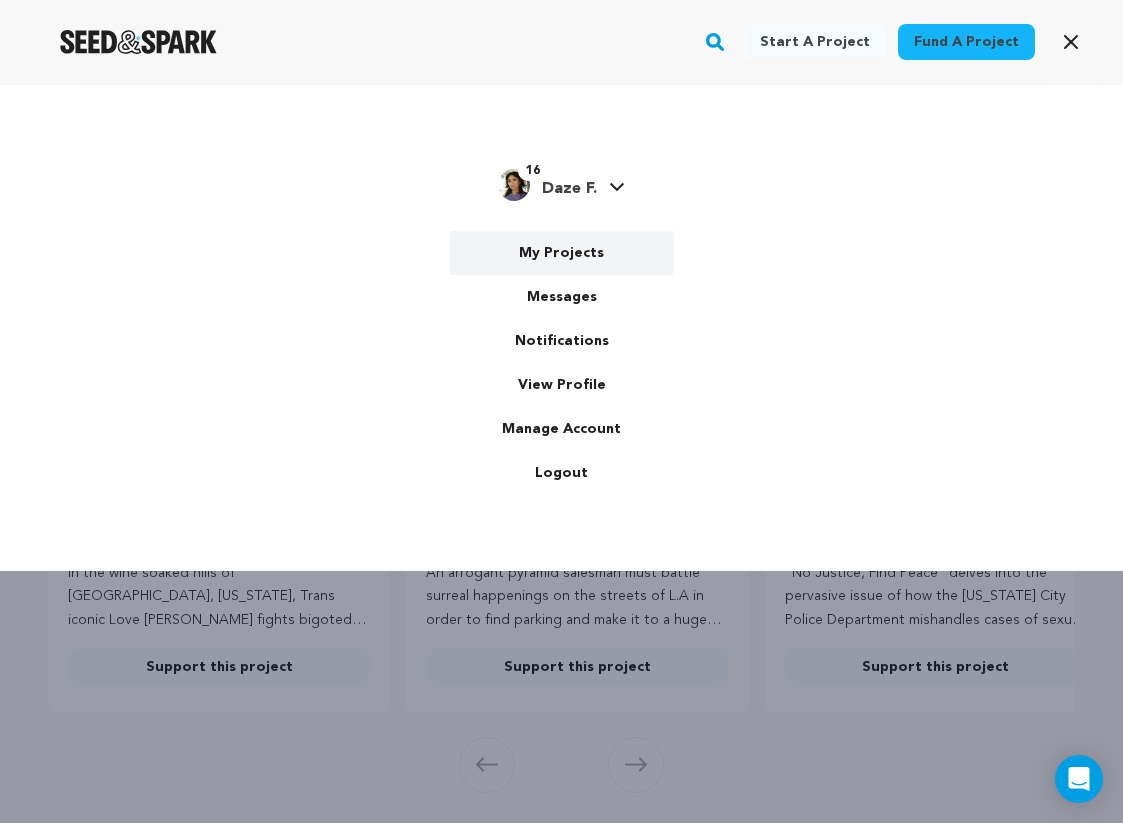 click on "My Projects" at bounding box center [562, 253] 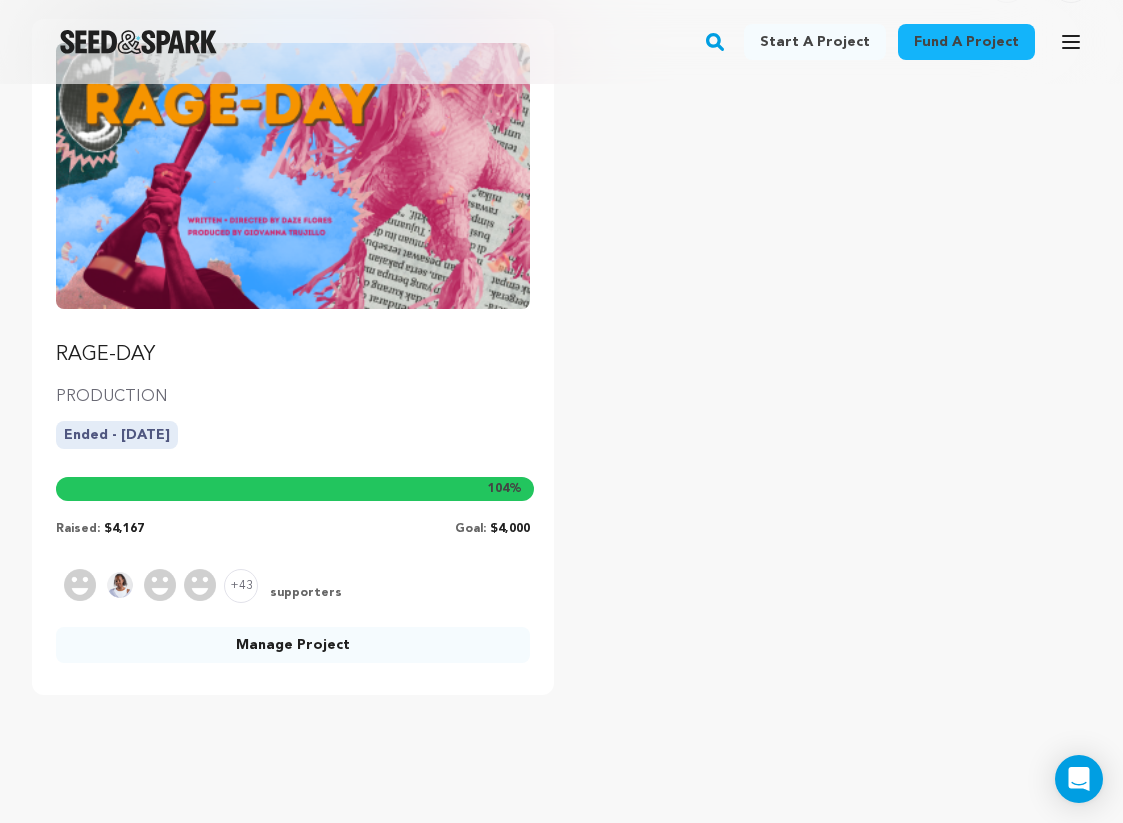 scroll, scrollTop: 305, scrollLeft: 0, axis: vertical 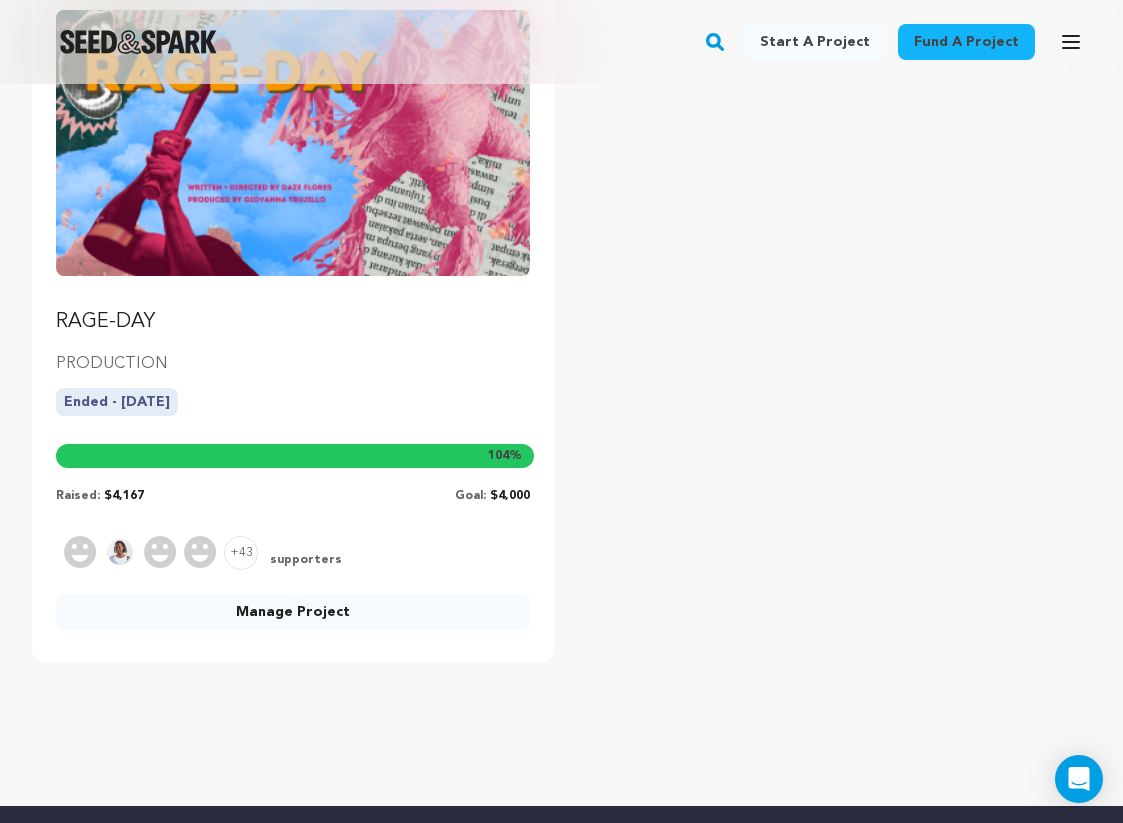 click on "RAGE-DAY" at bounding box center (293, 322) 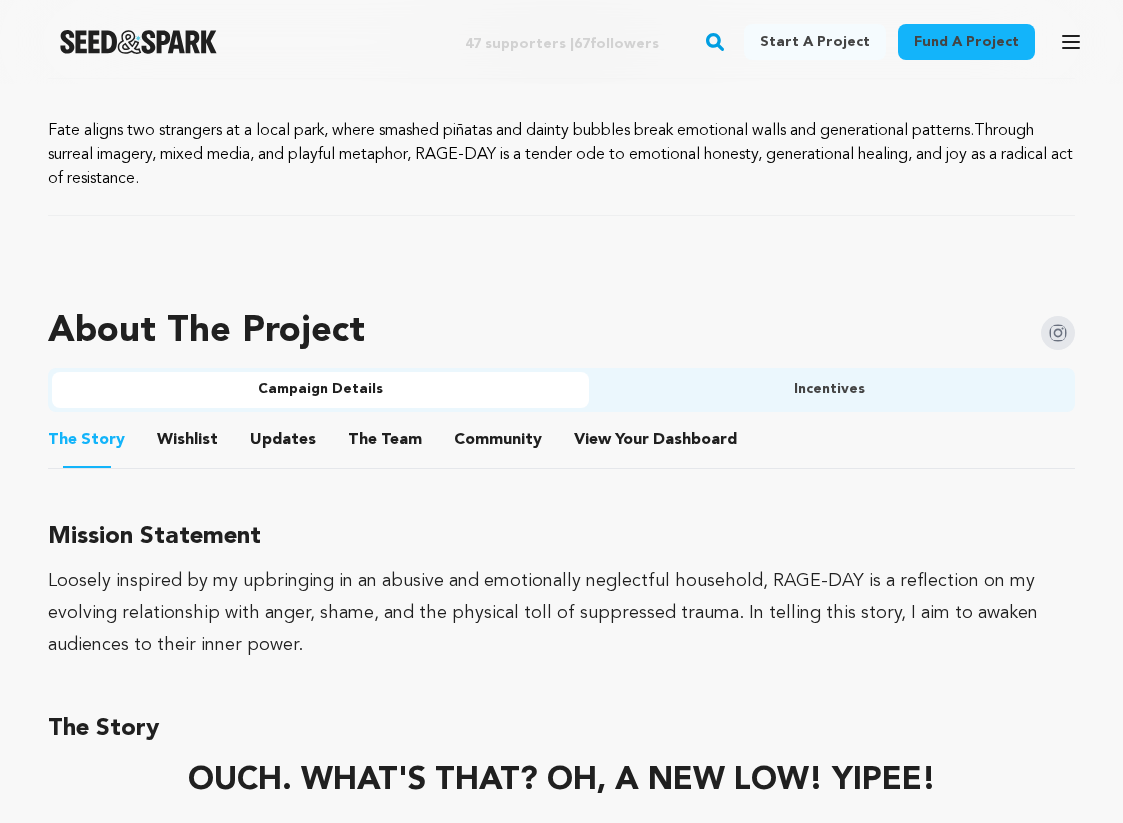 scroll, scrollTop: 1024, scrollLeft: 0, axis: vertical 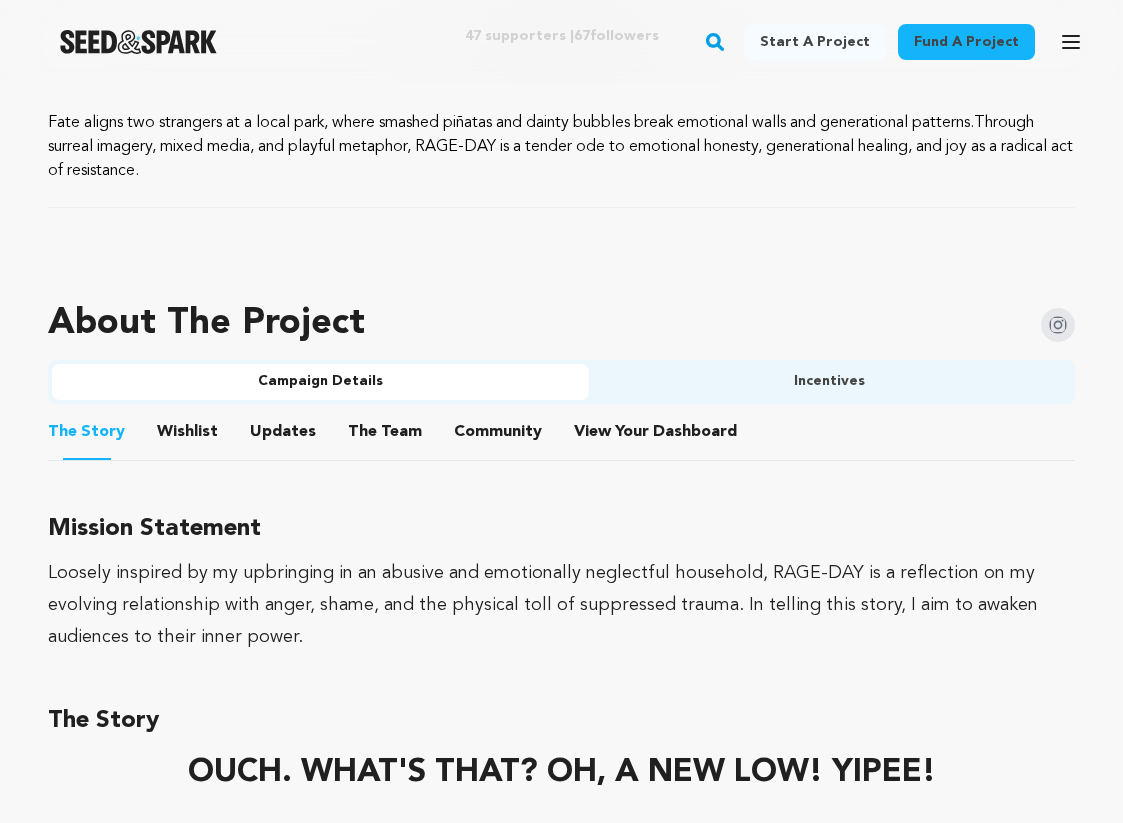 click on "Updates" at bounding box center (283, 436) 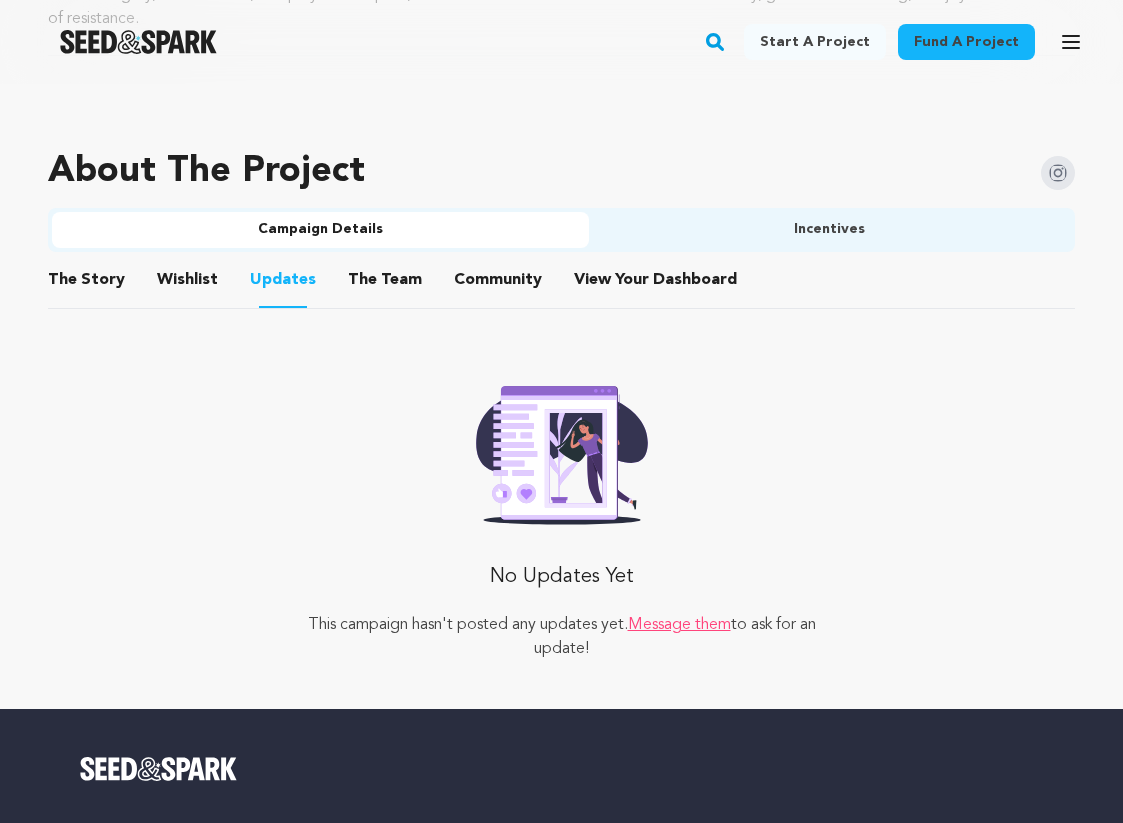 scroll, scrollTop: 1185, scrollLeft: 0, axis: vertical 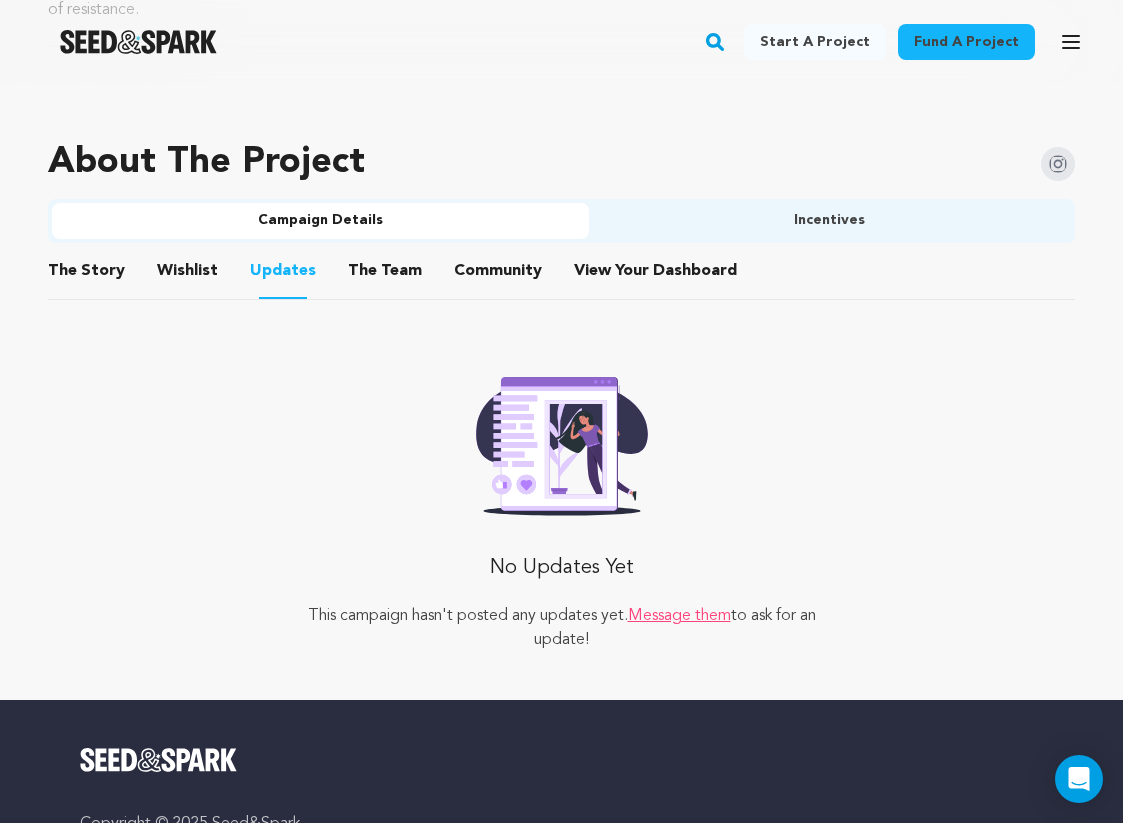 click on "Message them" at bounding box center [679, 616] 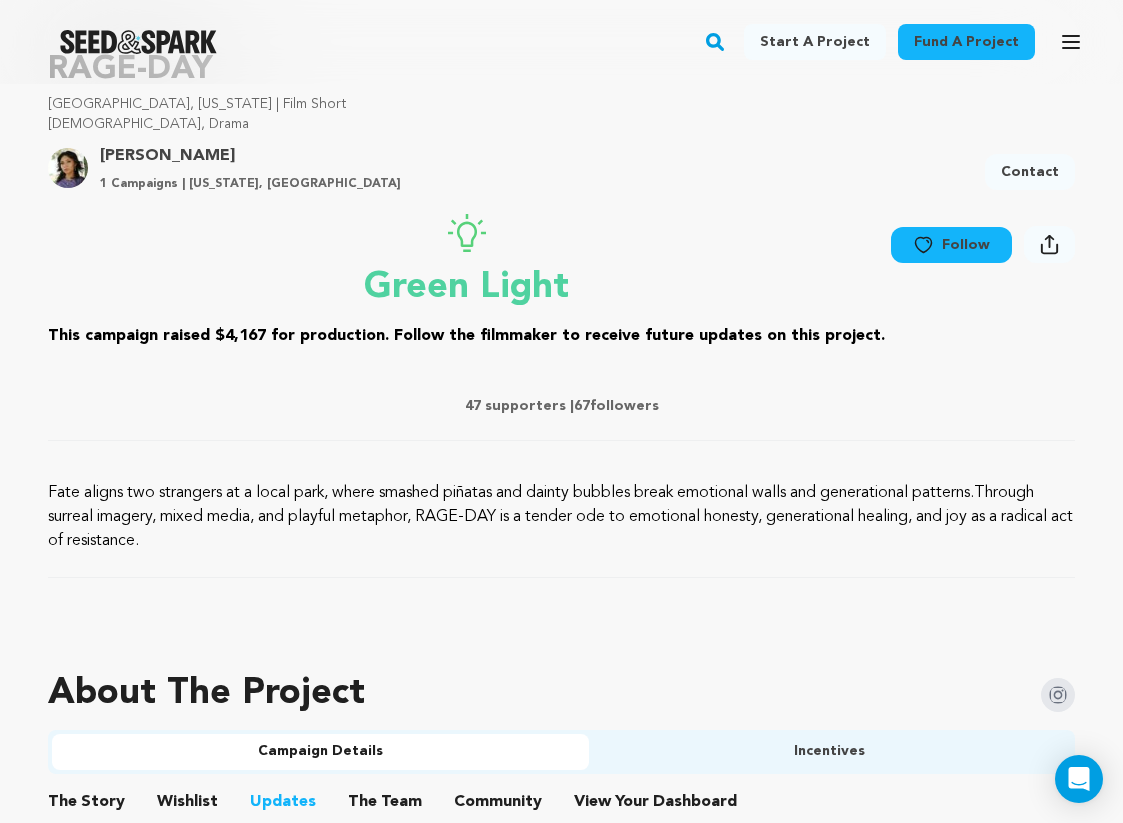 scroll, scrollTop: 343, scrollLeft: 0, axis: vertical 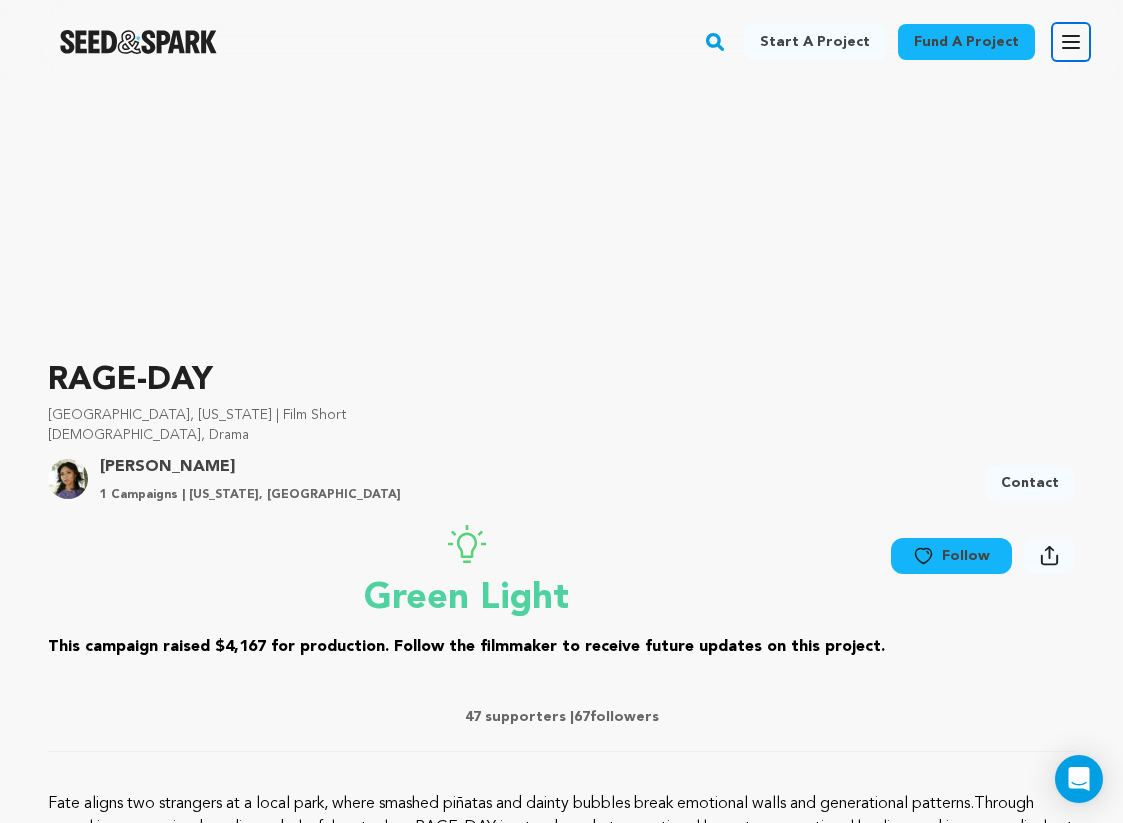 click on "Open main menu" at bounding box center [1071, 42] 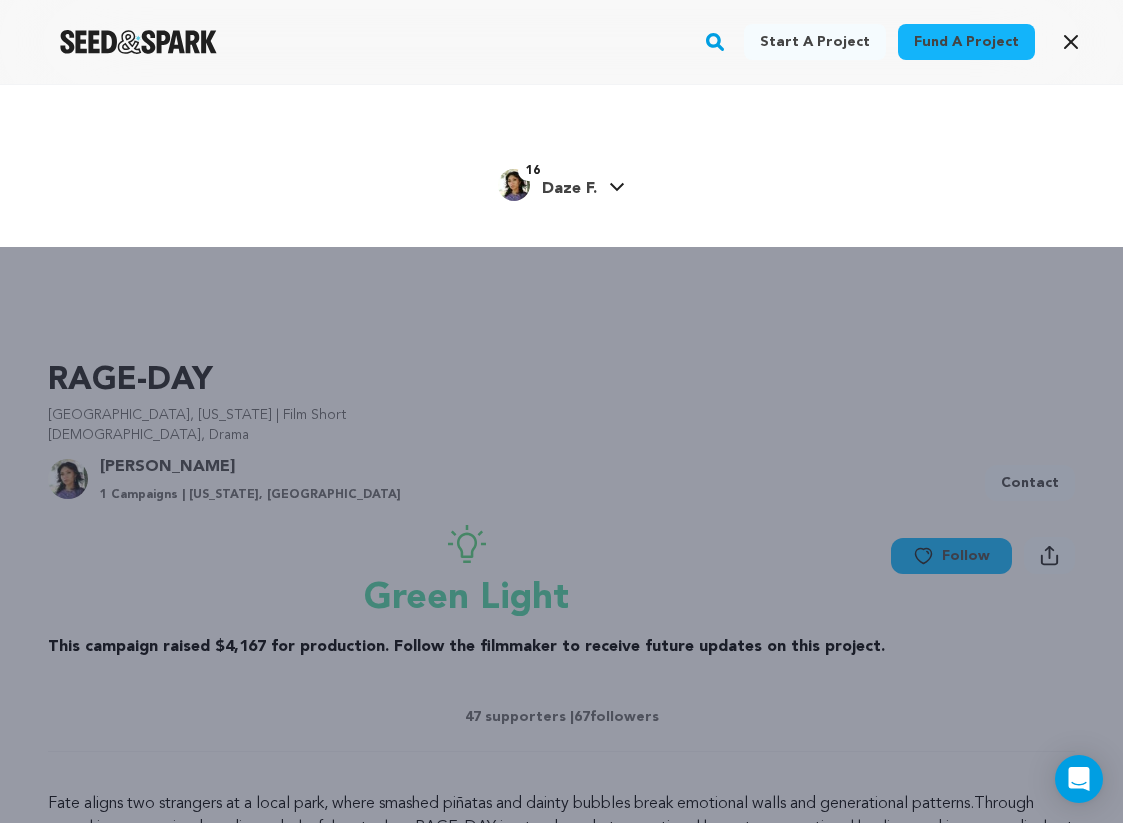 click on "Daze F." at bounding box center (569, 189) 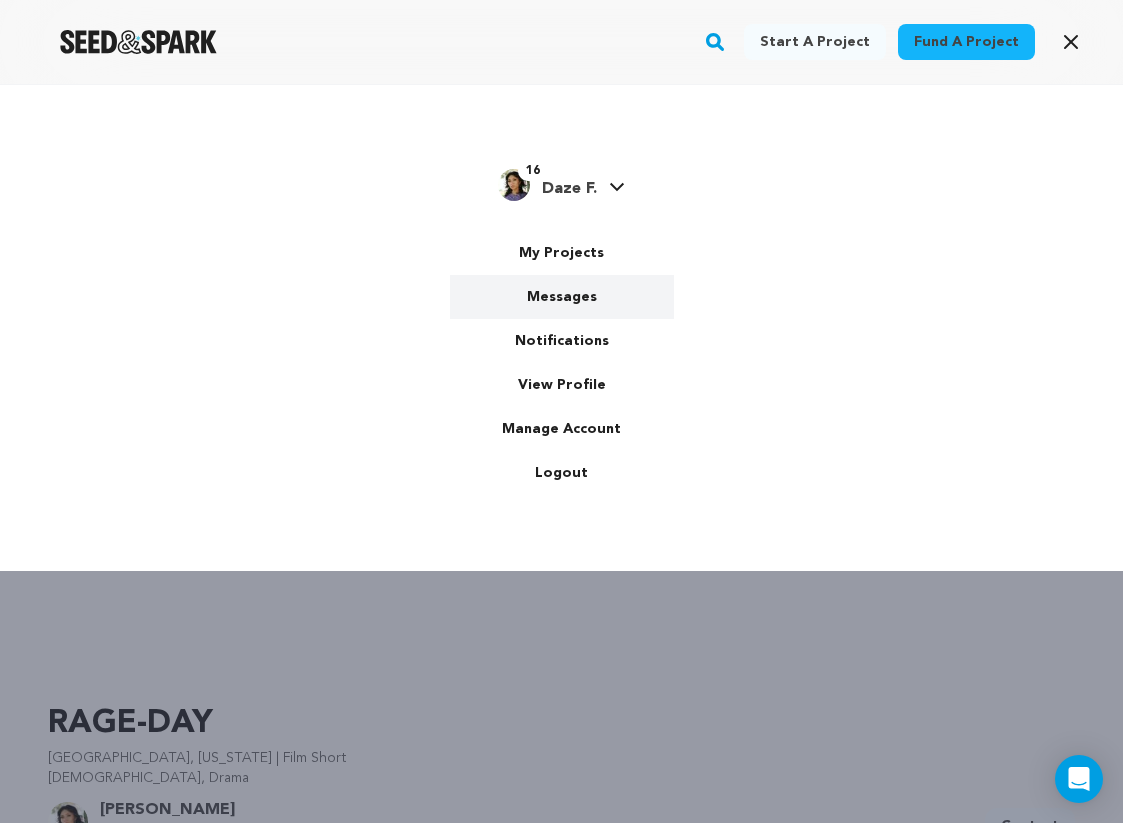 click on "Messages" at bounding box center [562, 297] 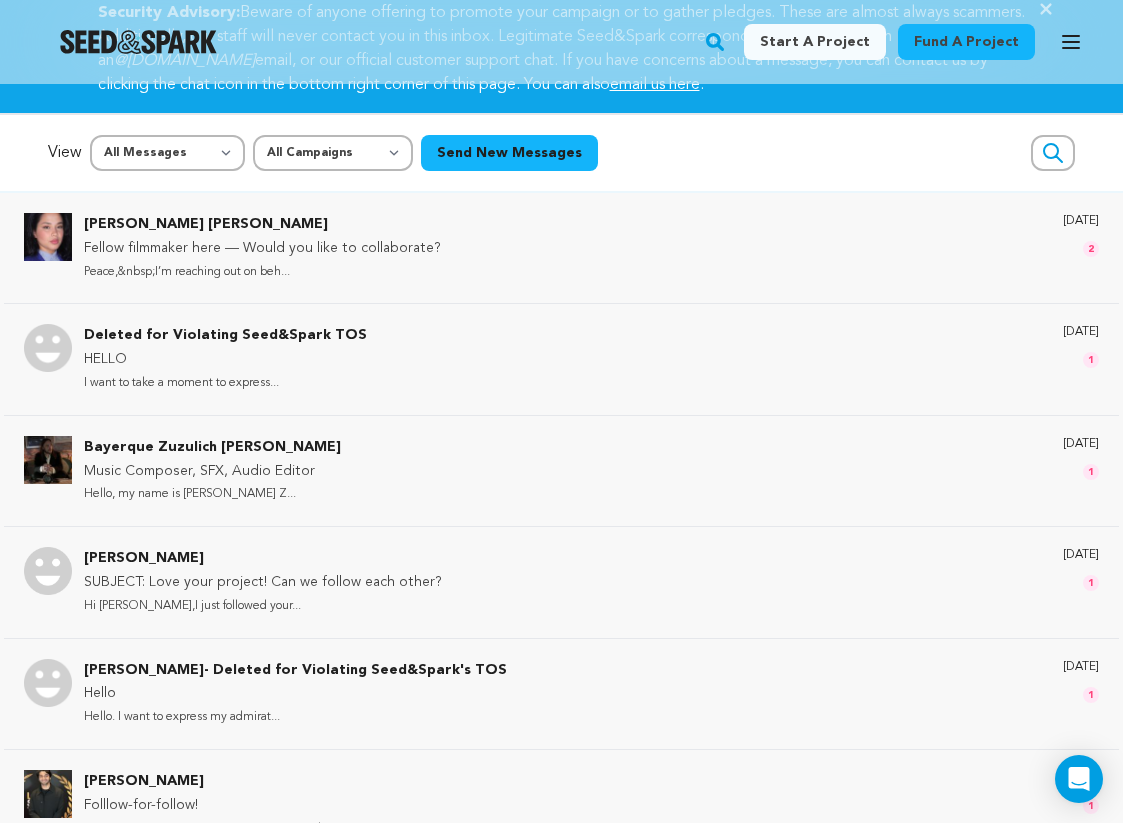 scroll, scrollTop: 0, scrollLeft: 0, axis: both 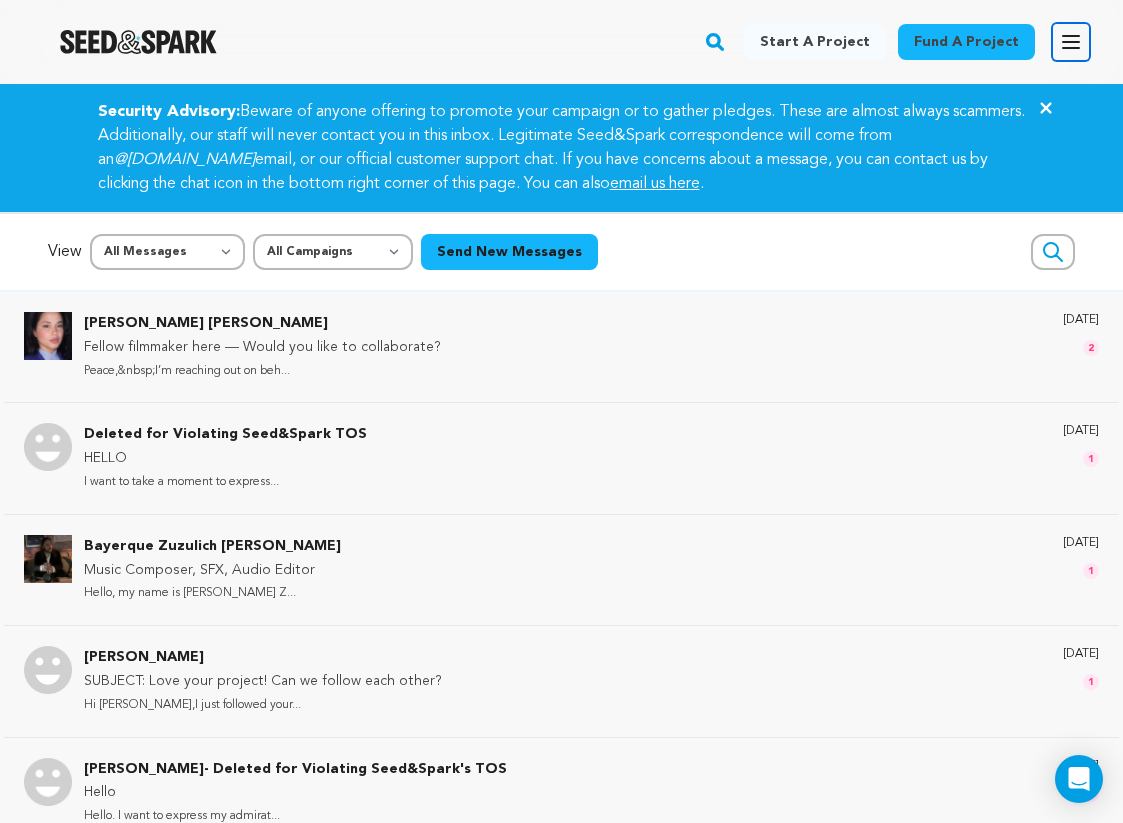 click 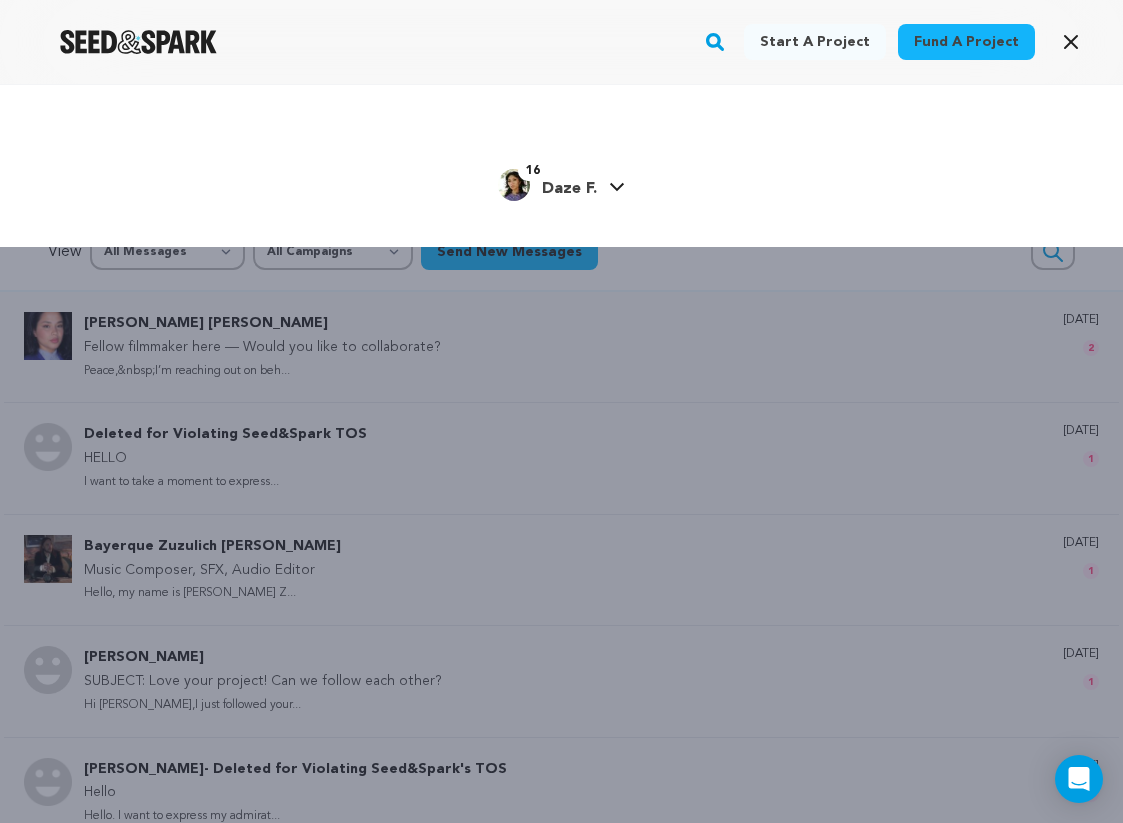 click on "16
Daze F.
Daze F." at bounding box center [561, 183] 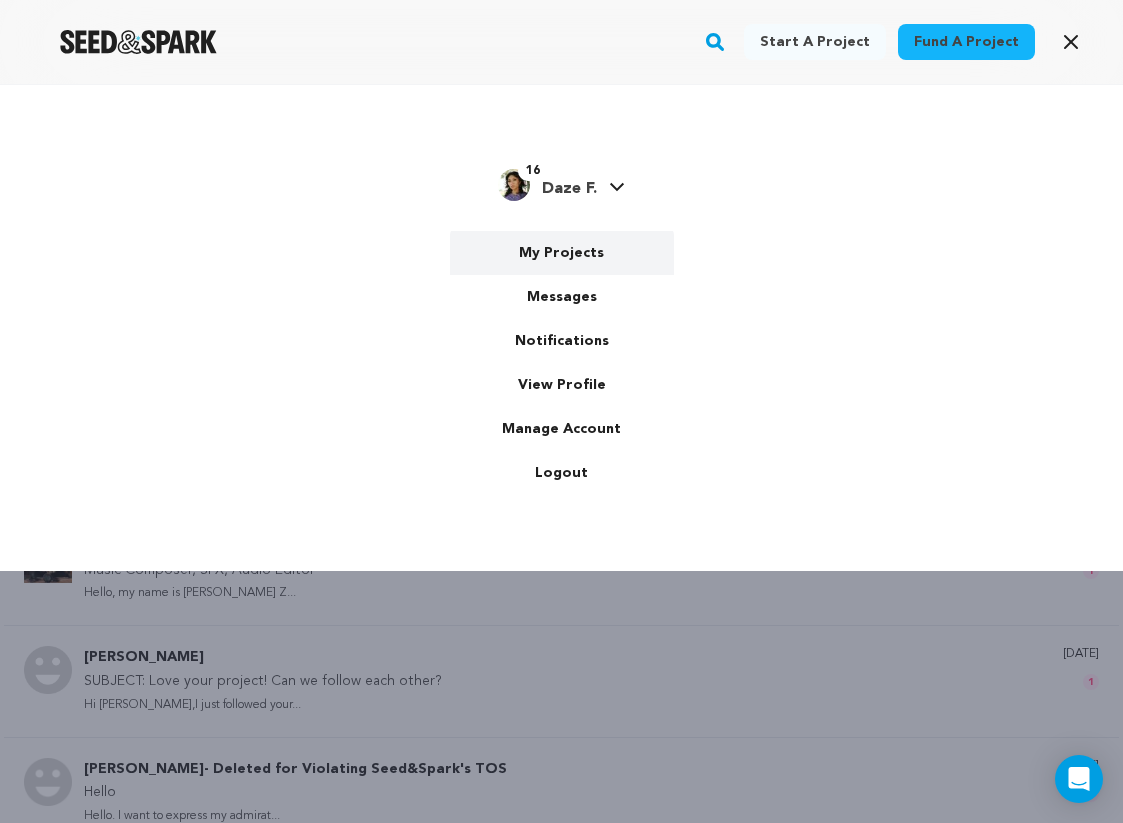 click on "My Projects" at bounding box center (562, 253) 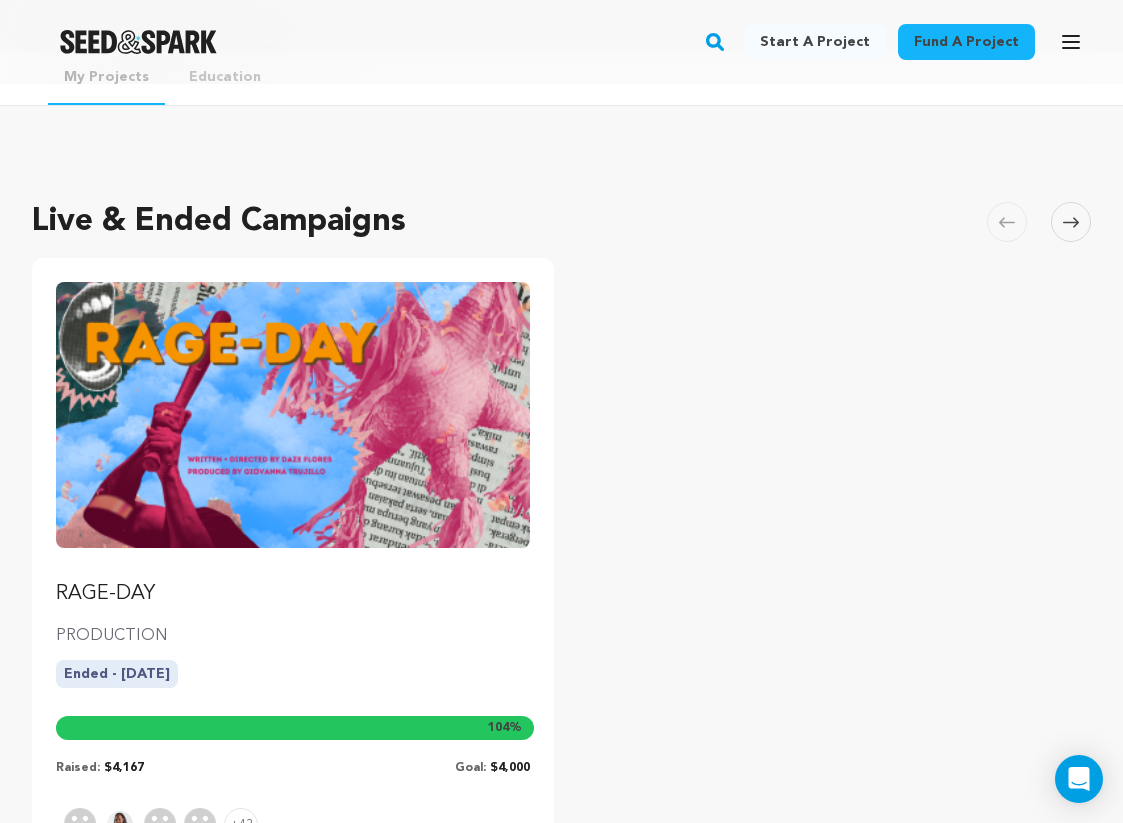 scroll, scrollTop: 0, scrollLeft: 0, axis: both 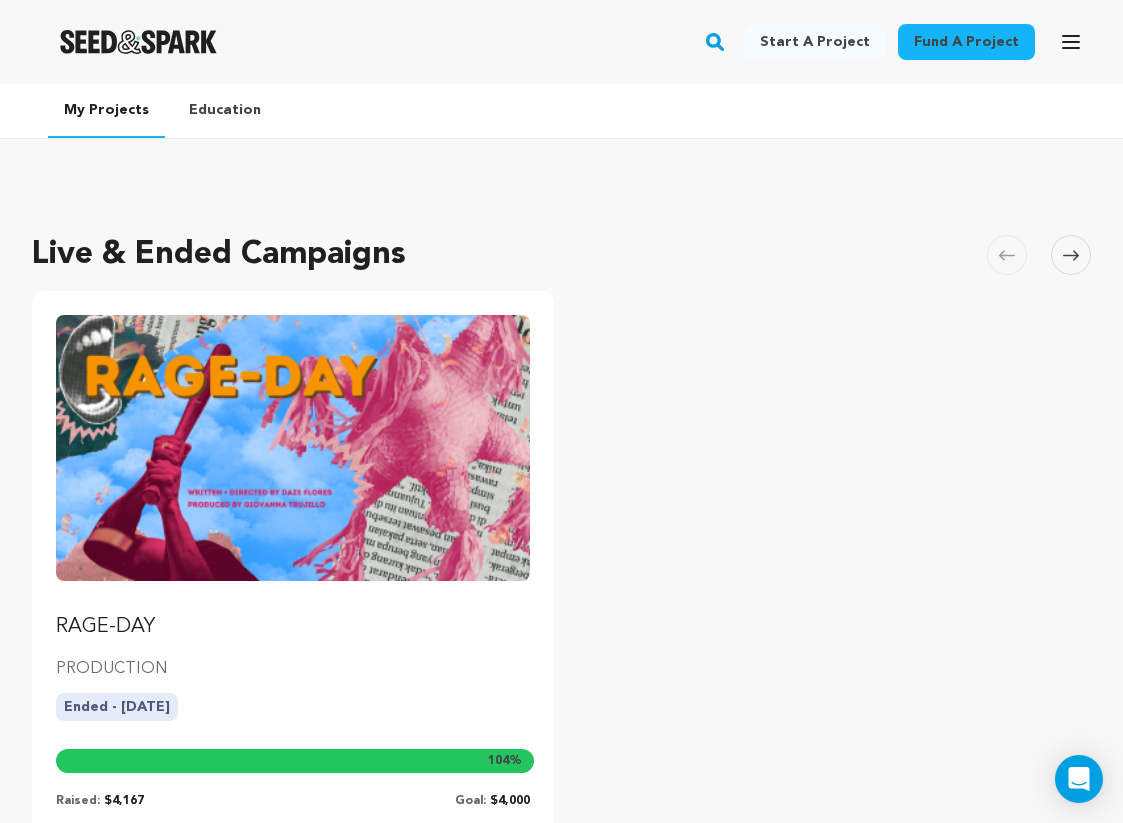 click on "Education" at bounding box center (225, 110) 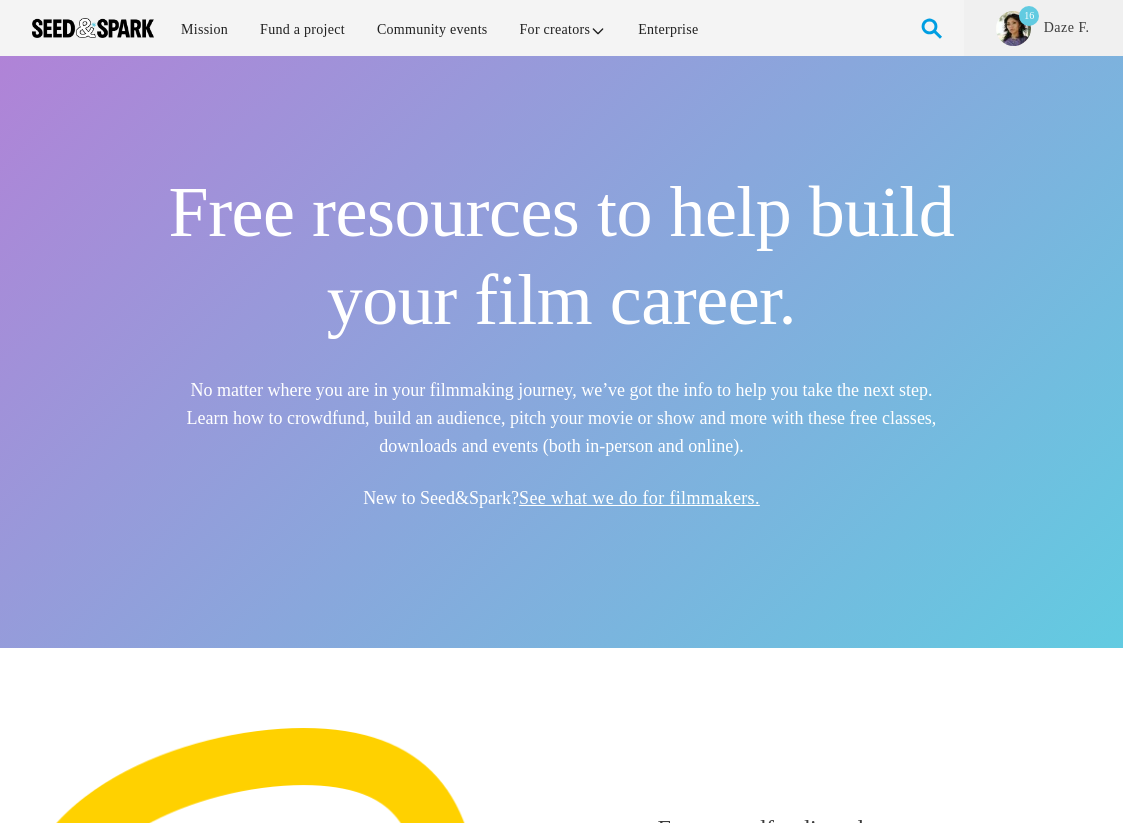 scroll, scrollTop: 0, scrollLeft: 0, axis: both 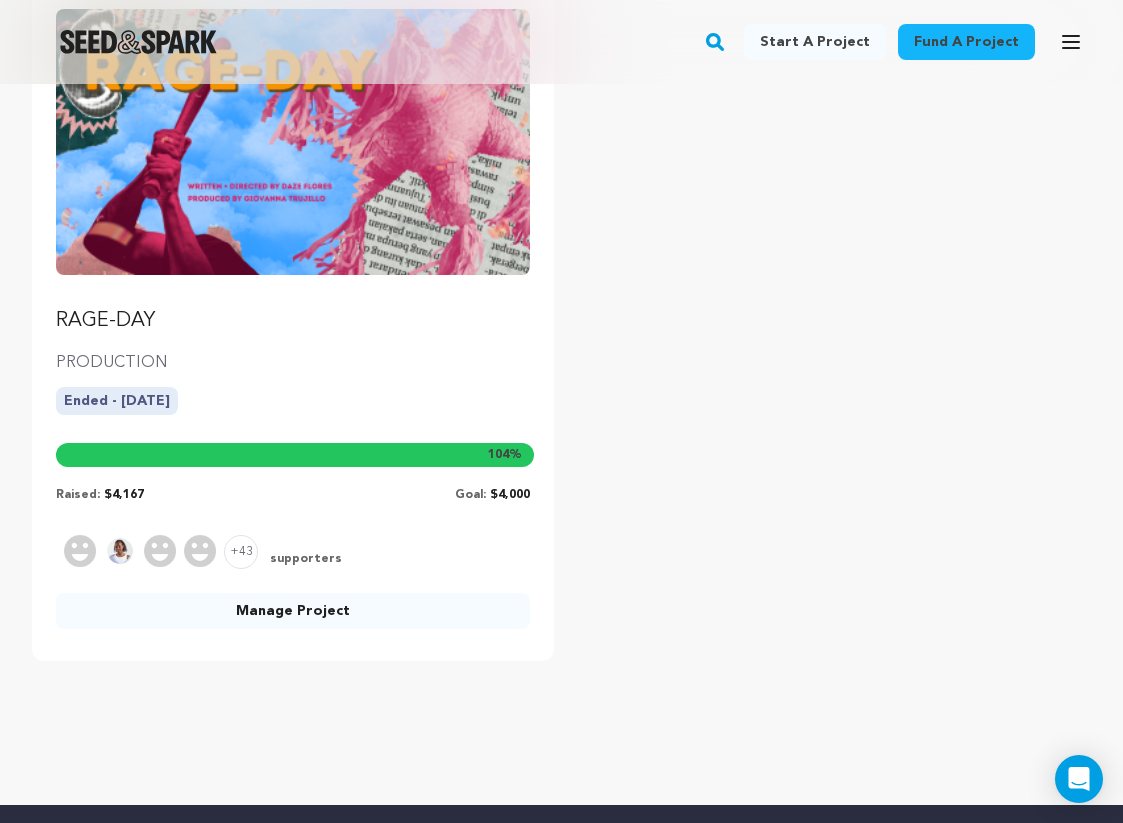 click at bounding box center [293, 142] 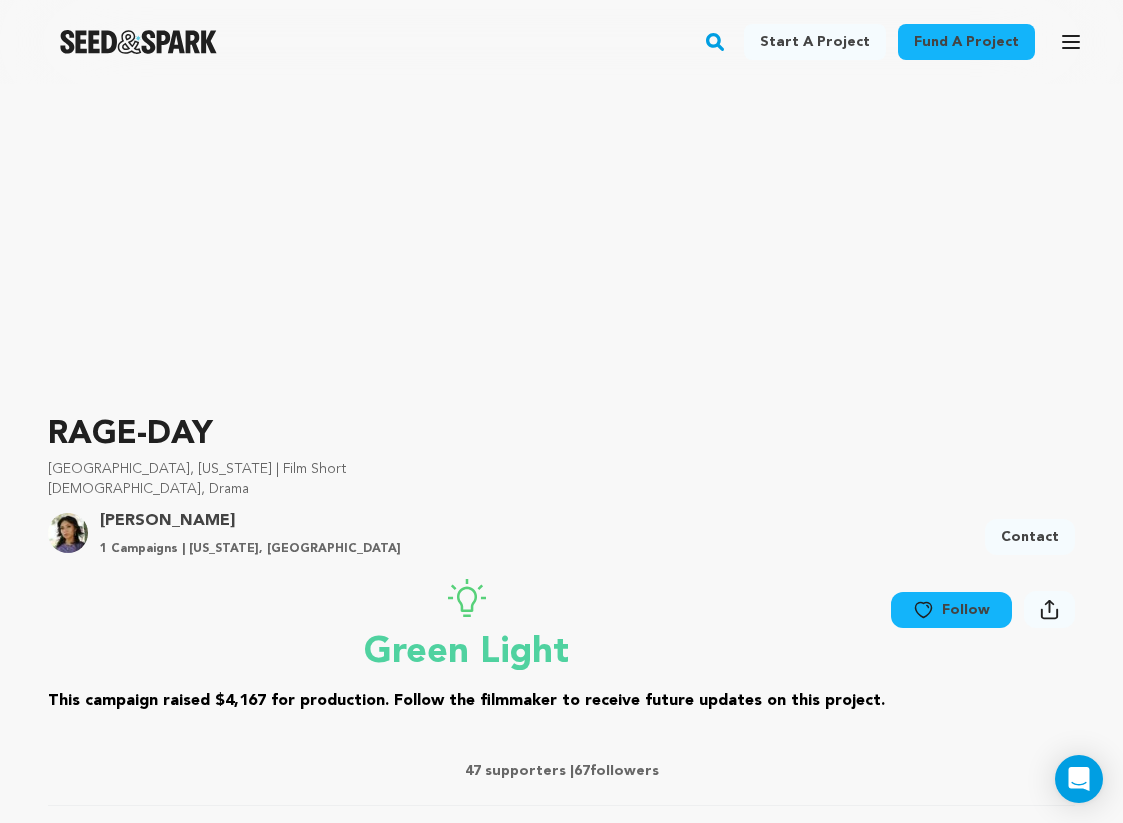 scroll, scrollTop: 0, scrollLeft: 0, axis: both 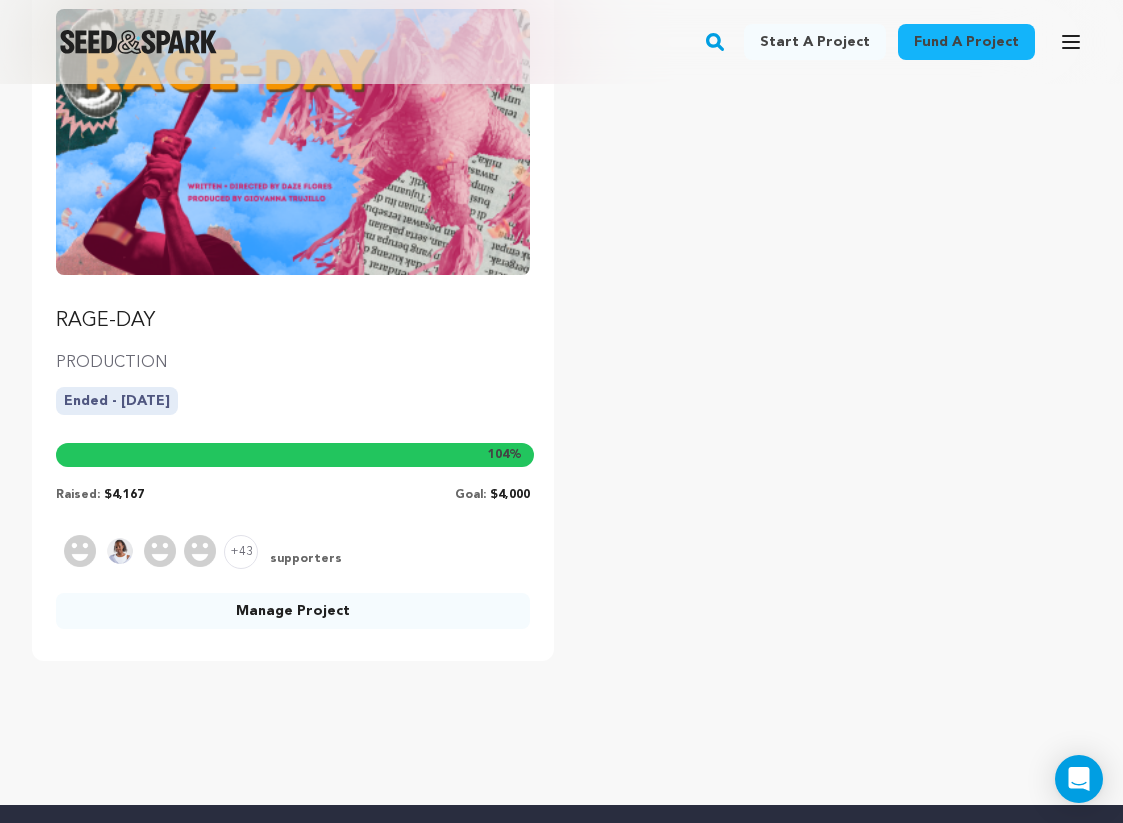 click on "Manage Project" at bounding box center [293, 611] 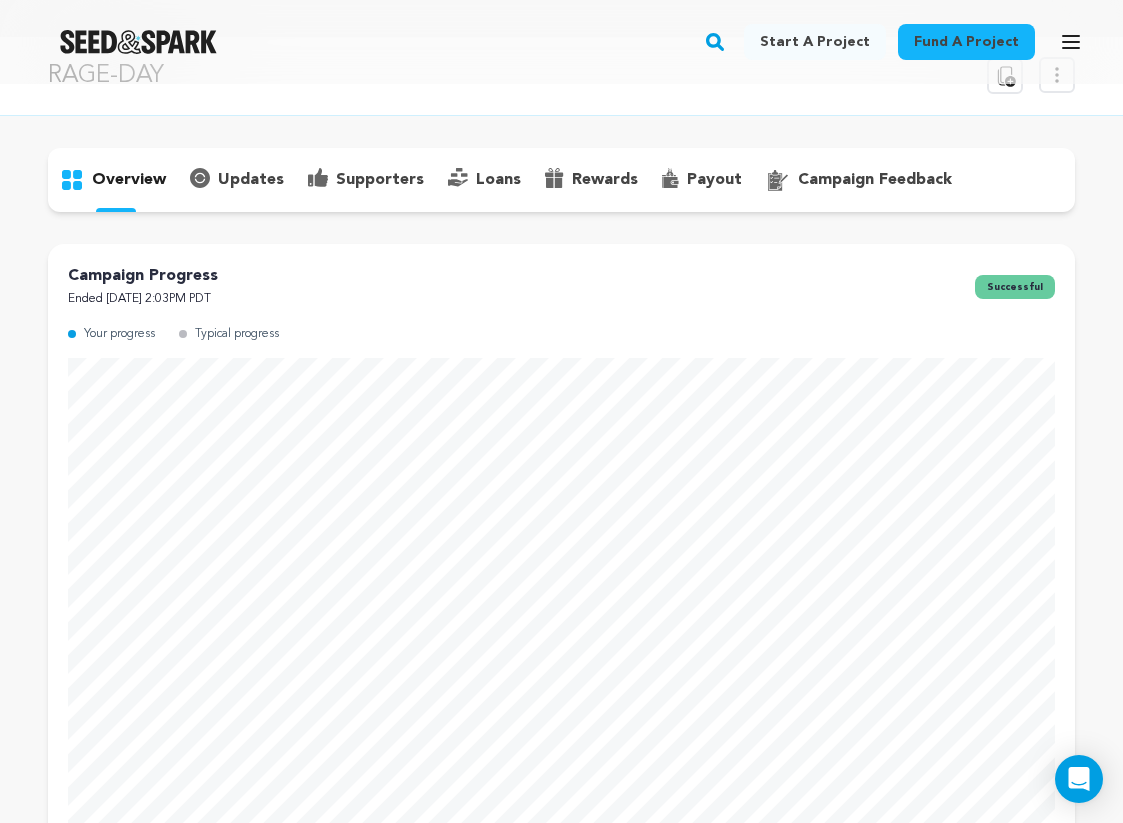 scroll, scrollTop: 49, scrollLeft: 0, axis: vertical 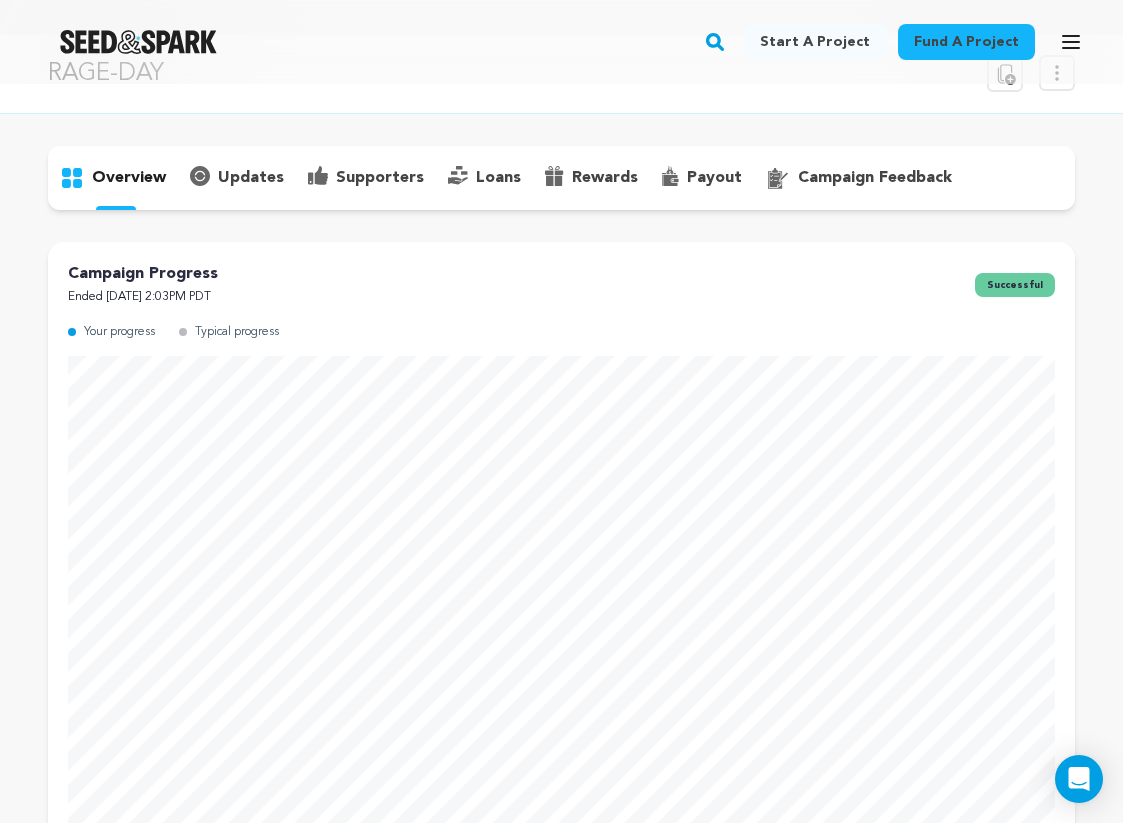 click on "campaign feedback" at bounding box center [875, 178] 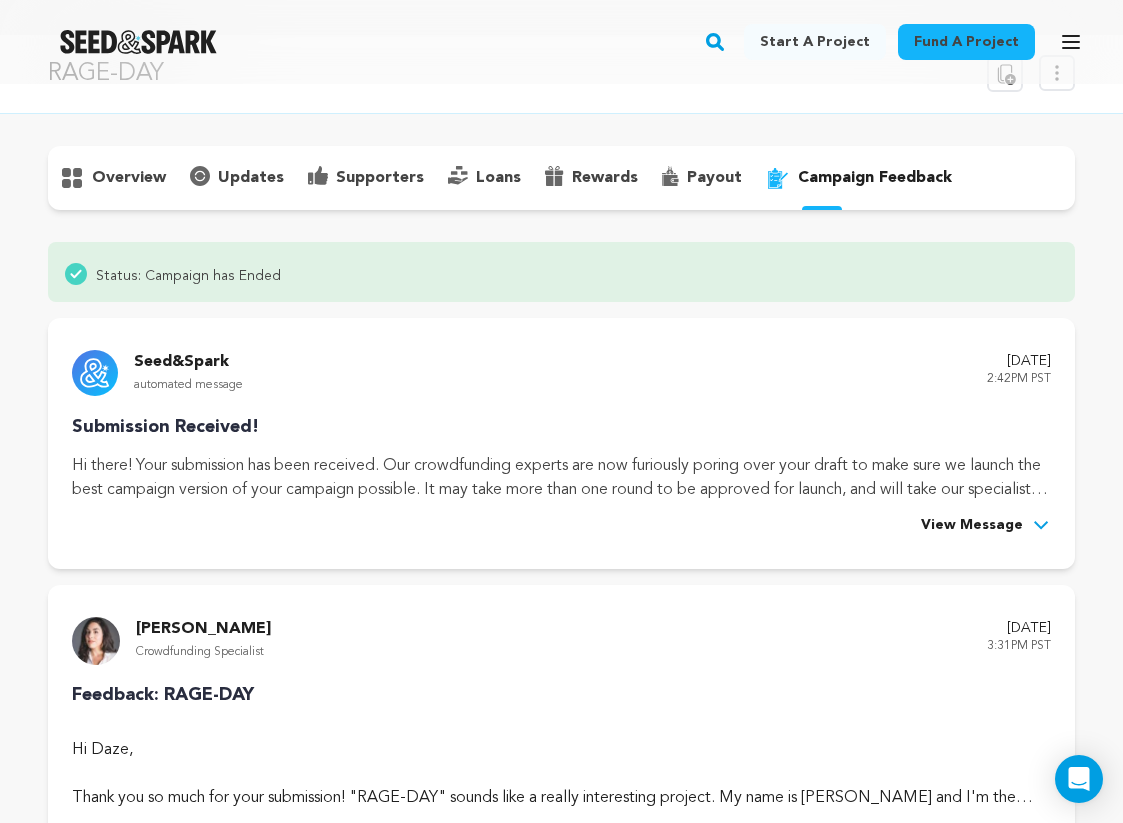click on "overview" at bounding box center [129, 178] 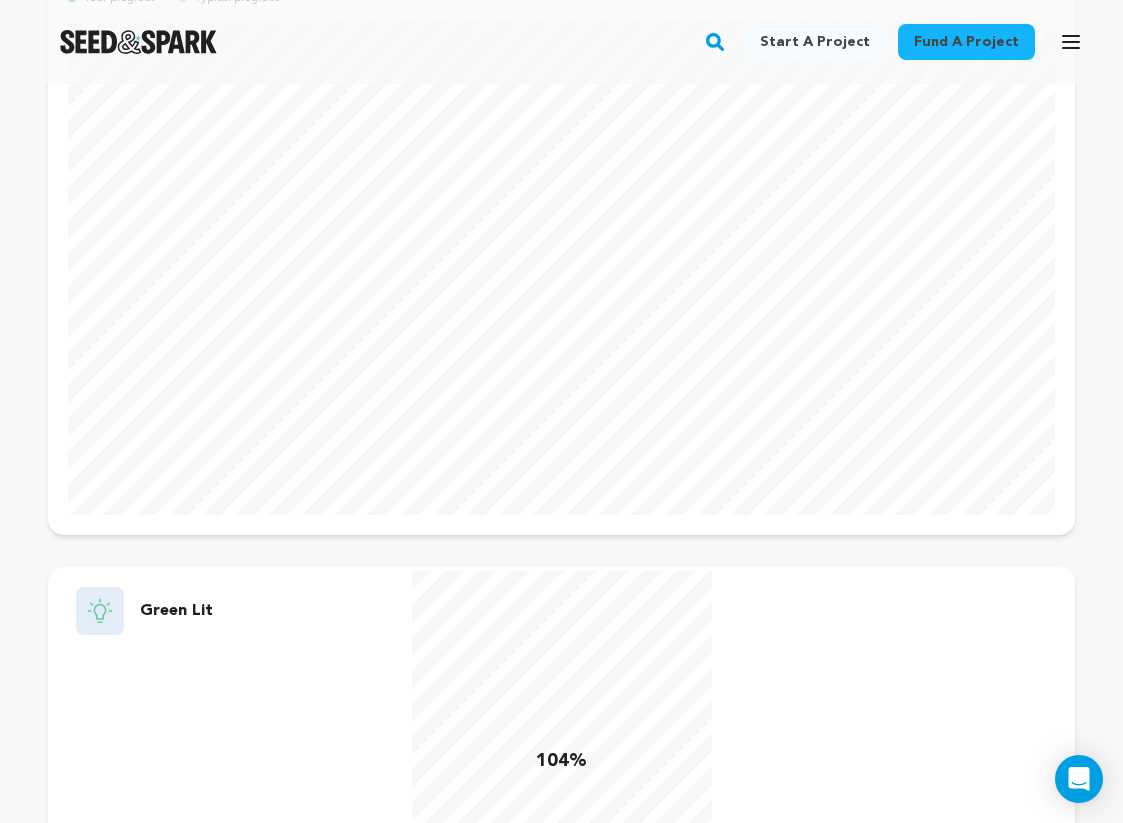scroll, scrollTop: 0, scrollLeft: 0, axis: both 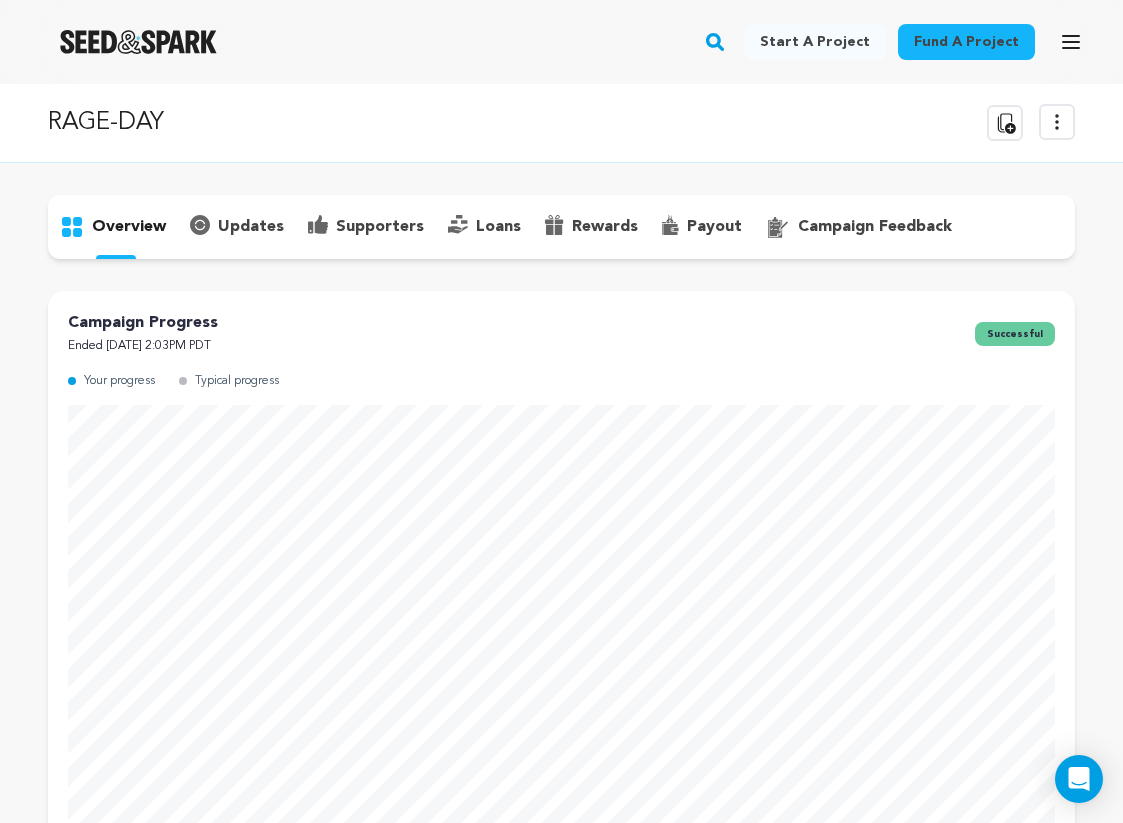 click 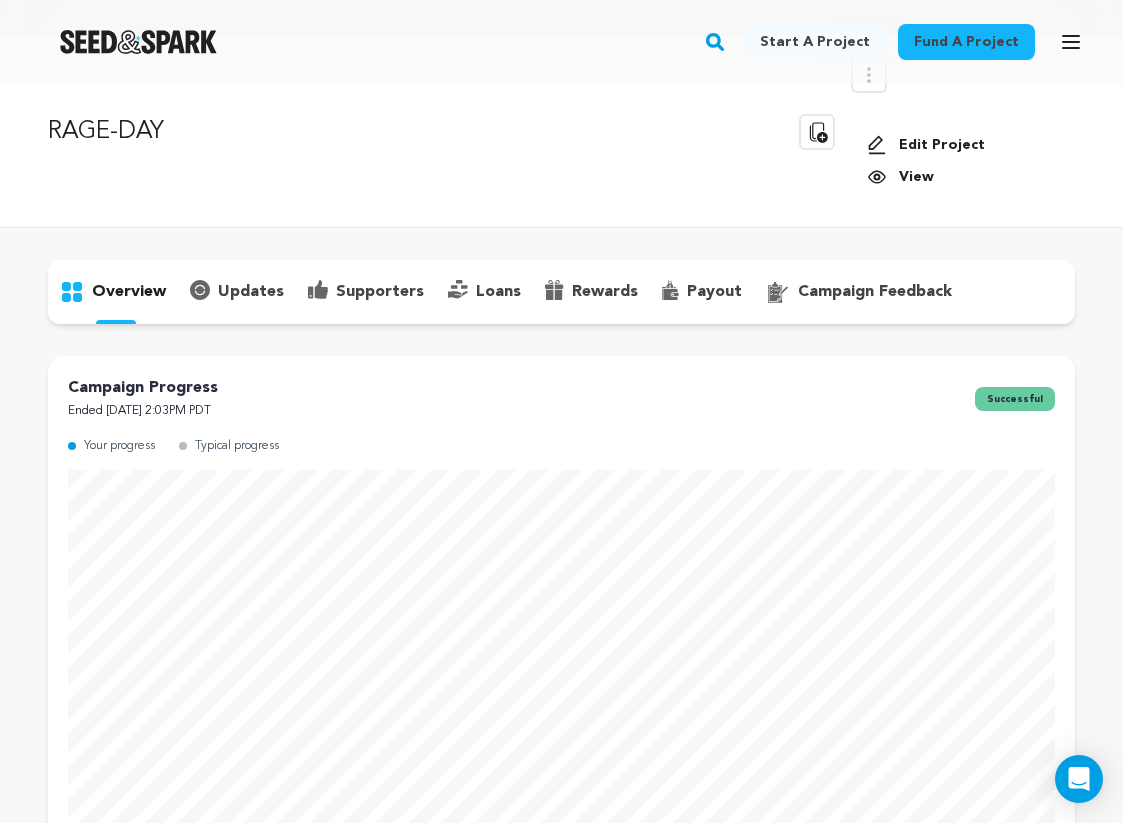 scroll, scrollTop: 39, scrollLeft: 0, axis: vertical 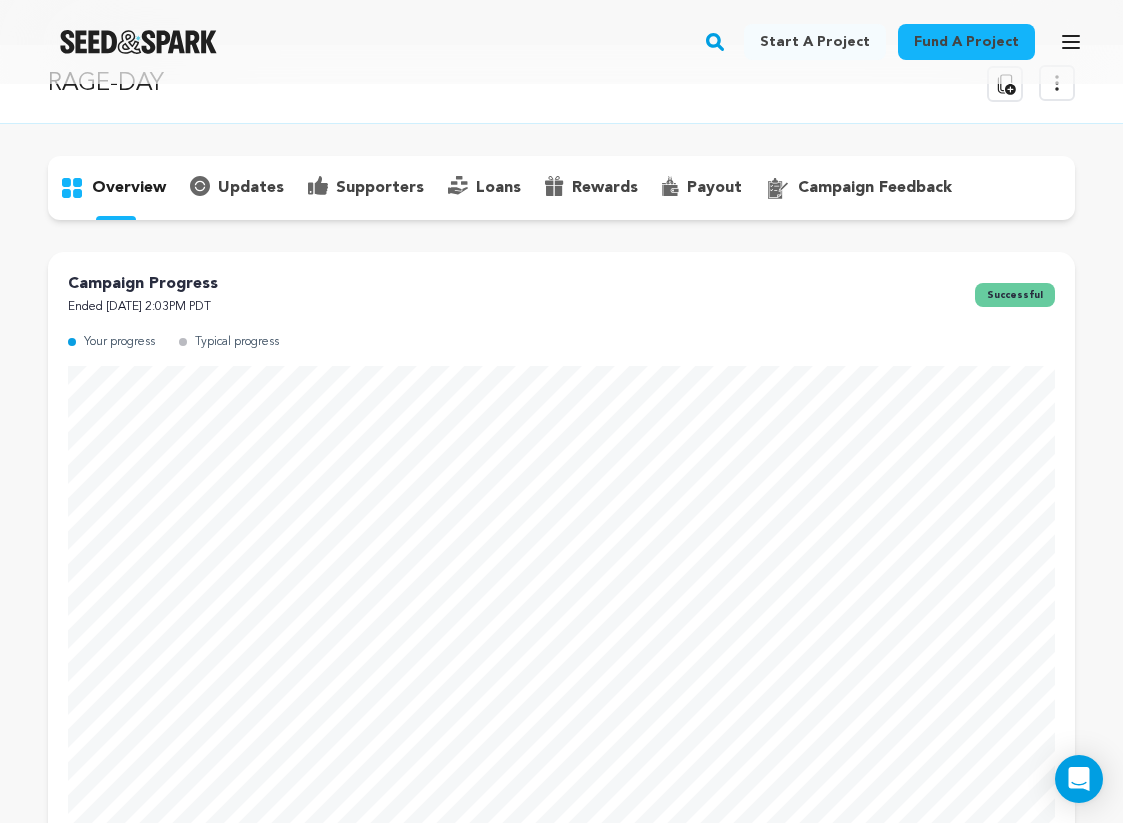 click on "overview" at bounding box center (561, 1224) 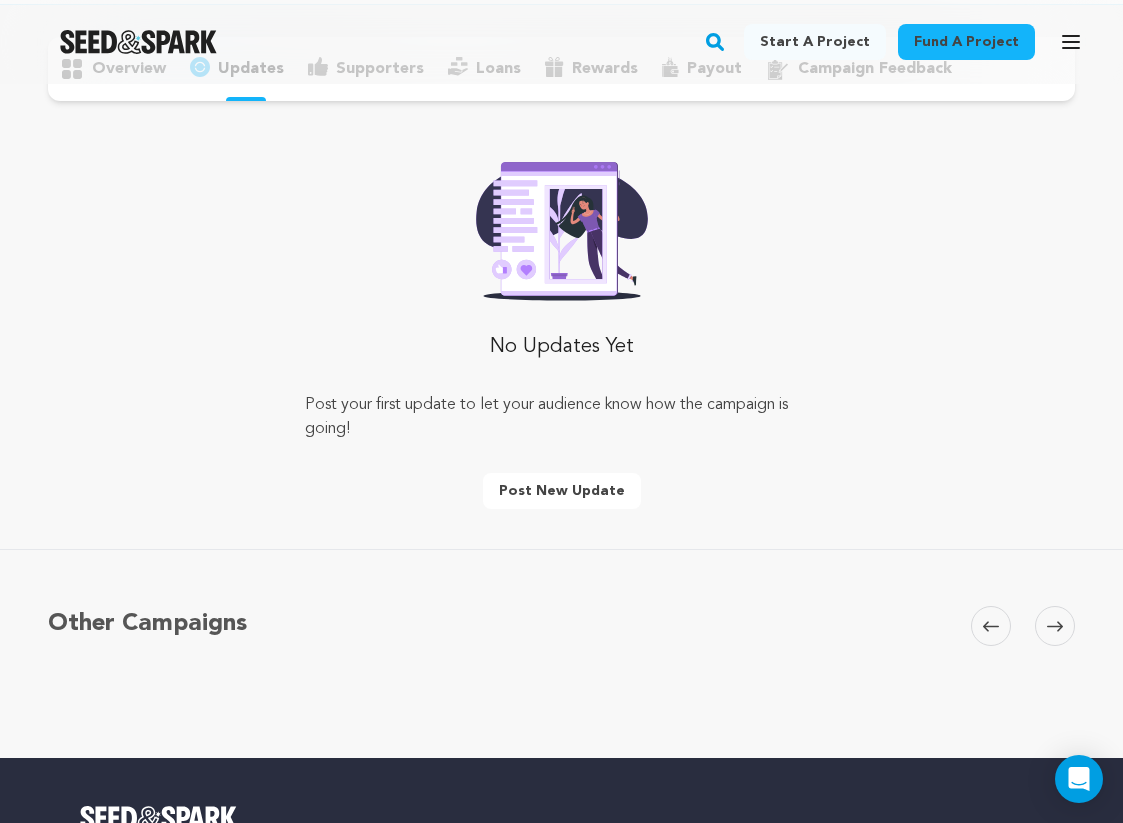 scroll, scrollTop: 159, scrollLeft: 0, axis: vertical 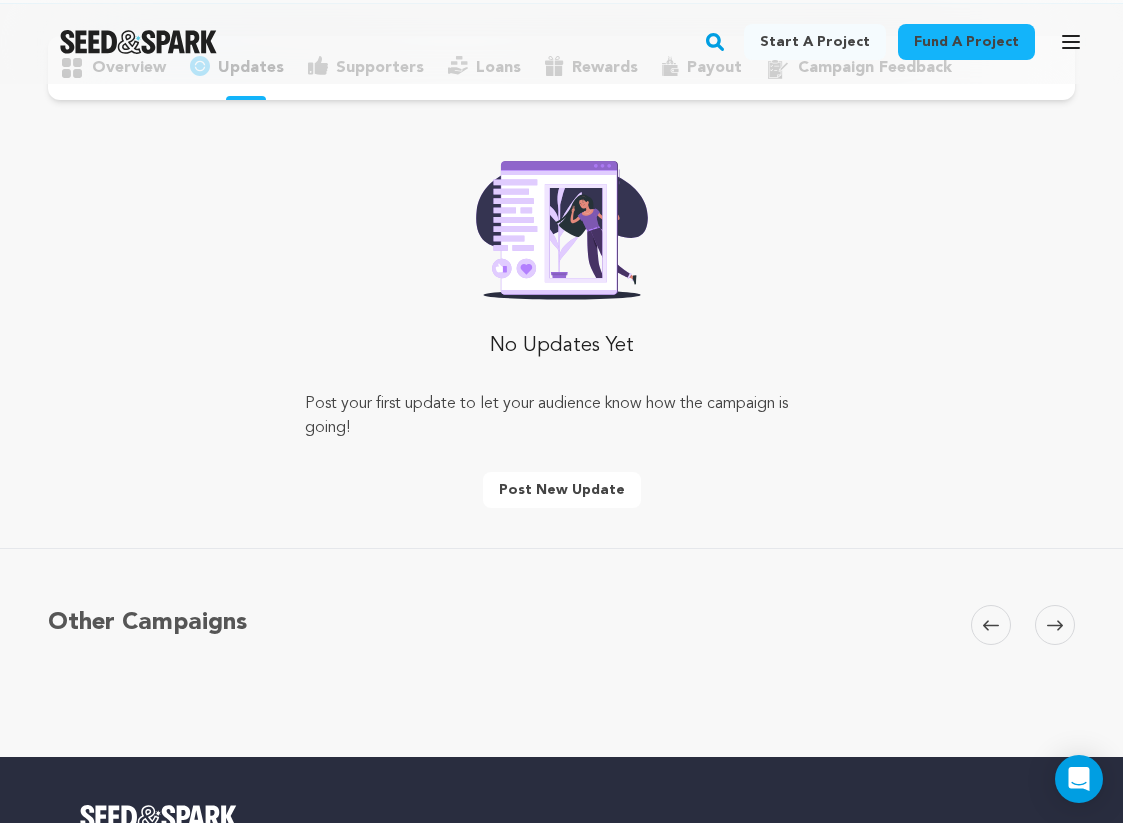 click on "Post new update" at bounding box center (562, 490) 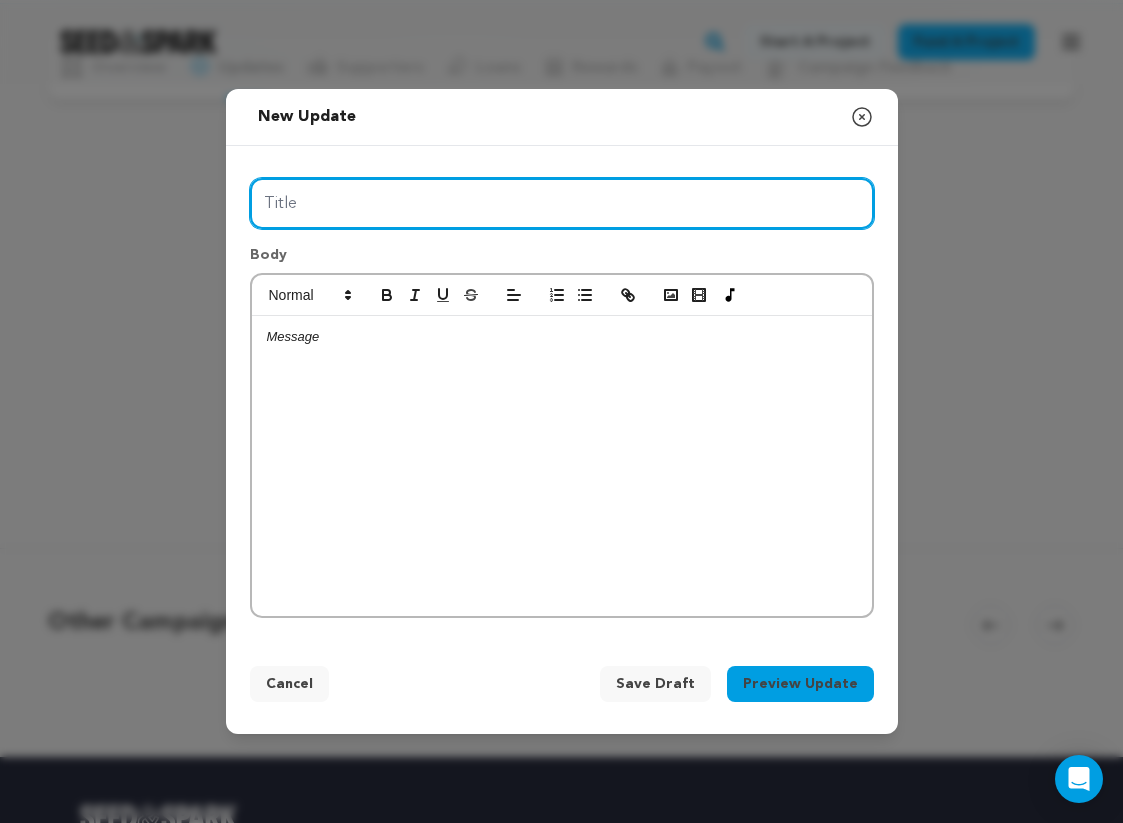 click on "Title" at bounding box center [562, 203] 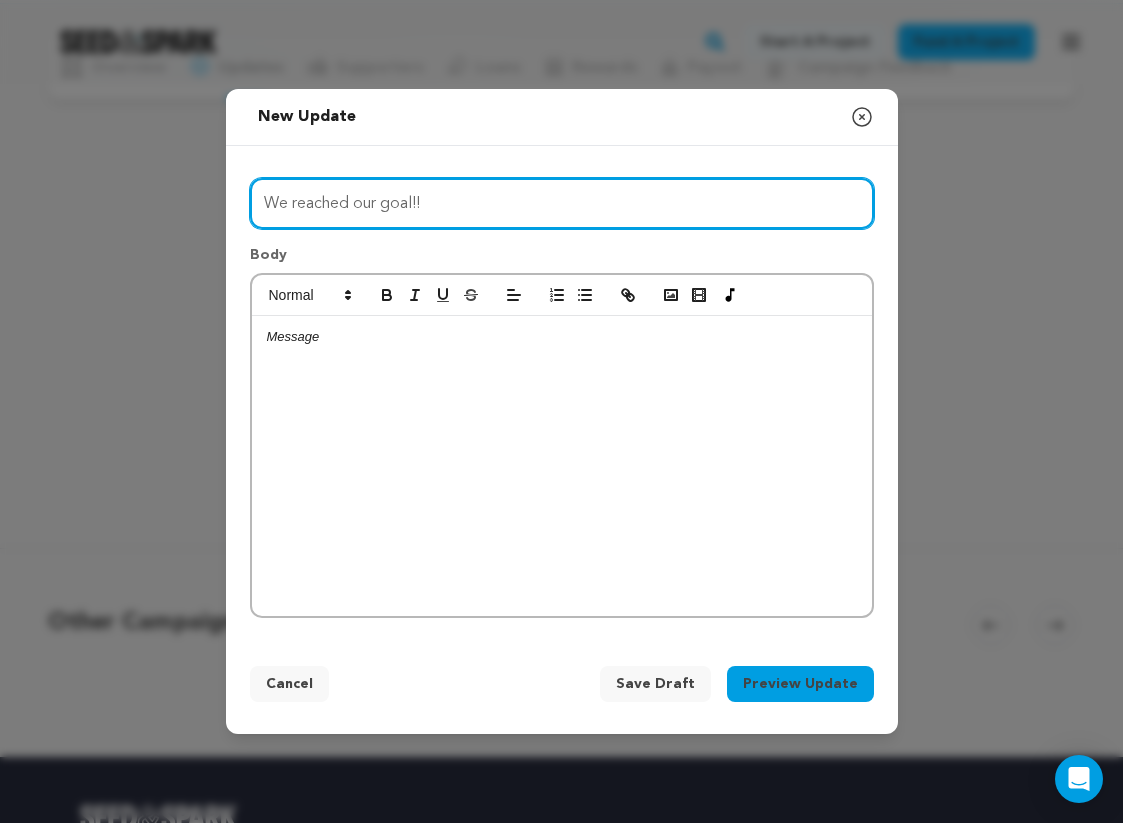 type on "We reached our goal!!" 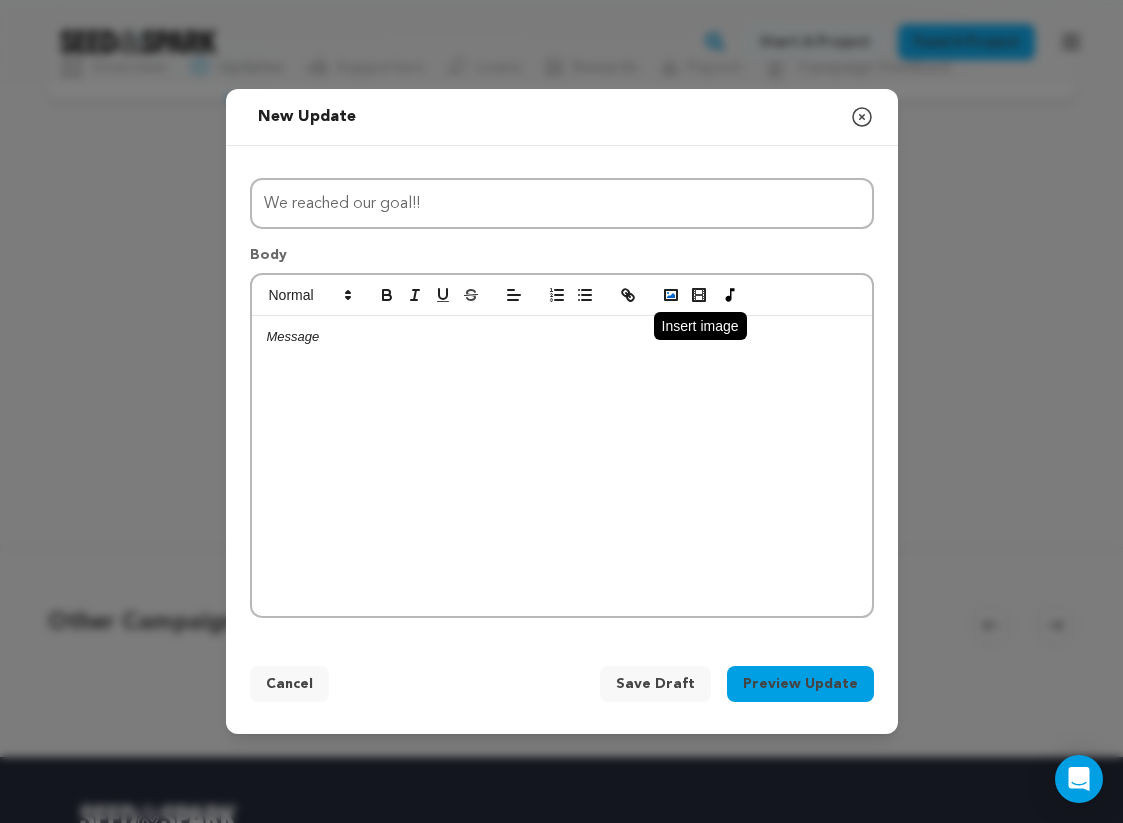 click at bounding box center [671, 295] 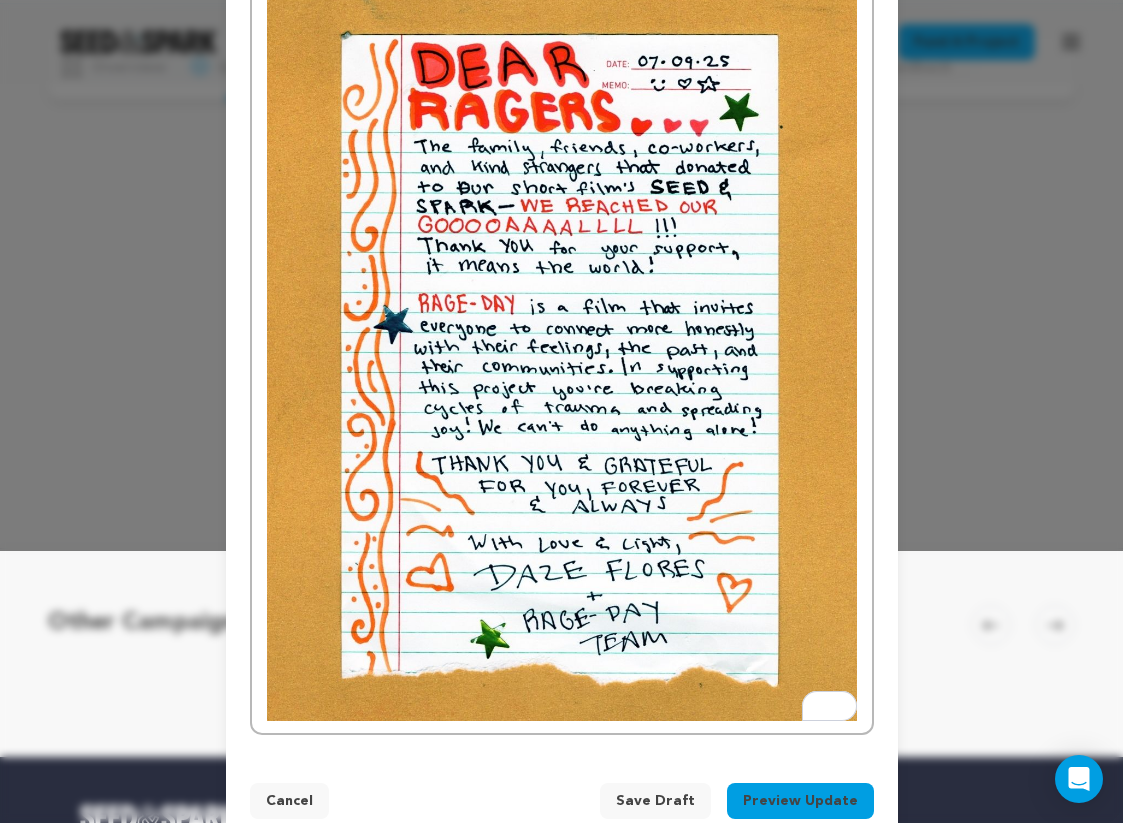 scroll, scrollTop: 316, scrollLeft: 0, axis: vertical 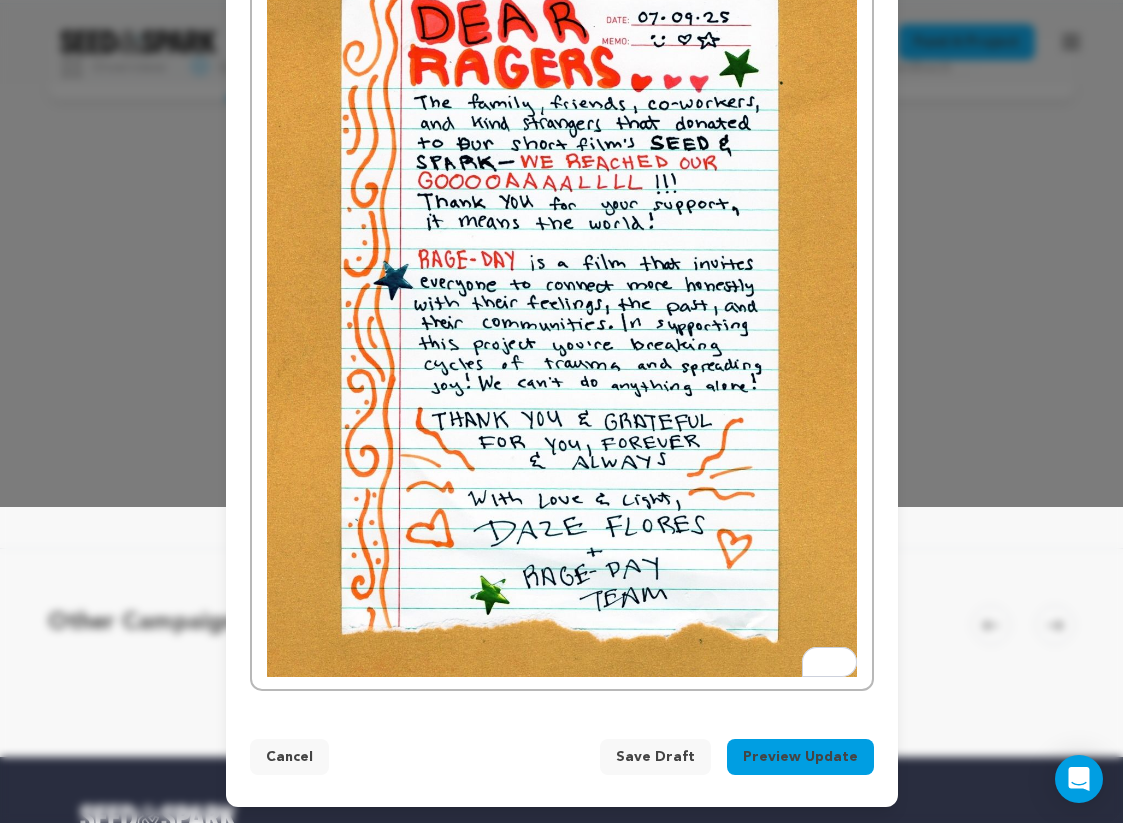 click at bounding box center [562, 309] 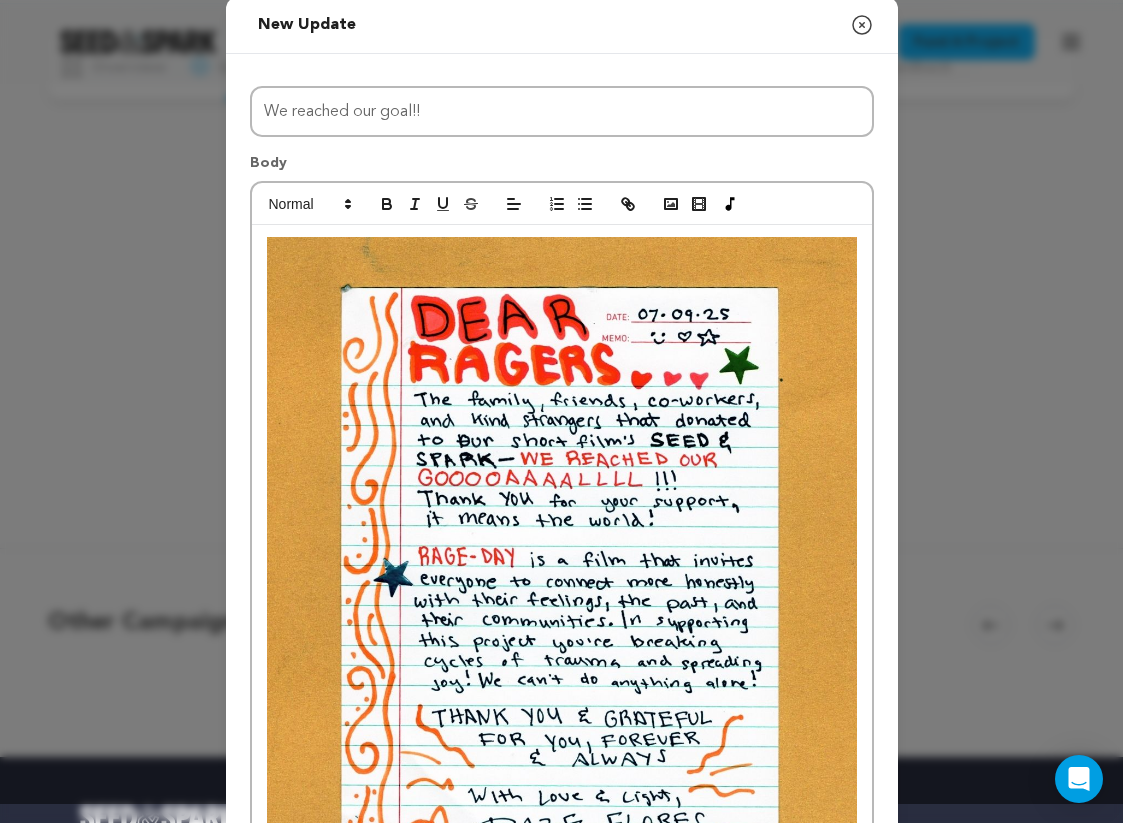 scroll, scrollTop: 0, scrollLeft: 0, axis: both 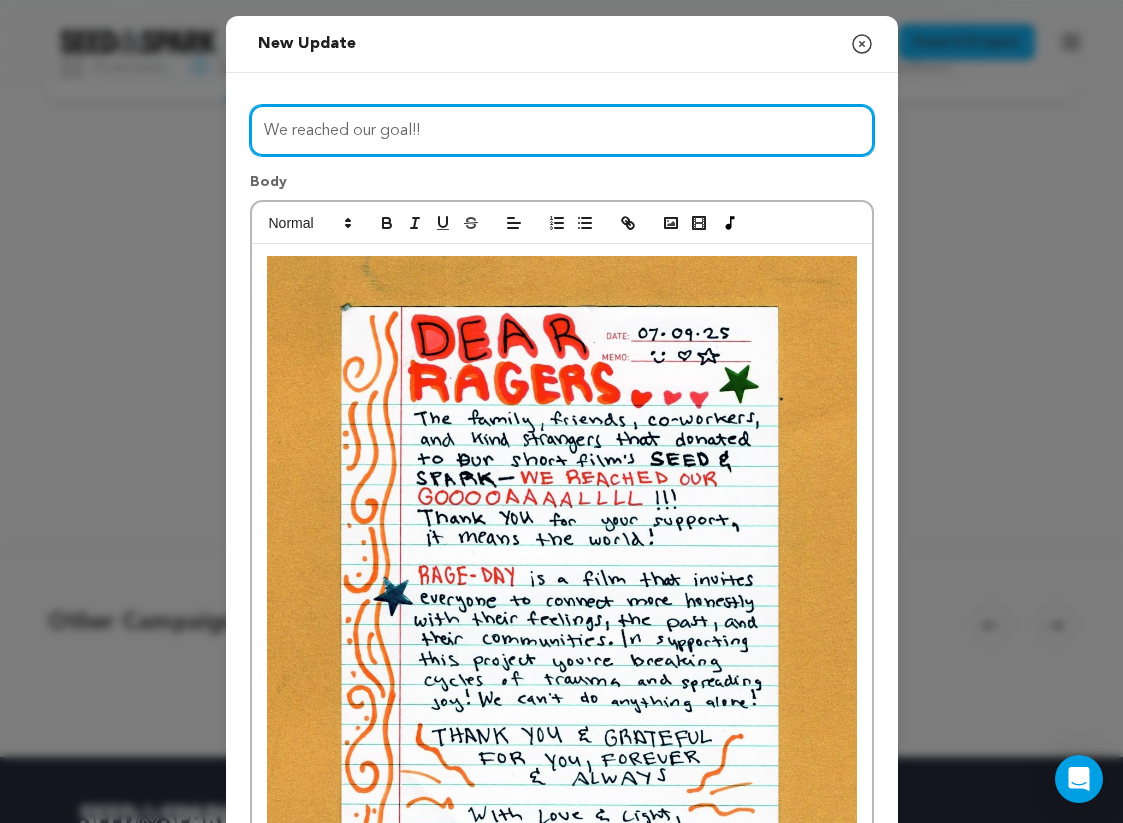 click on "We reached our goal!!" at bounding box center (562, 130) 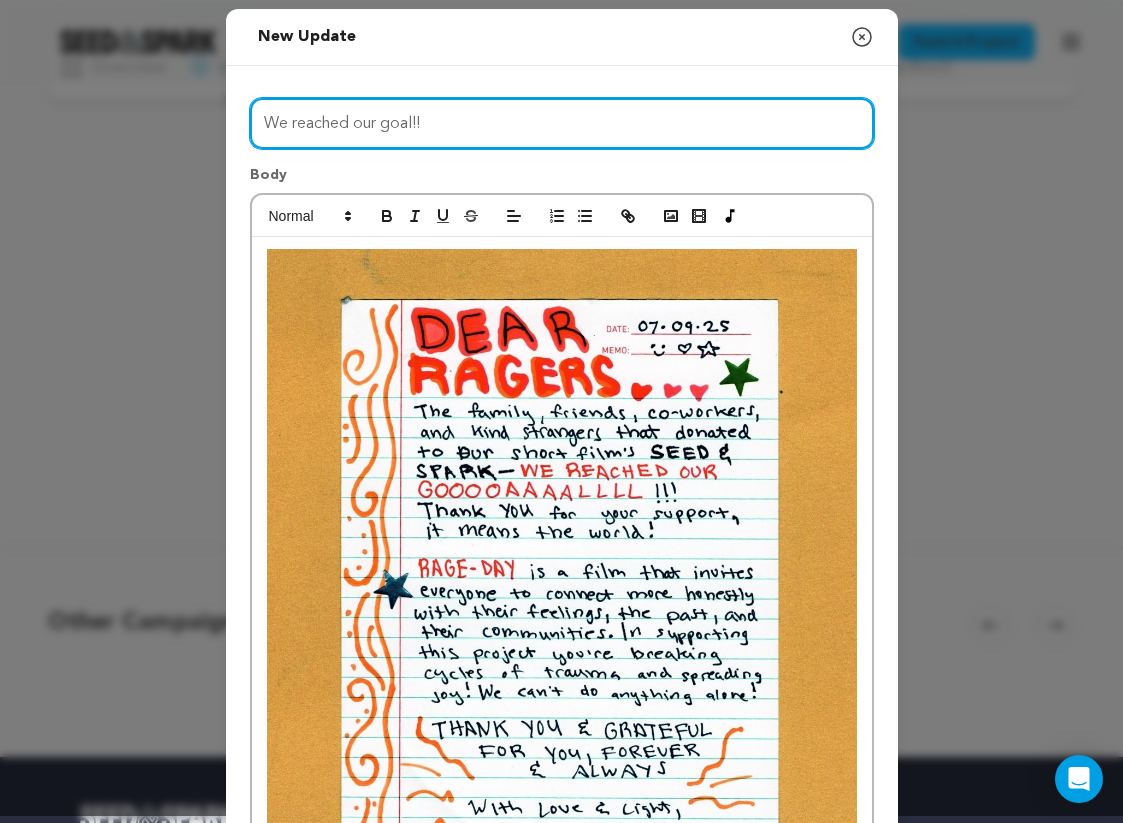 scroll, scrollTop: 0, scrollLeft: 0, axis: both 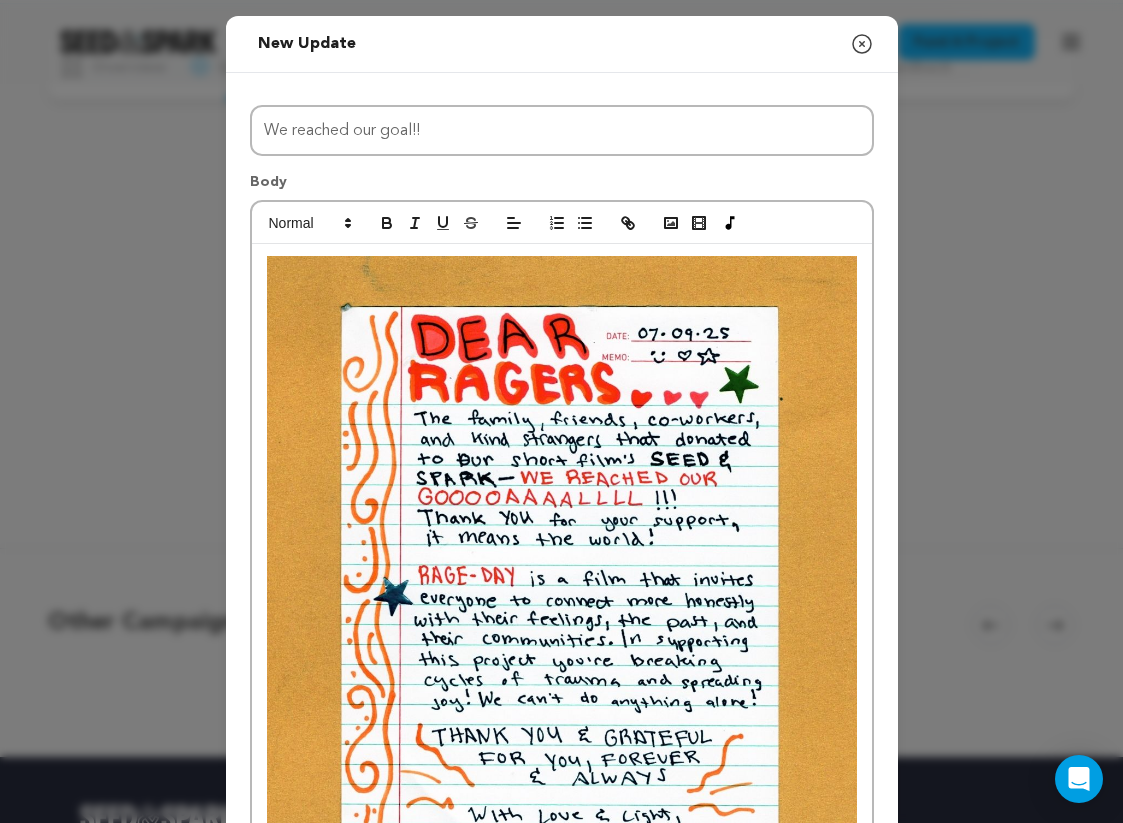 click at bounding box center (562, 625) 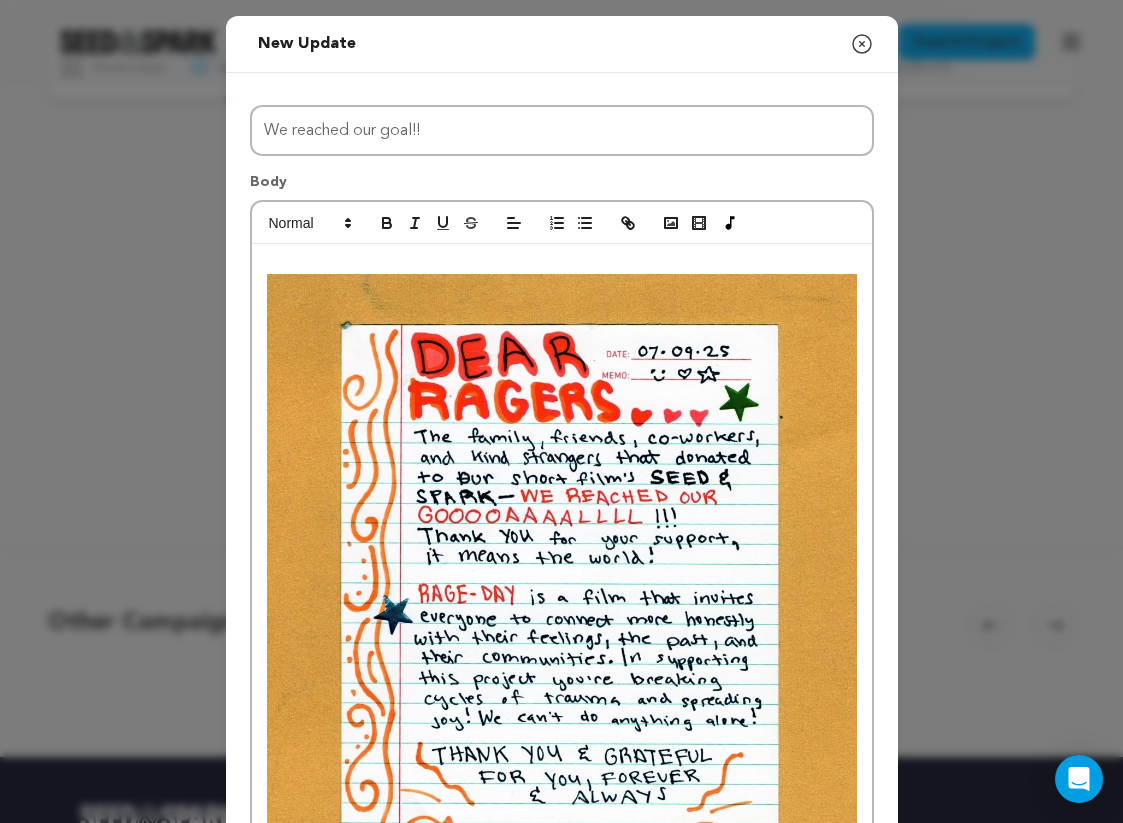 click at bounding box center (562, 265) 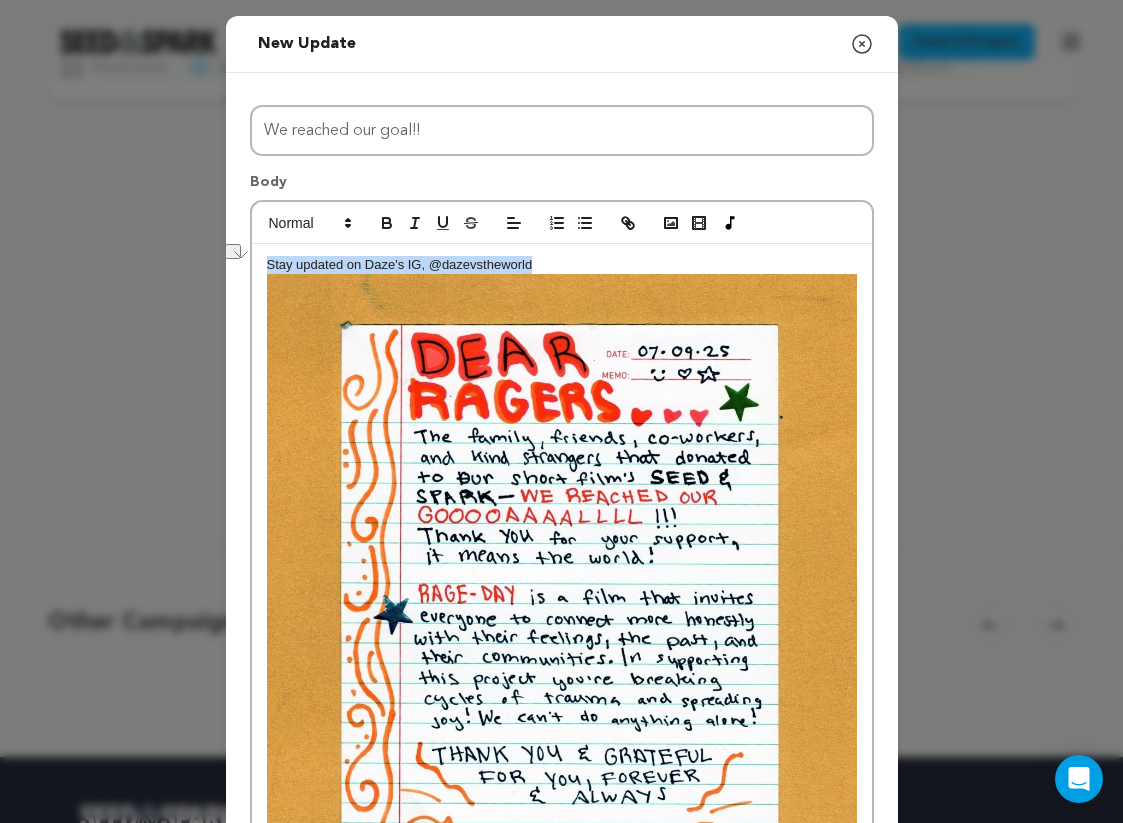 drag, startPoint x: 545, startPoint y: 258, endPoint x: 266, endPoint y: 259, distance: 279.0018 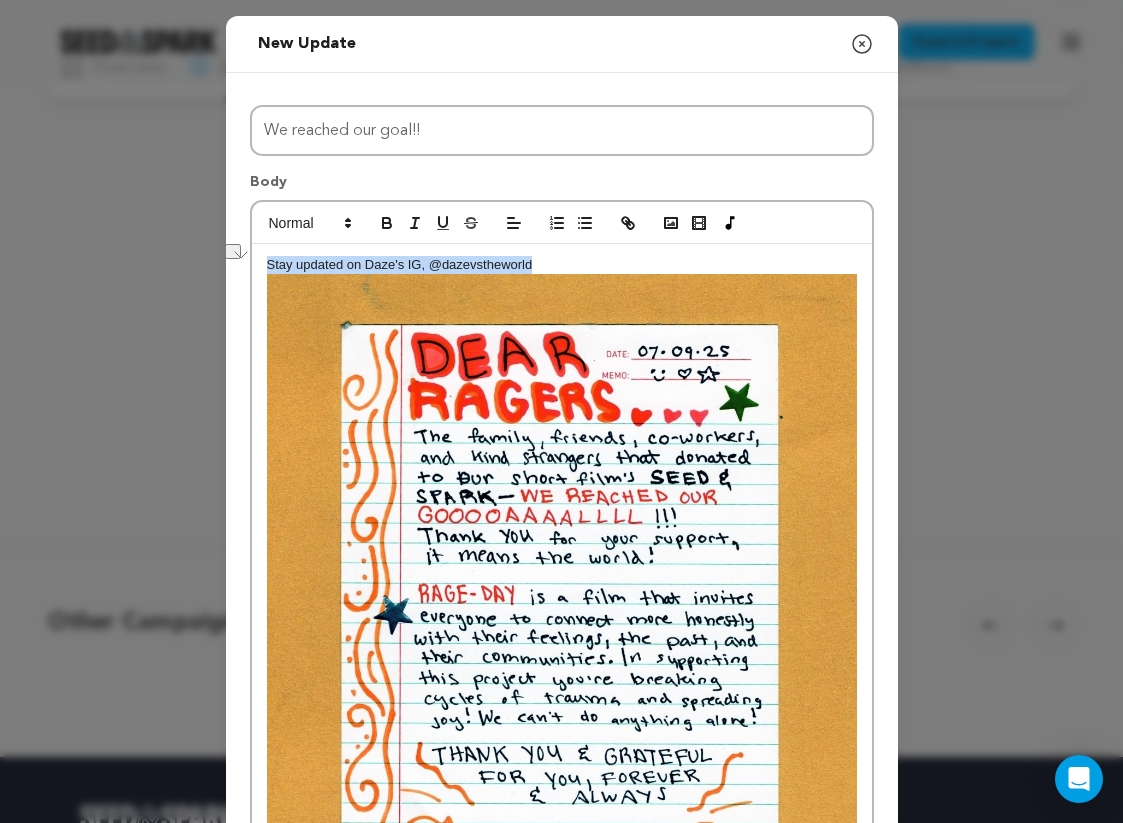 click on "Stay updated on Daze's IG, @dazevstheworld" at bounding box center (562, 265) 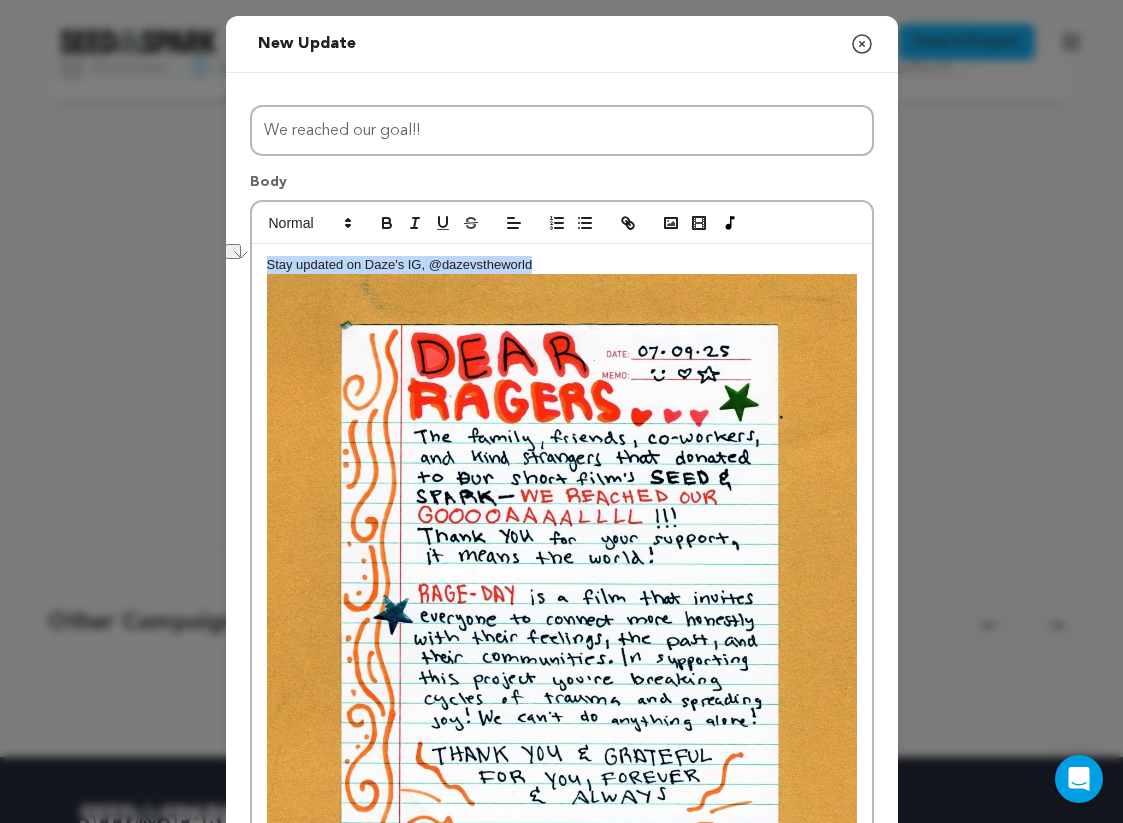 copy on "Stay updated on Daze's IG, @dazevstheworld" 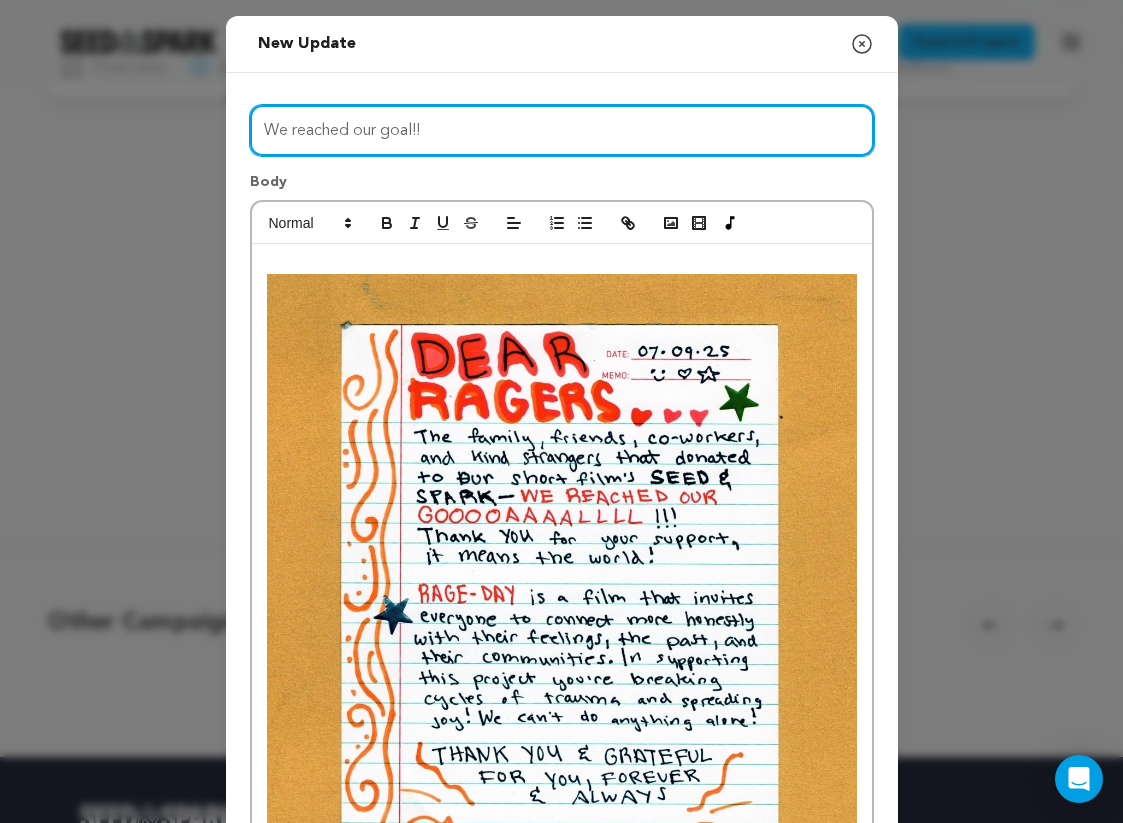 click on "We reached our goal!!" at bounding box center [562, 130] 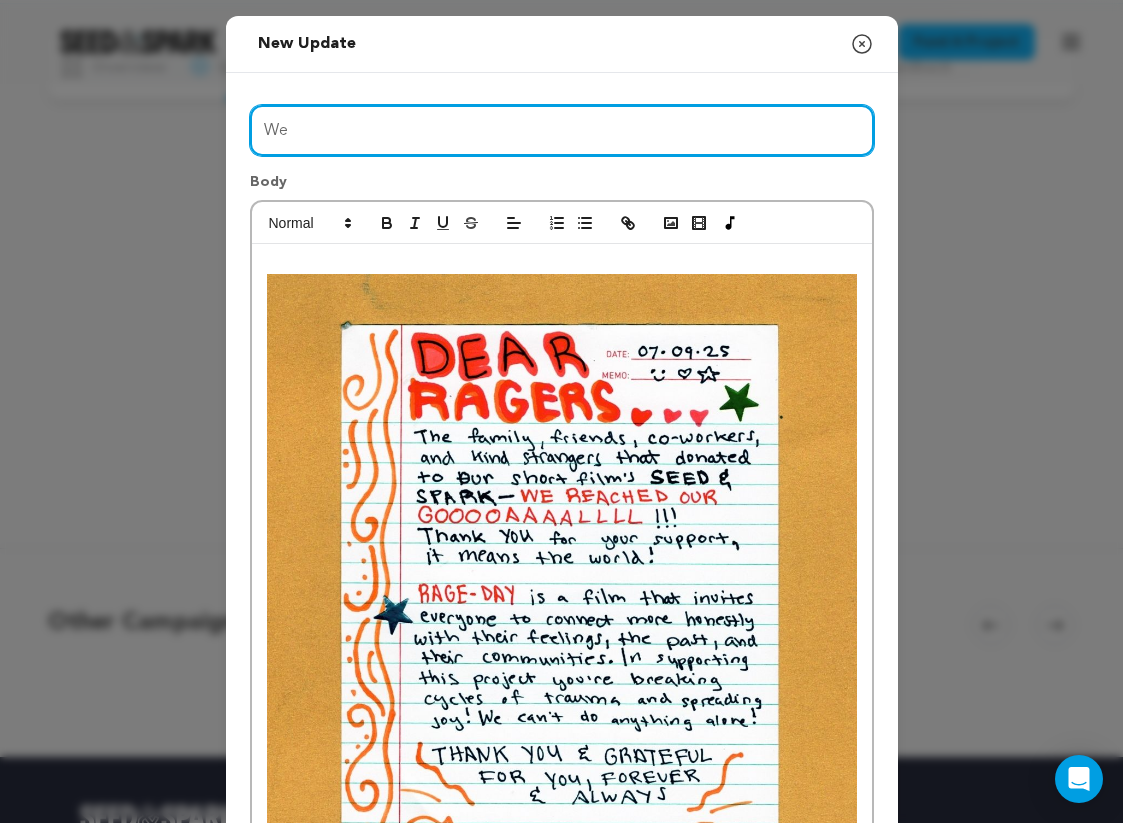 type on "W" 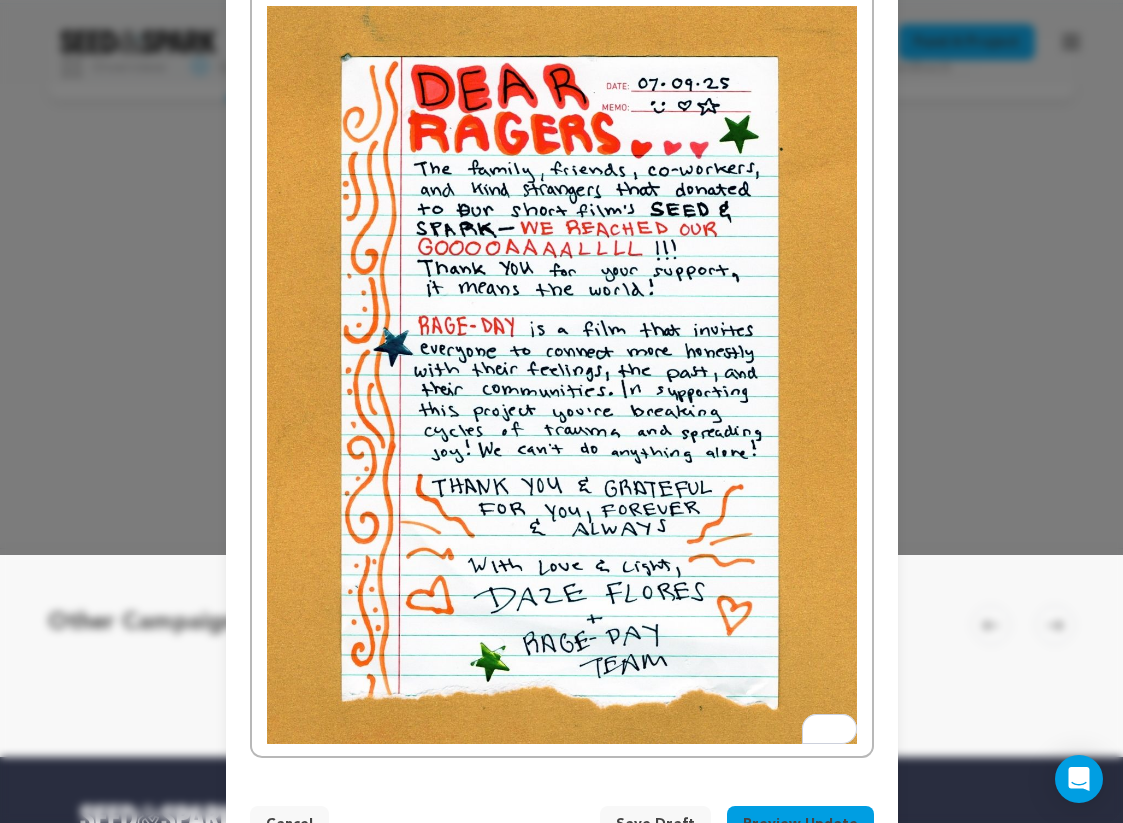 scroll, scrollTop: 335, scrollLeft: 0, axis: vertical 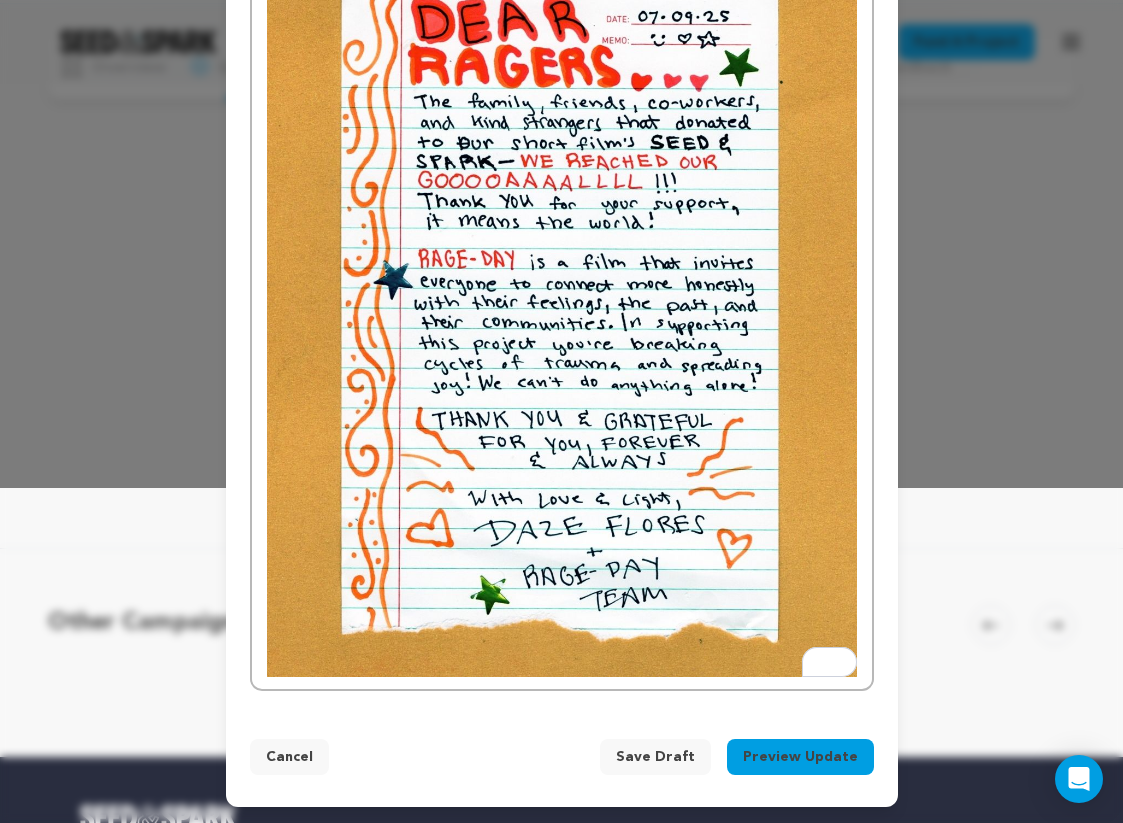type on "WE REACHED OUR GOAL!" 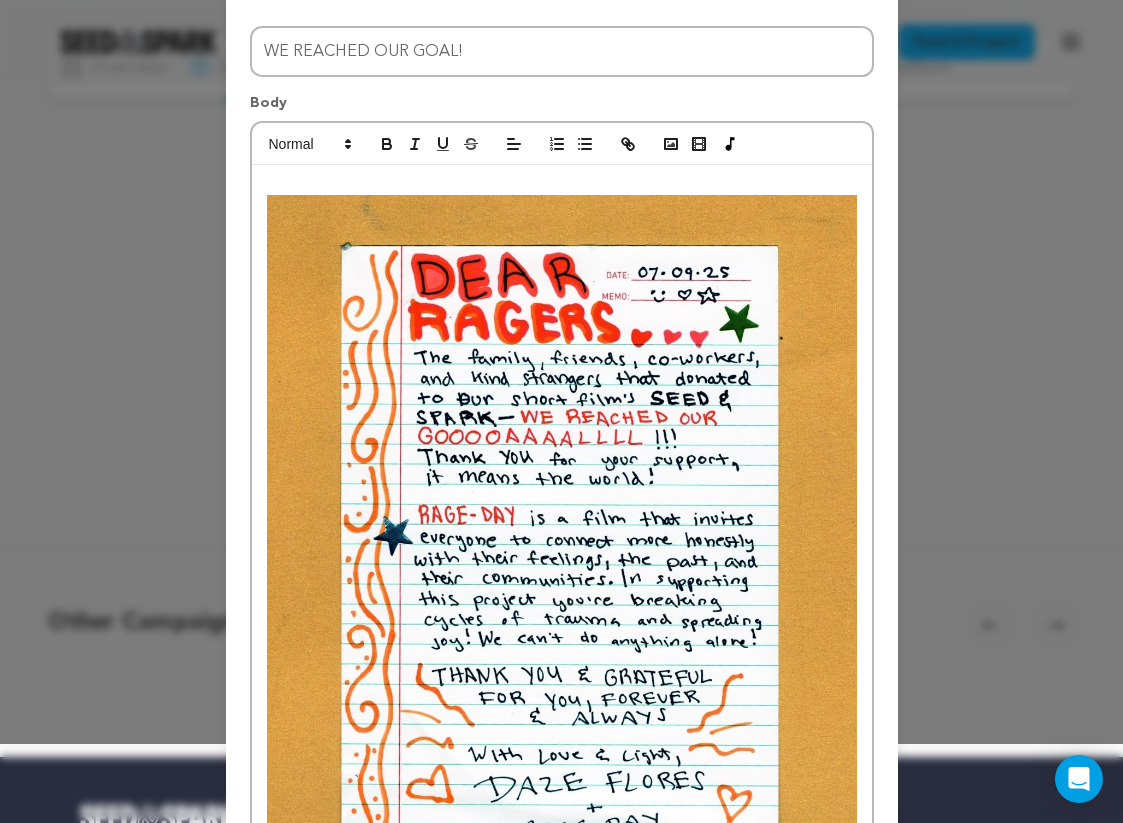 scroll, scrollTop: 0, scrollLeft: 0, axis: both 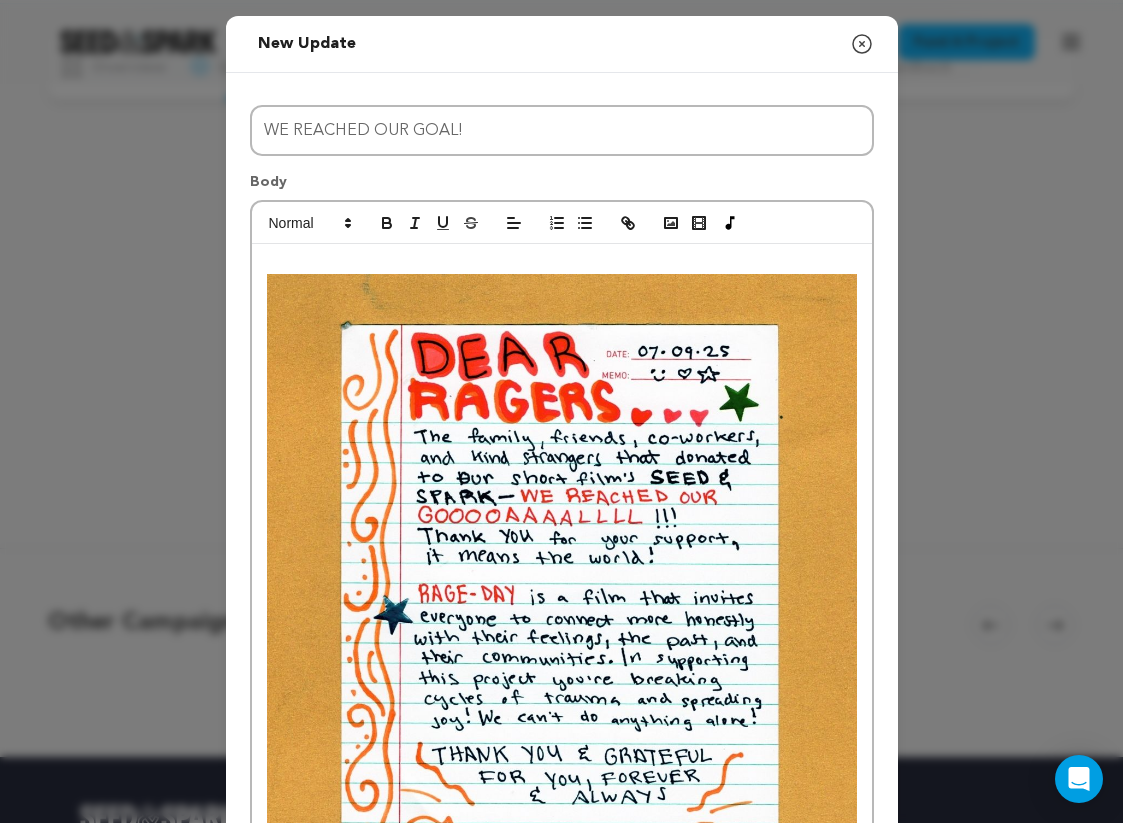 click at bounding box center [562, 643] 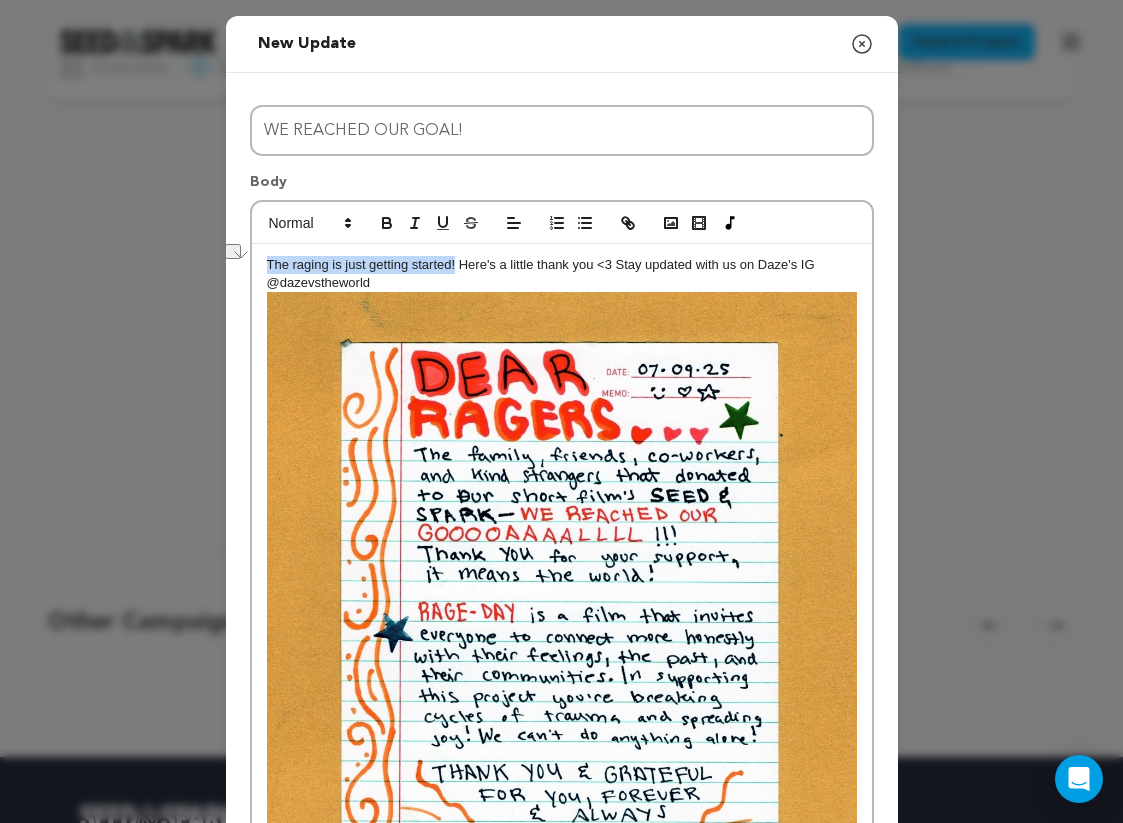 drag, startPoint x: 456, startPoint y: 264, endPoint x: 251, endPoint y: 262, distance: 205.00975 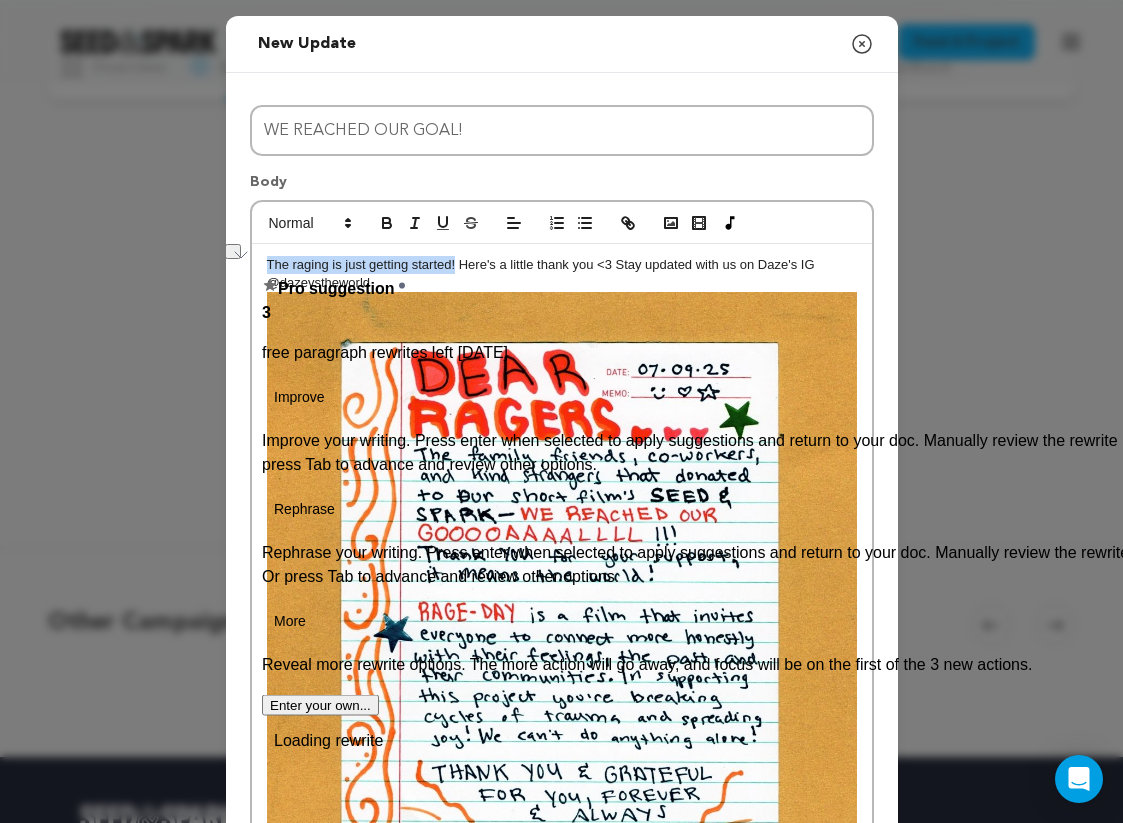 copy on "The raging is just getting started!" 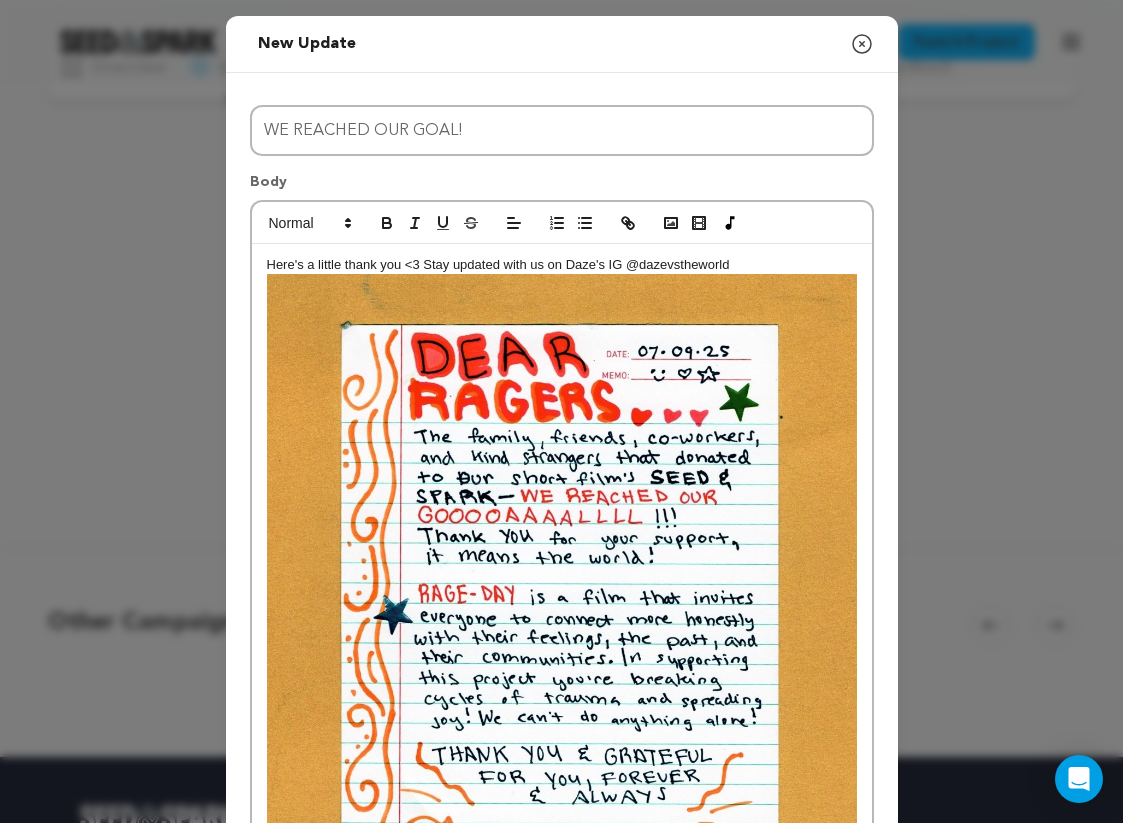 click on "Here's a little thank you <3 Stay updated with us on Daze's IG @dazevstheworld" at bounding box center [562, 265] 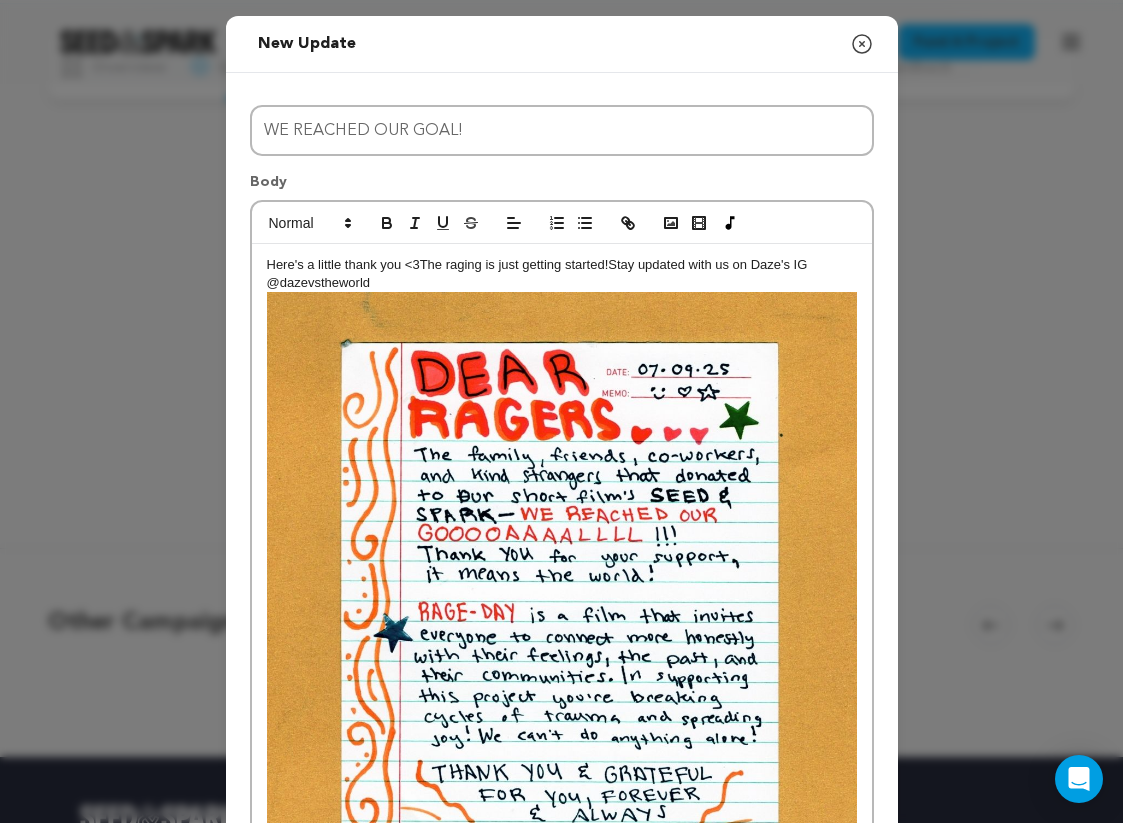 scroll, scrollTop: 0, scrollLeft: 0, axis: both 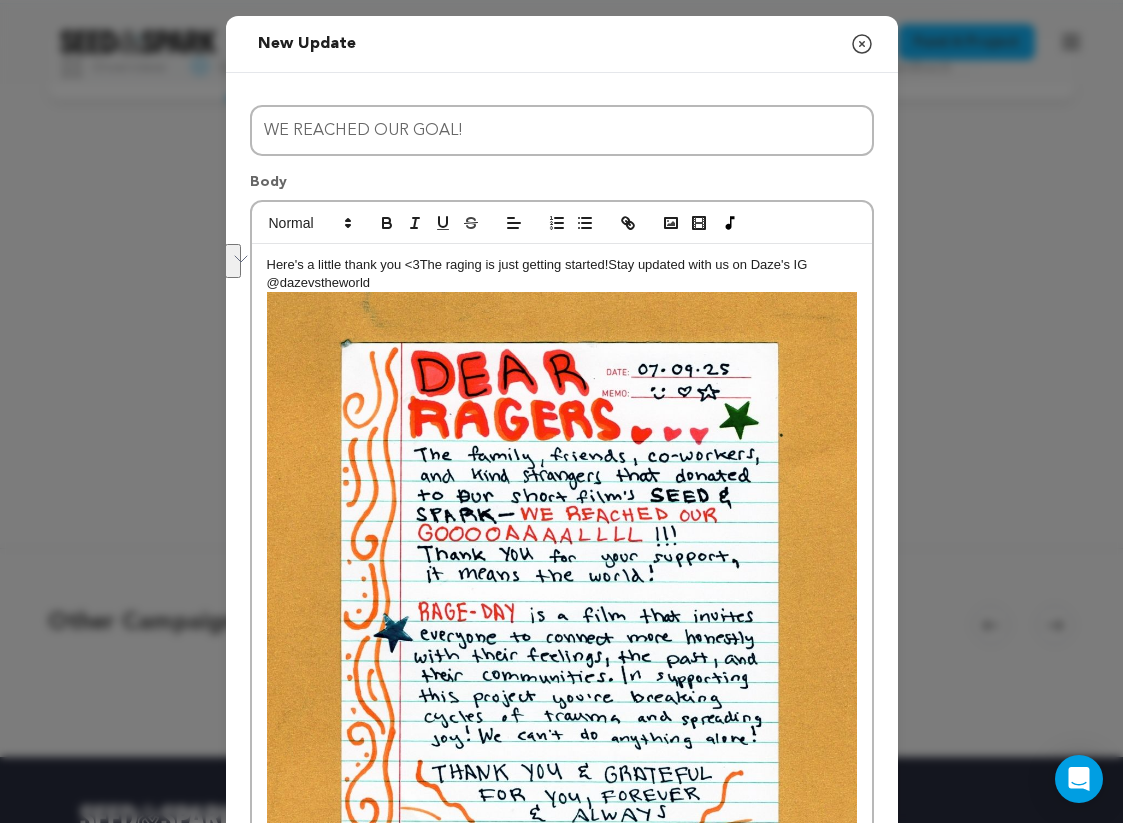 drag, startPoint x: 388, startPoint y: 285, endPoint x: 758, endPoint y: 260, distance: 370.84363 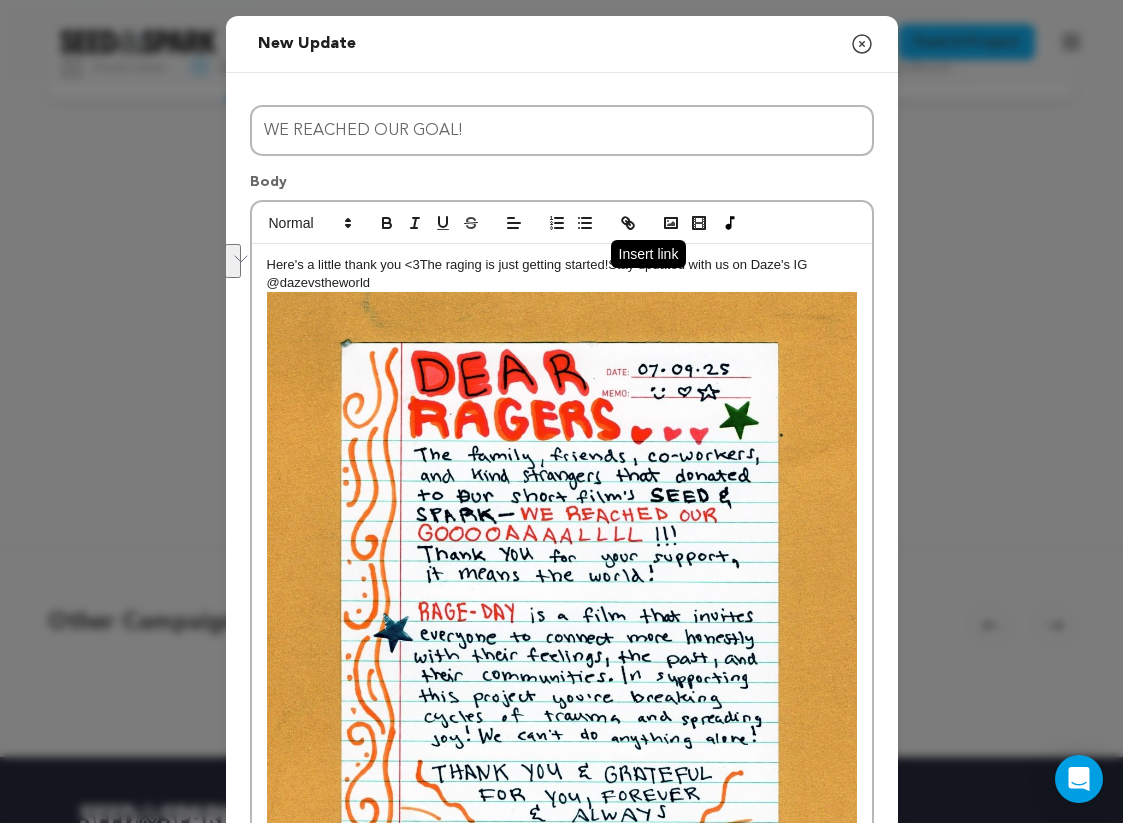 click 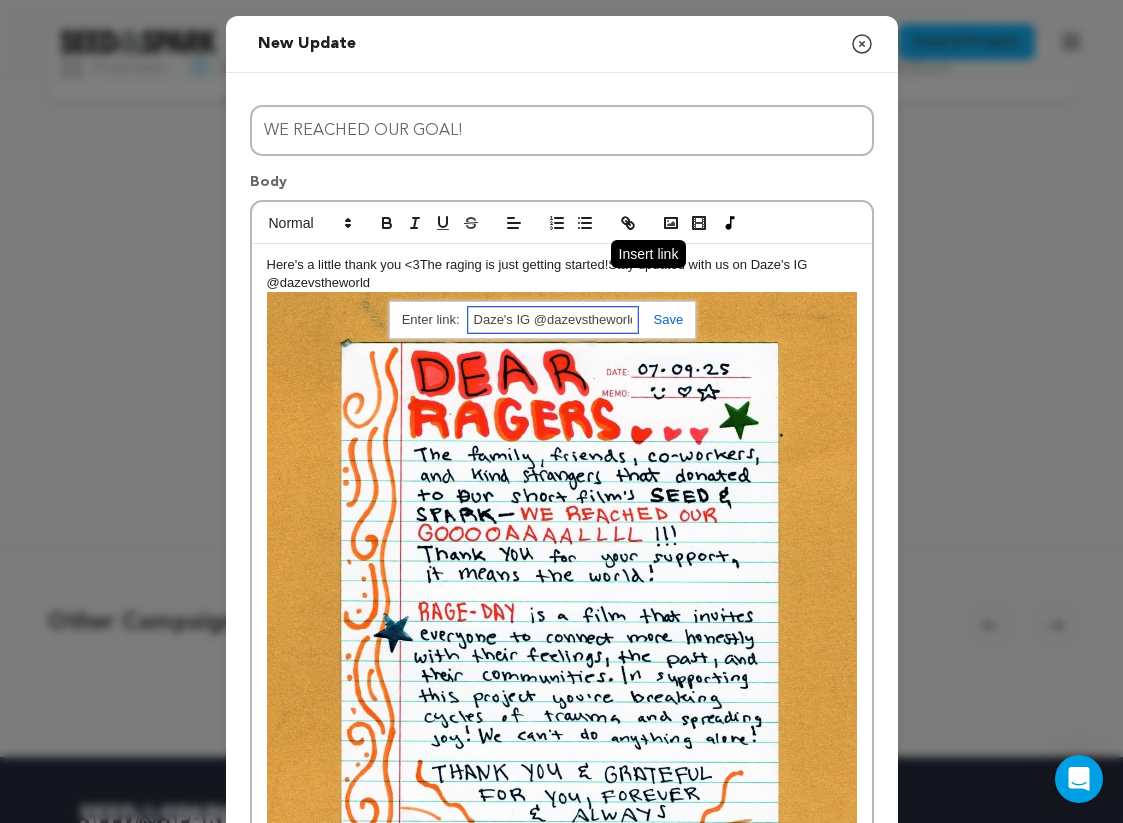 paste on "[URL][DOMAIN_NAME]" 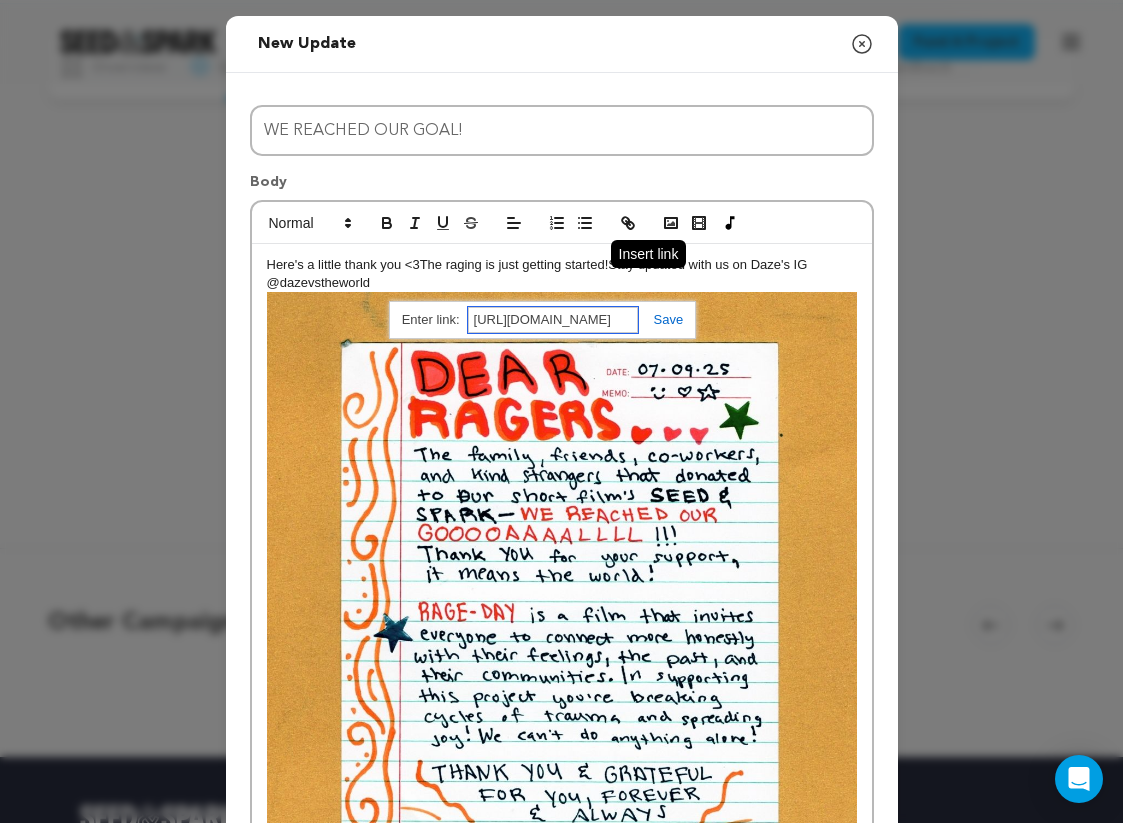 scroll, scrollTop: 0, scrollLeft: 134, axis: horizontal 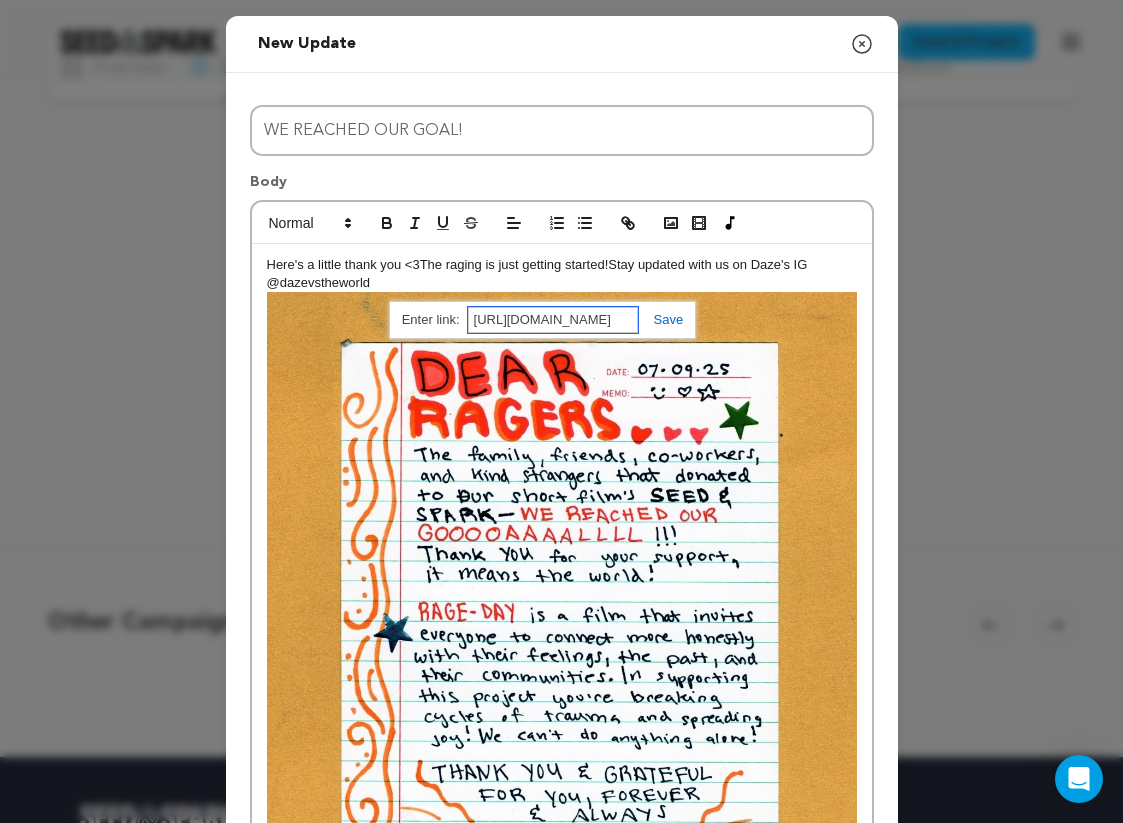type on "[URL][DOMAIN_NAME]" 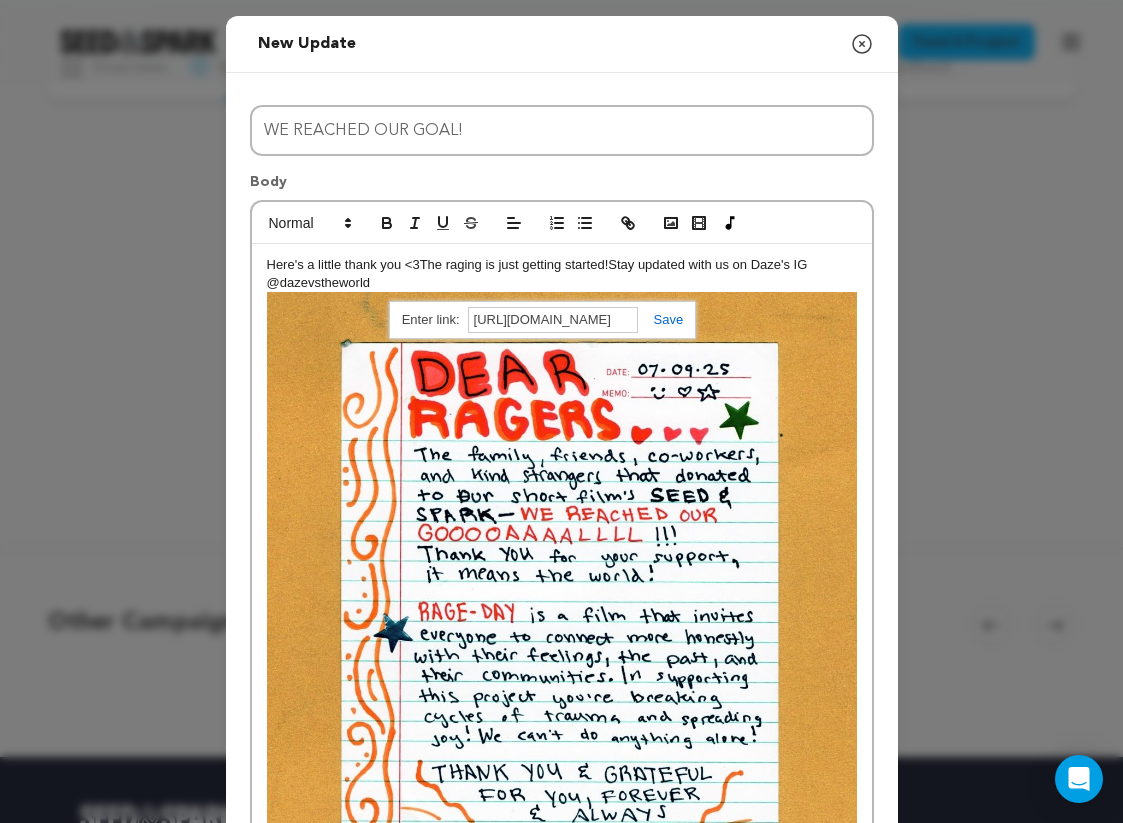 scroll, scrollTop: 0, scrollLeft: 0, axis: both 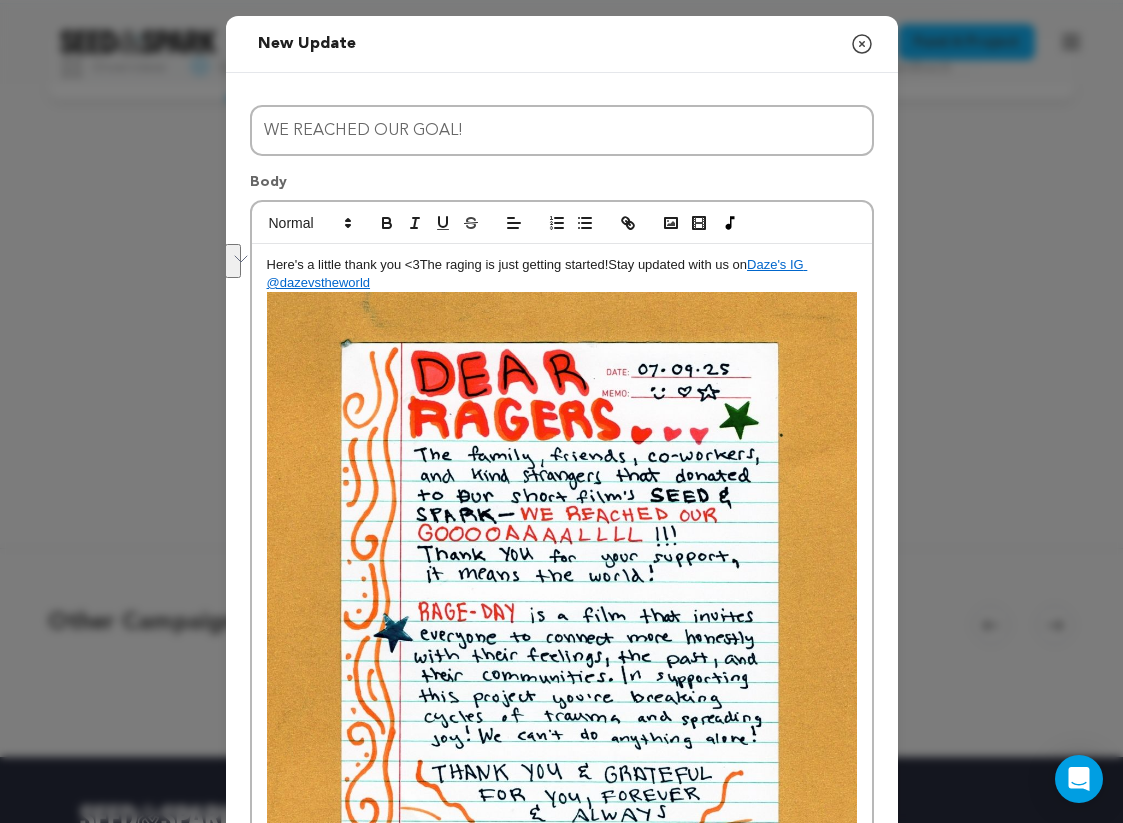 click on "Here's a little thank you <3  The raging is just getting started!  Stay updated with us on  Daze's IG @dazevstheworld" at bounding box center [562, 274] 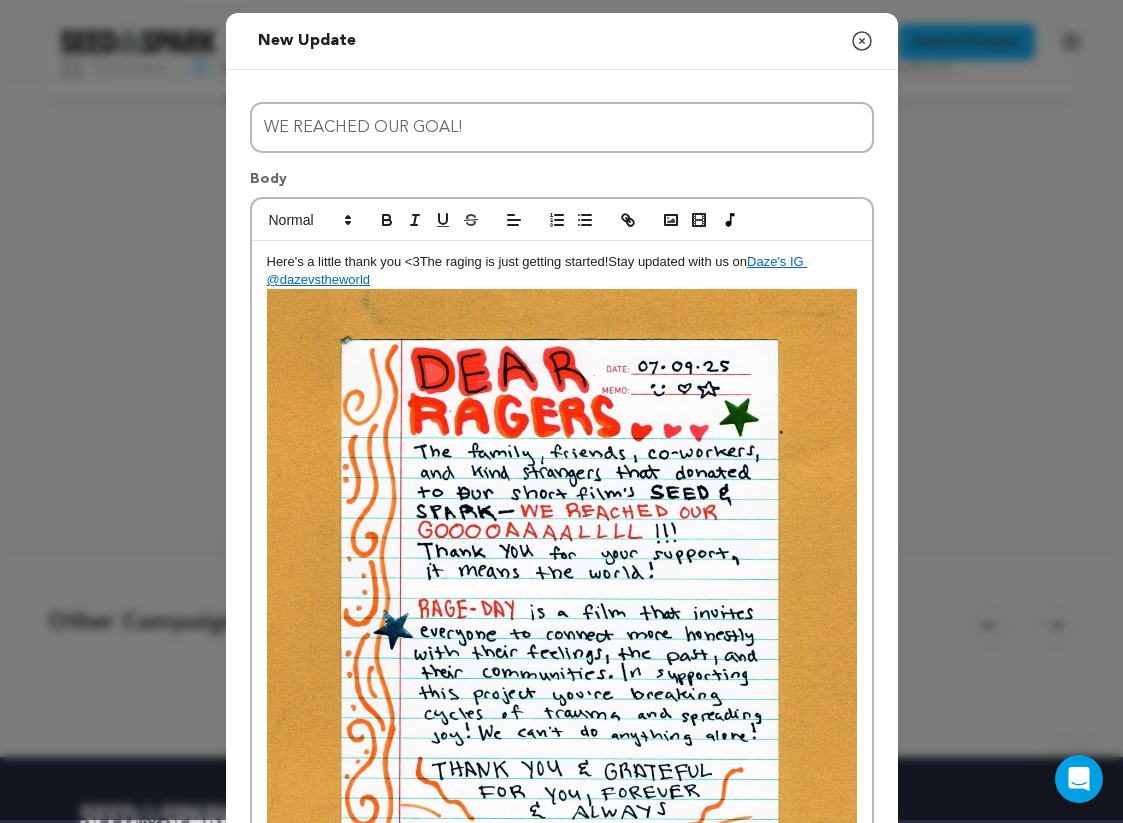 scroll, scrollTop: 0, scrollLeft: 0, axis: both 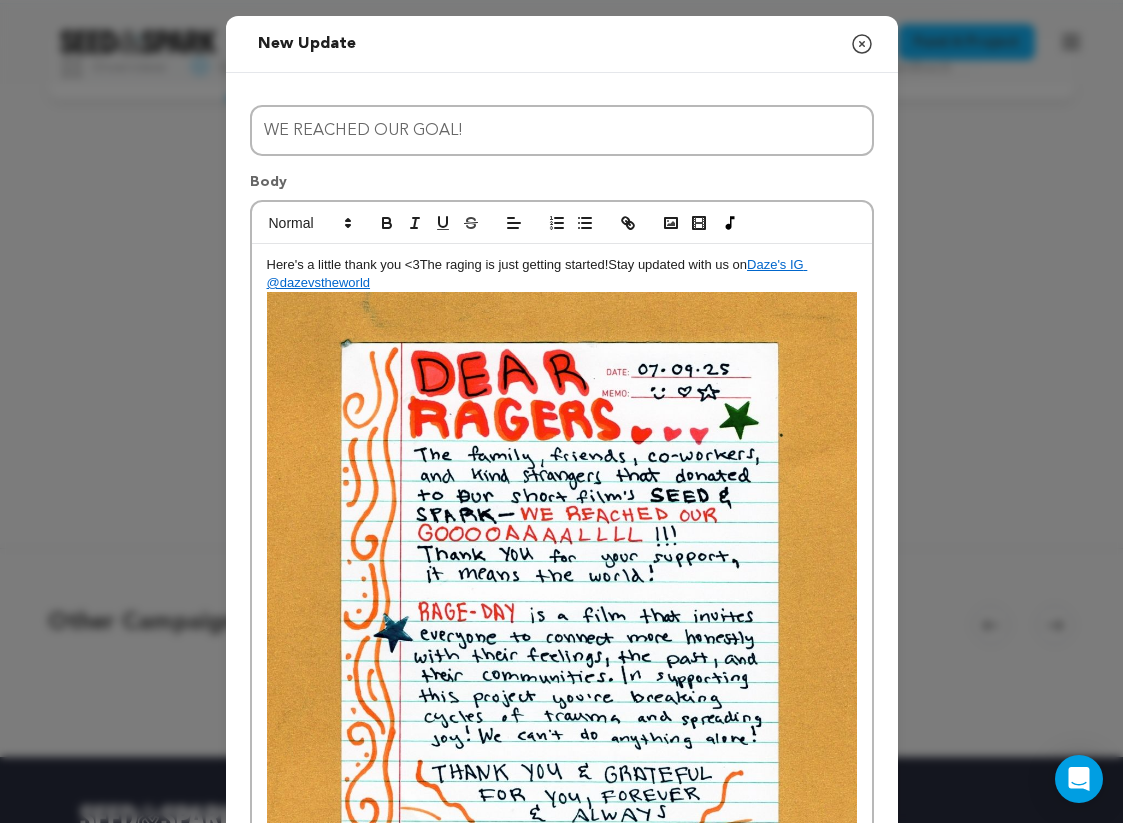 click on "The raging is just getting started!" at bounding box center (514, 264) 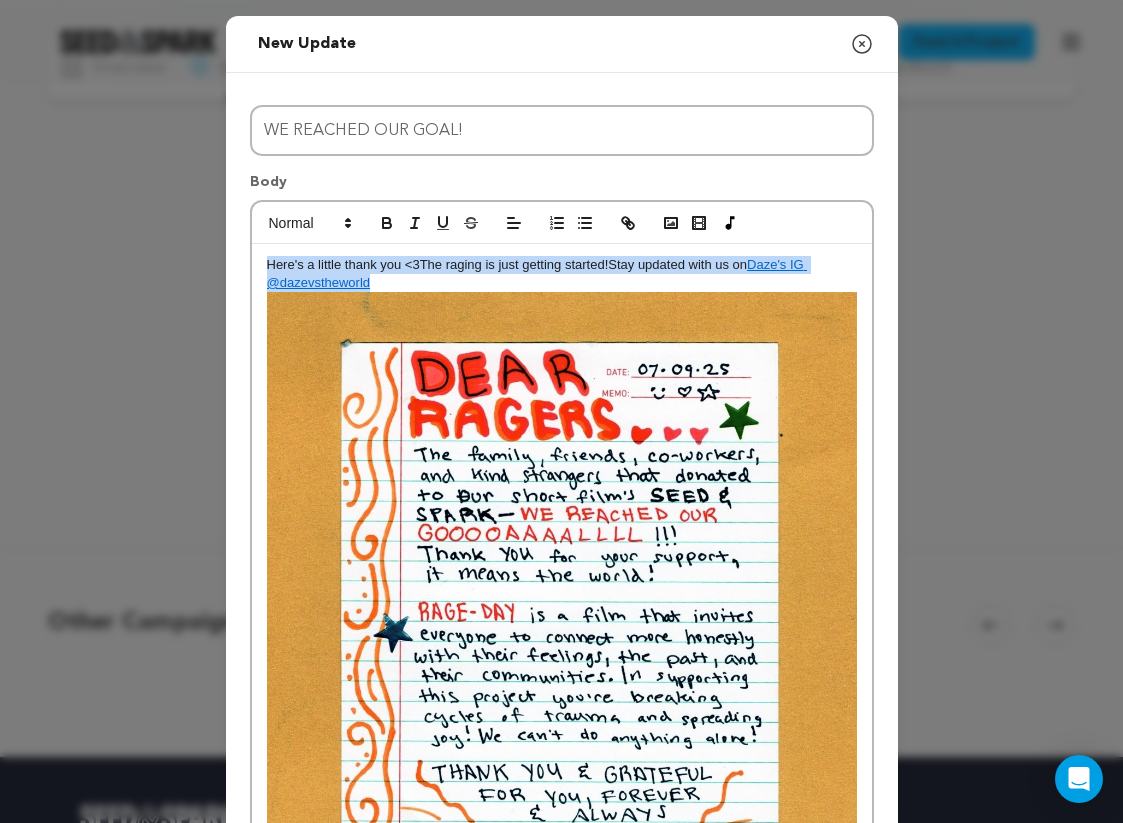 drag, startPoint x: 386, startPoint y: 282, endPoint x: 261, endPoint y: 255, distance: 127.88276 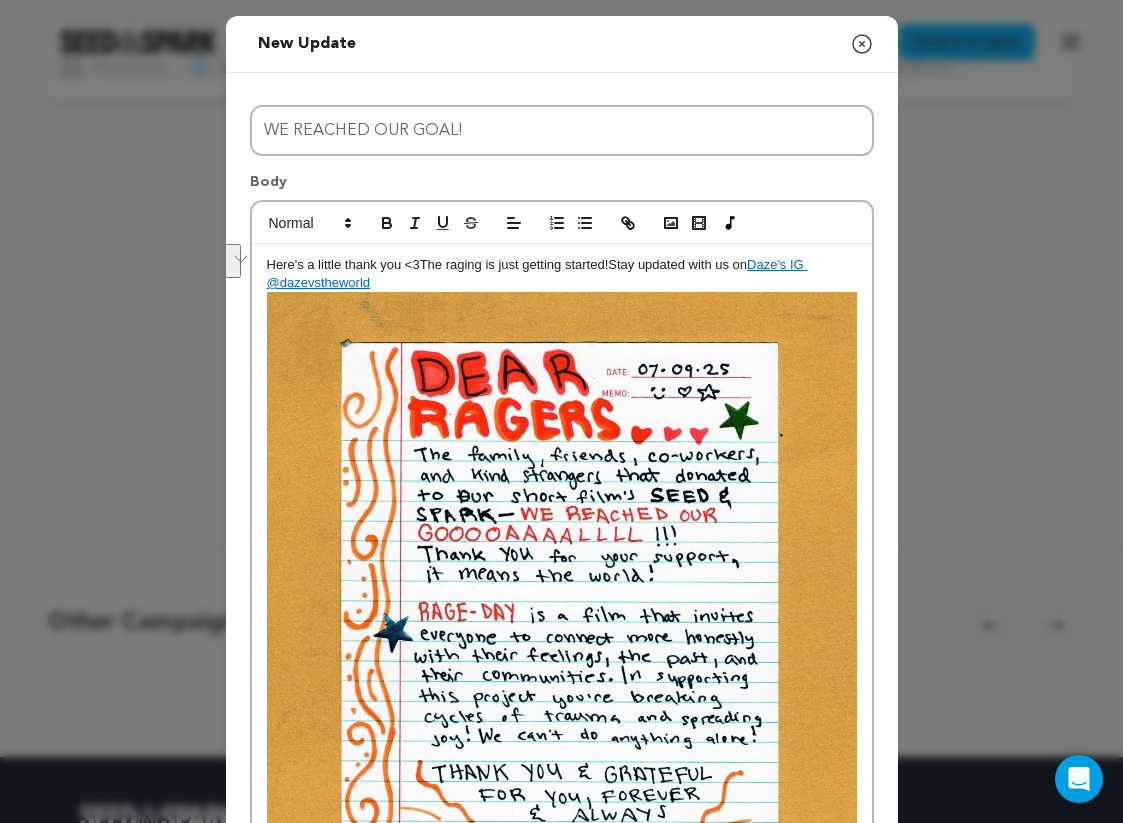 click at bounding box center (562, 223) 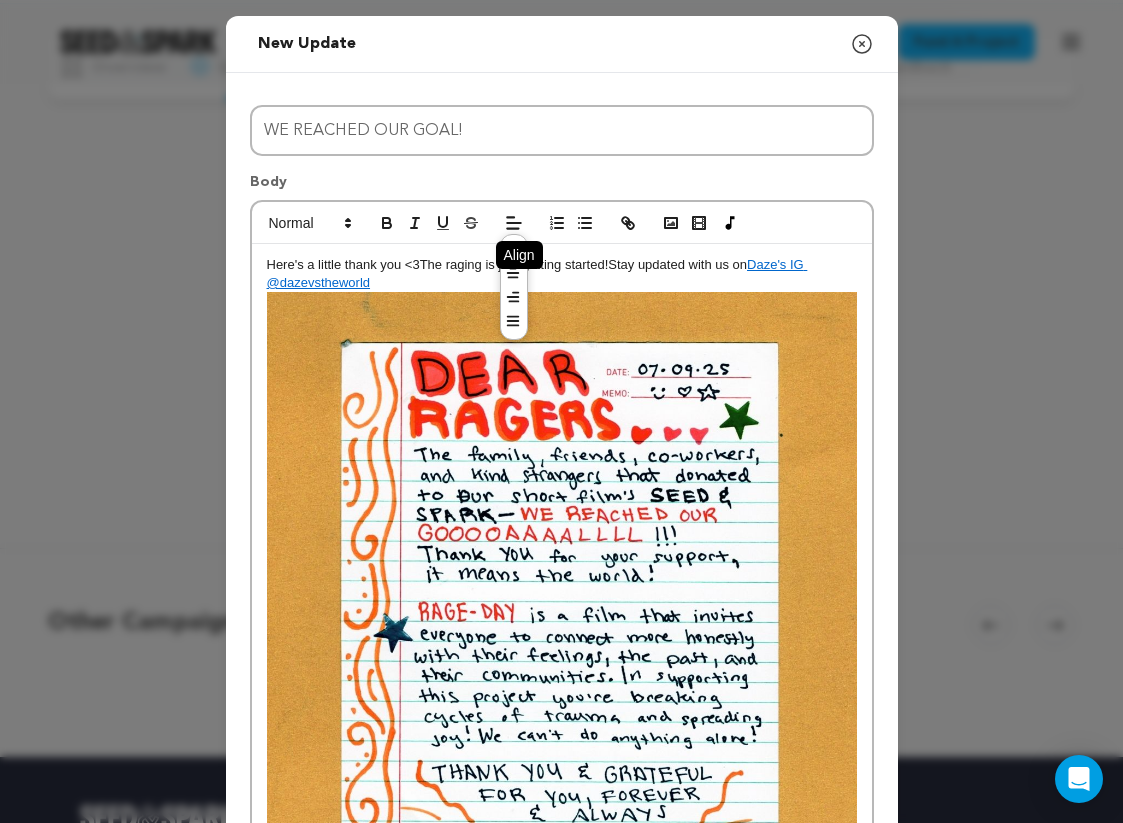 click 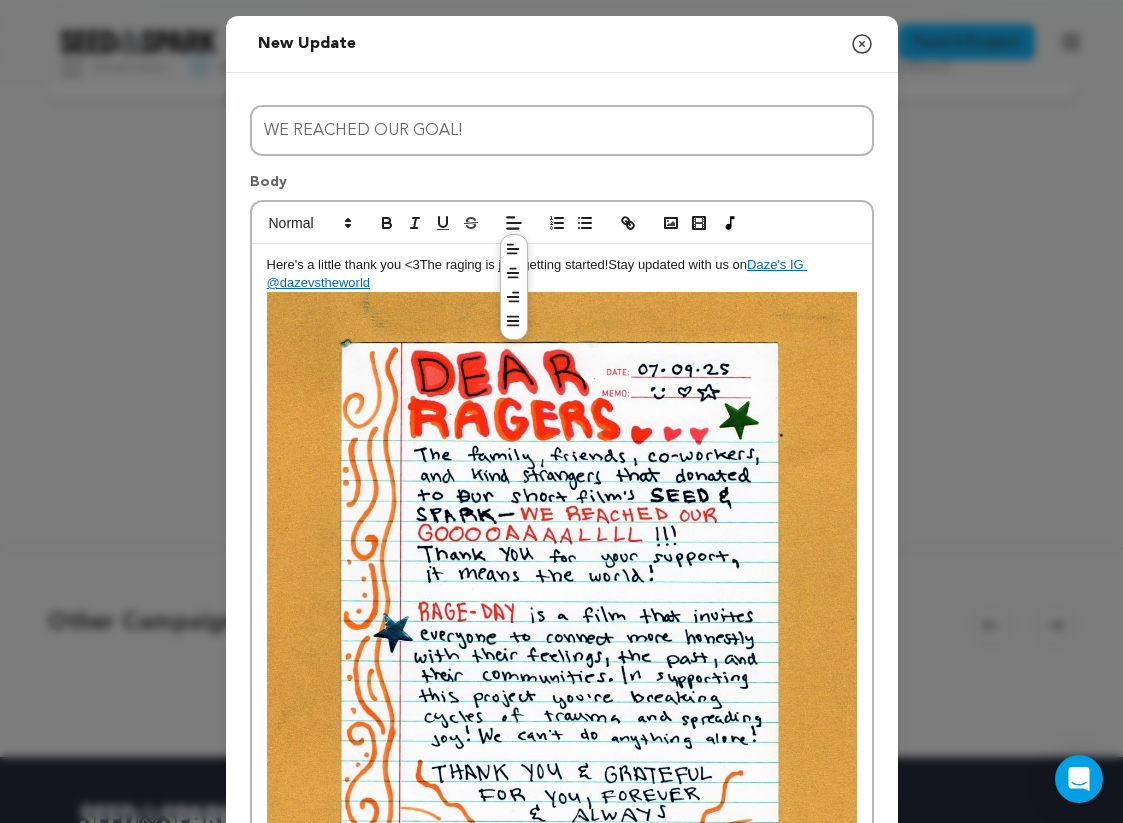 click on "Here's a little thank you <3  The raging is just getting started!  Stay updated with us on  Daze's IG @dazevstheworld" at bounding box center [562, 274] 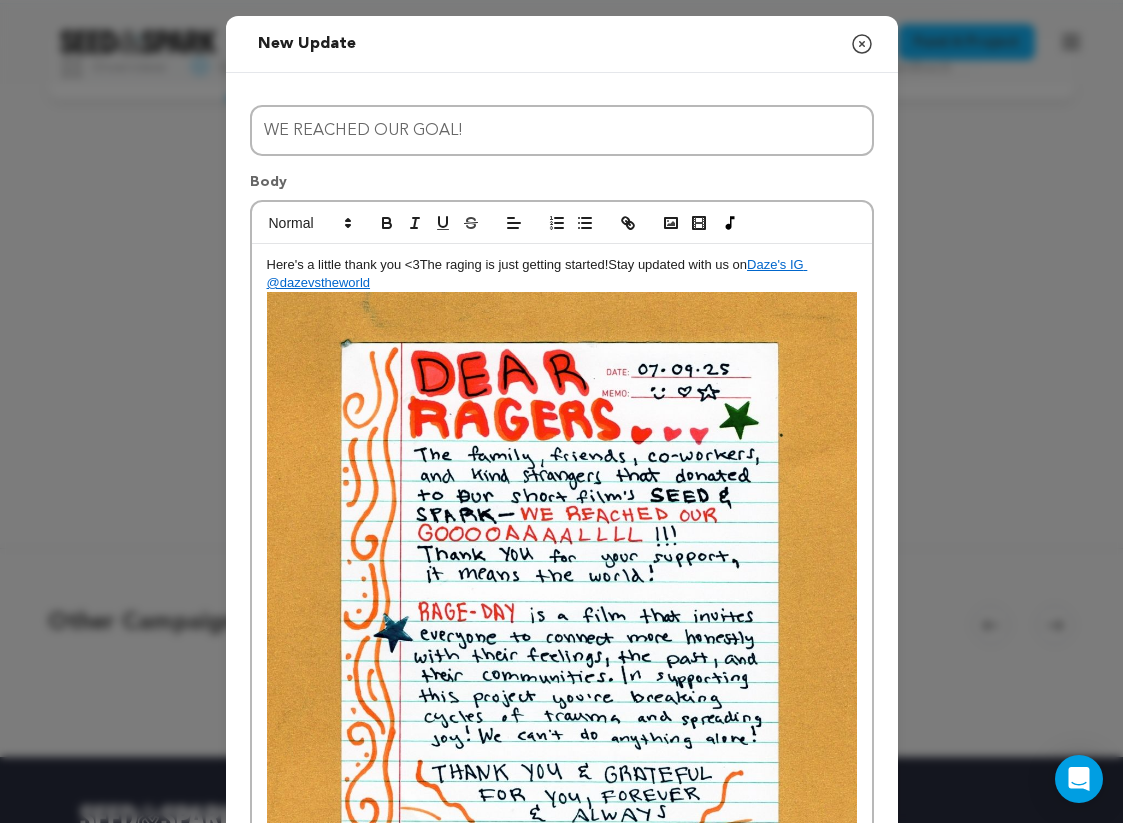 click on "Here's a little thank you <3  The raging is just getting started!  Stay updated with us on  Daze's IG @dazevstheworld" at bounding box center [562, 274] 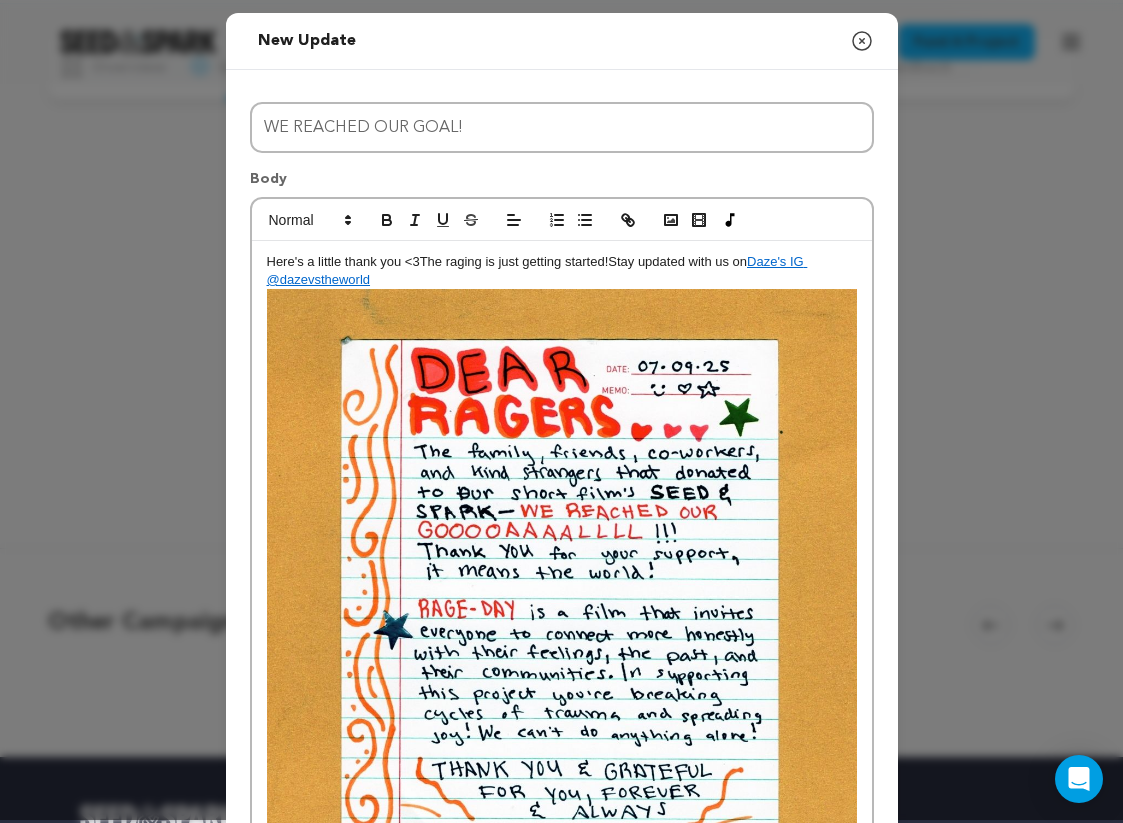 scroll, scrollTop: 0, scrollLeft: 0, axis: both 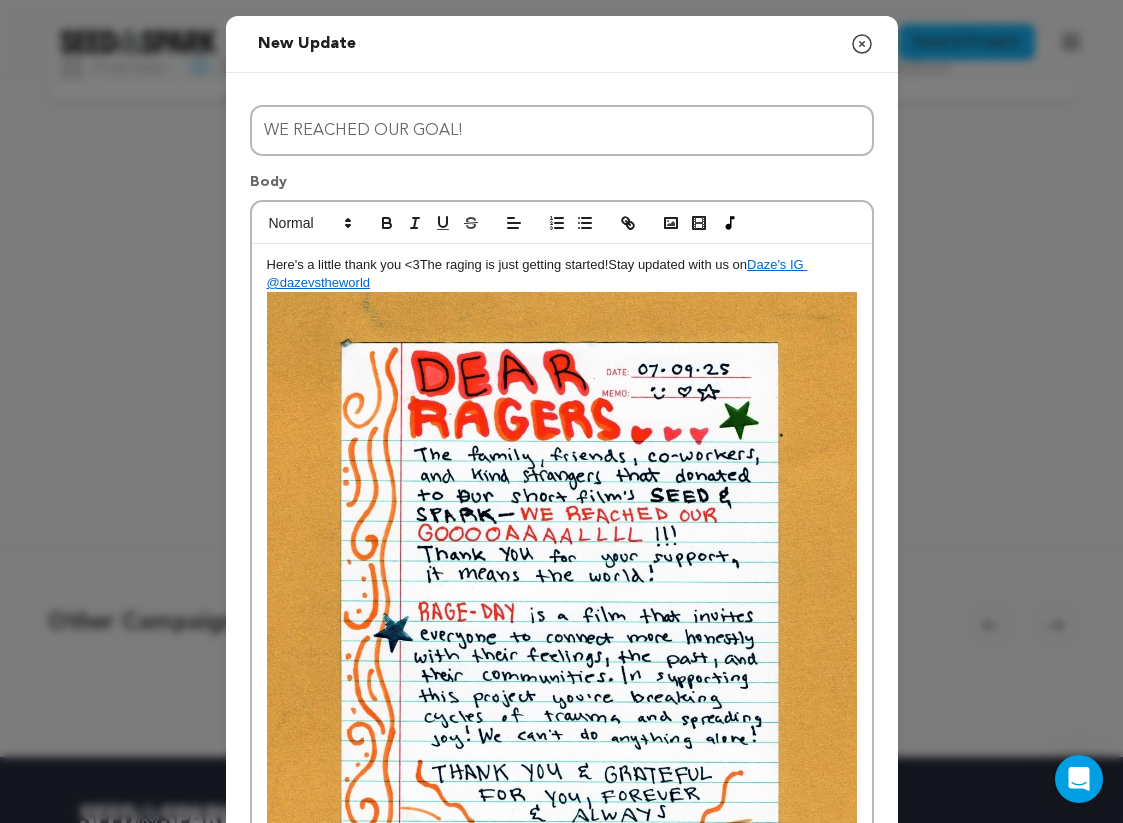 click on "Here's a little thank you <3  The raging is just getting started!  Stay updated with us on  Daze's IG @dazevstheworld" at bounding box center (562, 274) 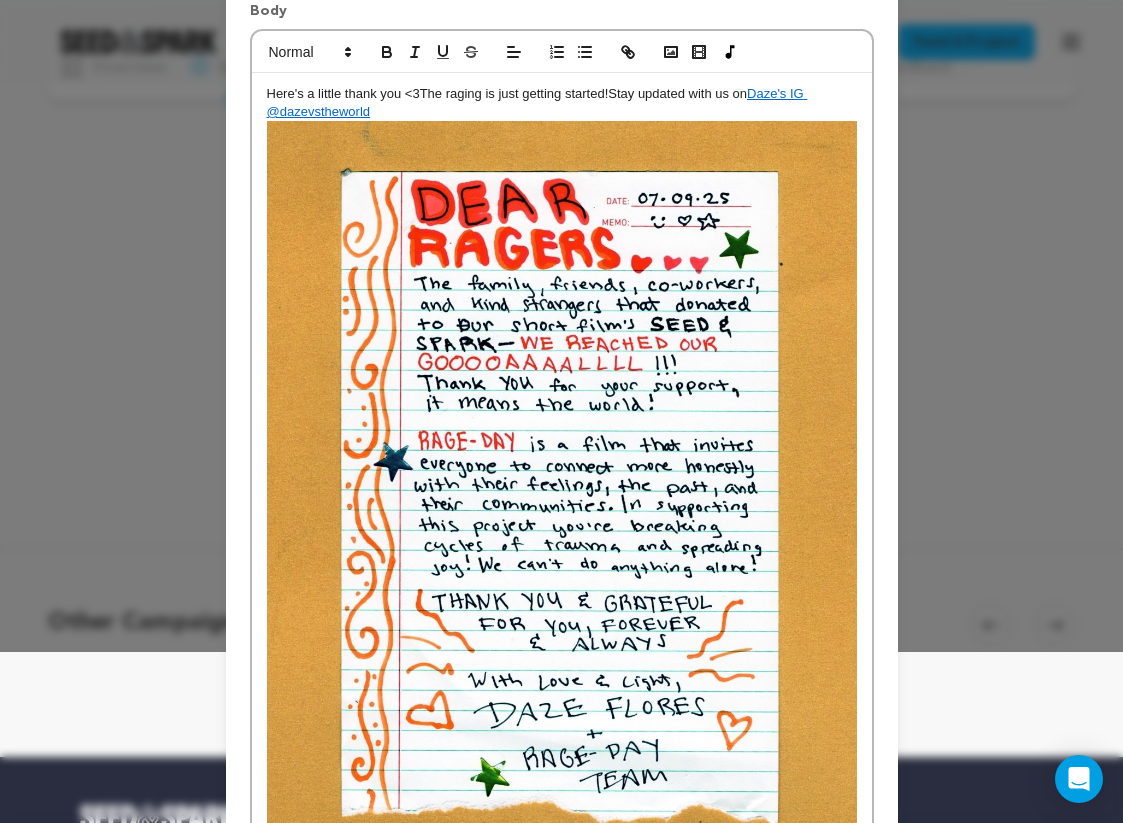 scroll, scrollTop: 0, scrollLeft: 0, axis: both 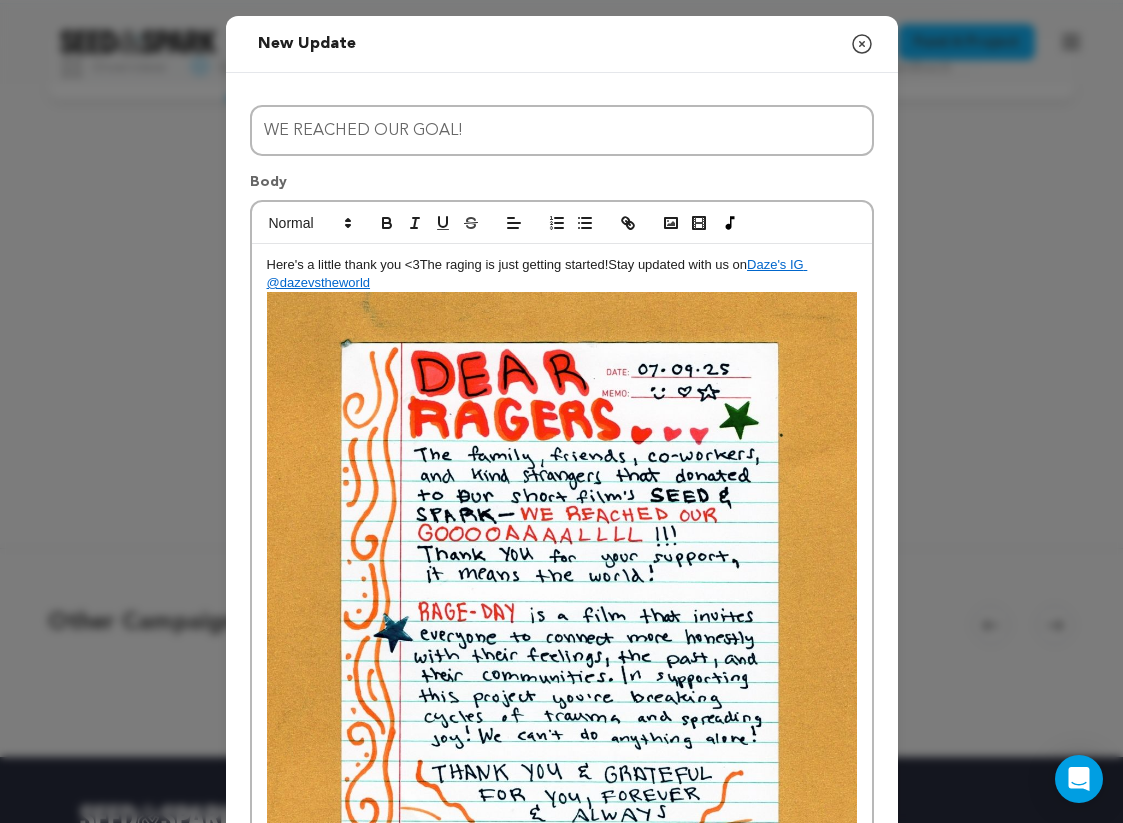 click on "Here's a little thank you <3  The raging is just getting started!  Stay updated with us on  Daze's IG @dazevstheworld" at bounding box center [562, 274] 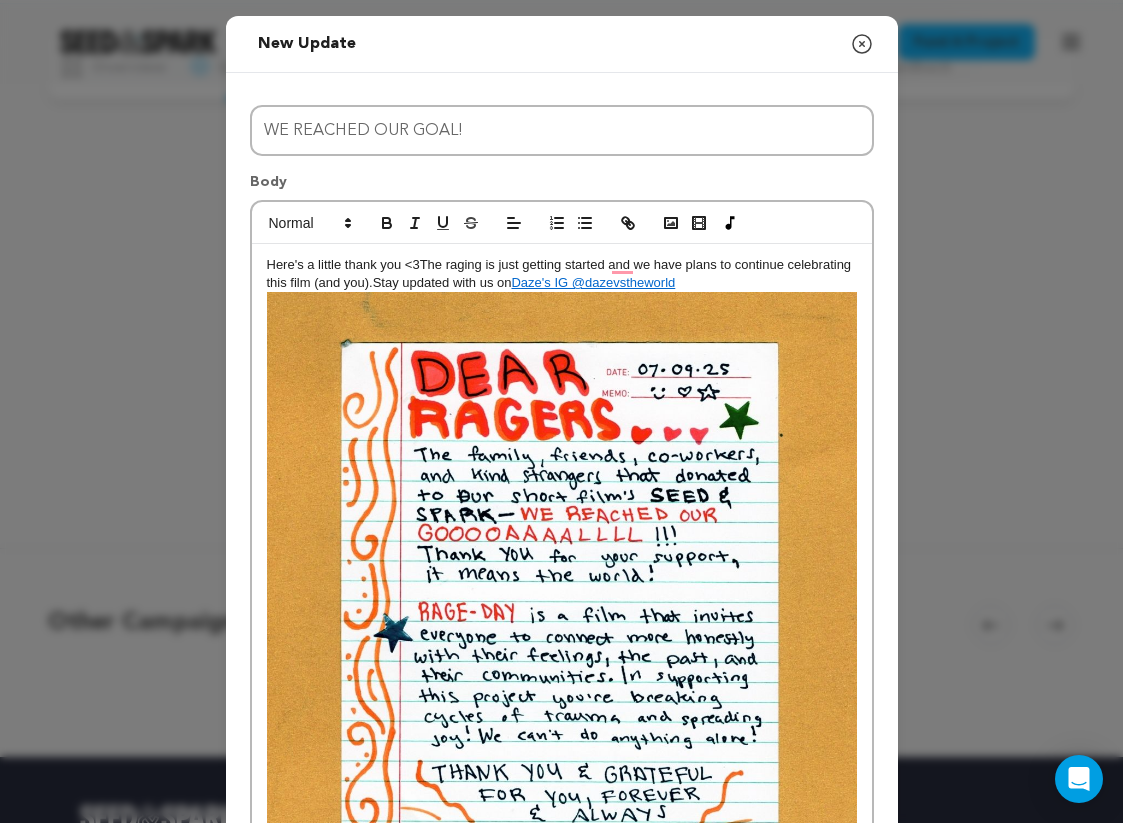 click on "Here's a little thank you <3  The raging is just getting started and we have plans to continue celebrating this film (and you).  Stay updated with us on  Daze's IG @dazevstheworld" at bounding box center [562, 652] 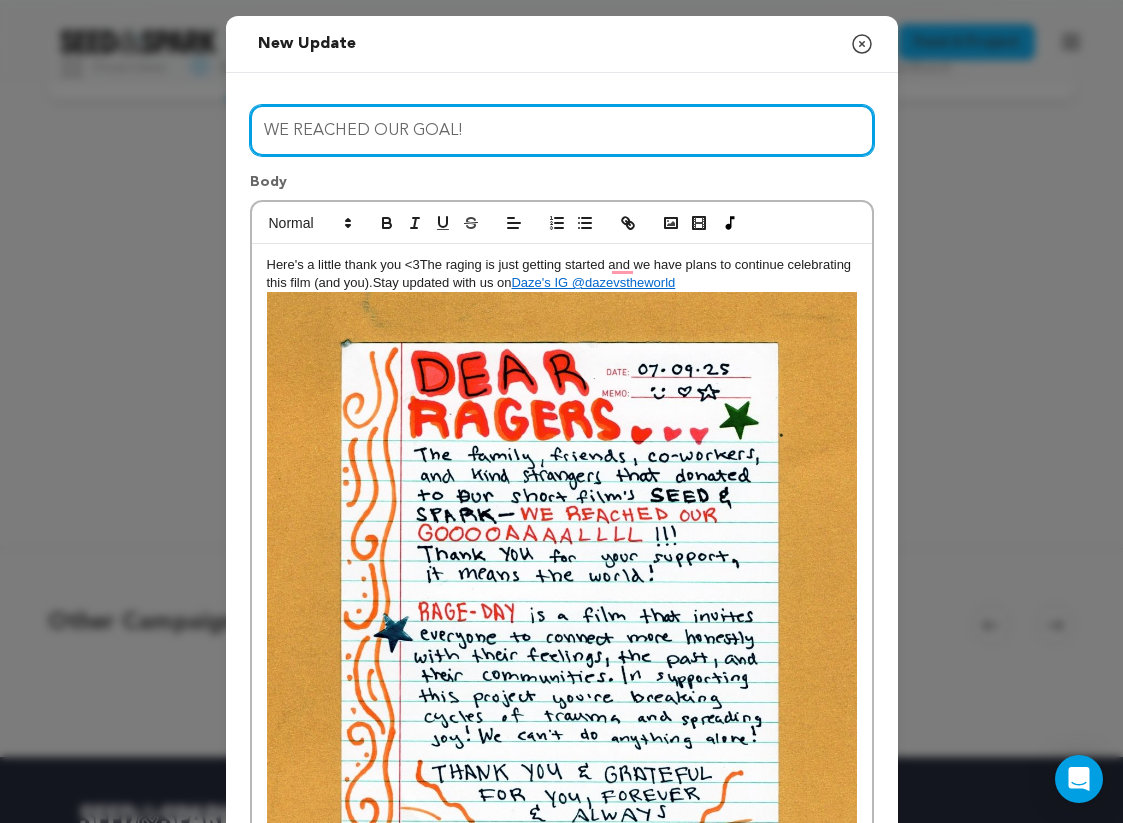 click on "WE REACHED OUR GOAL!" at bounding box center (562, 130) 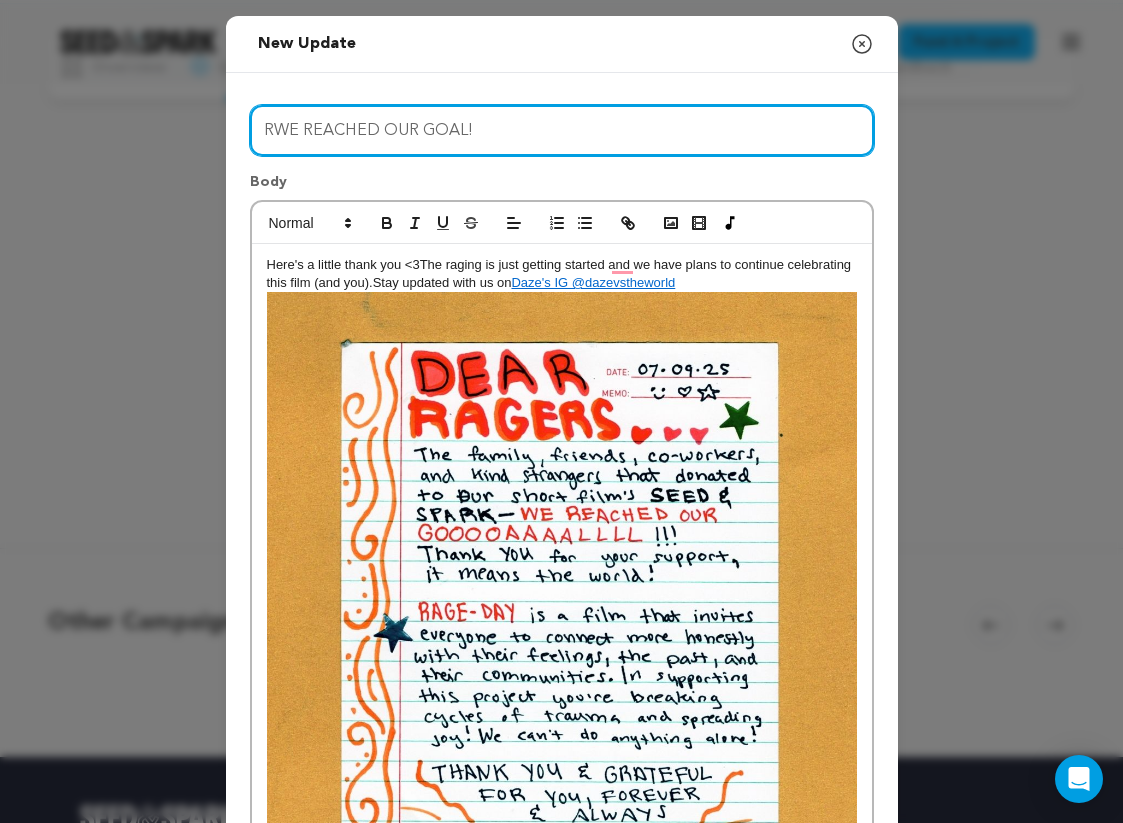 type on "WE REACHED OUR GOAL!" 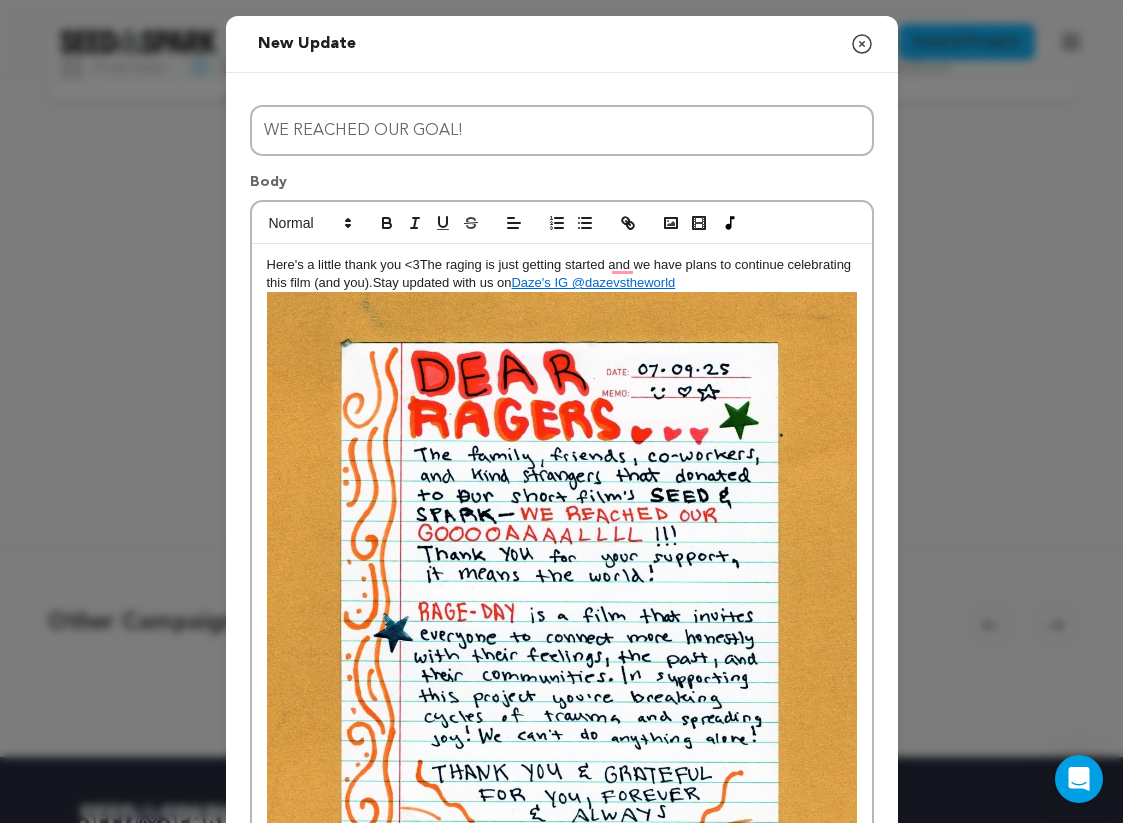 click on "Here's a little thank you <3  The raging is just getting started and we have plans to continue celebrating this film (and you).  Stay updated with us on  Daze's IG @dazevstheworld" at bounding box center (562, 274) 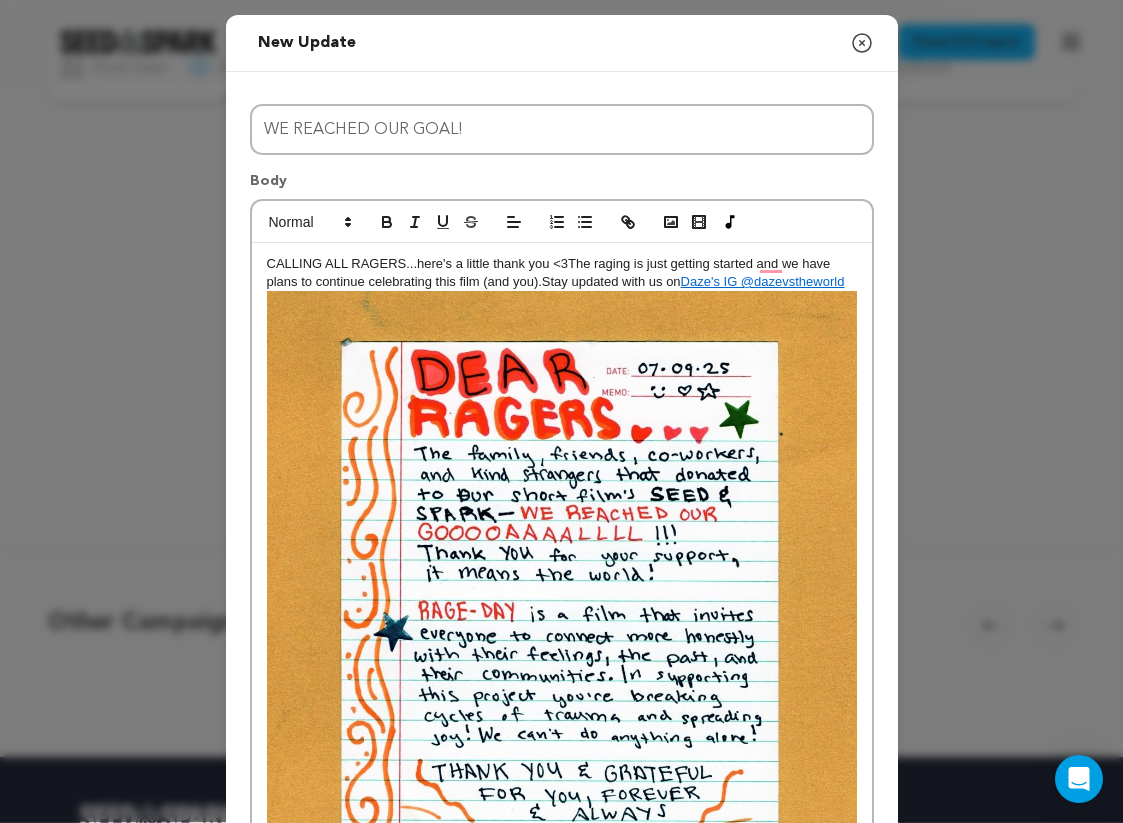scroll, scrollTop: 2, scrollLeft: 0, axis: vertical 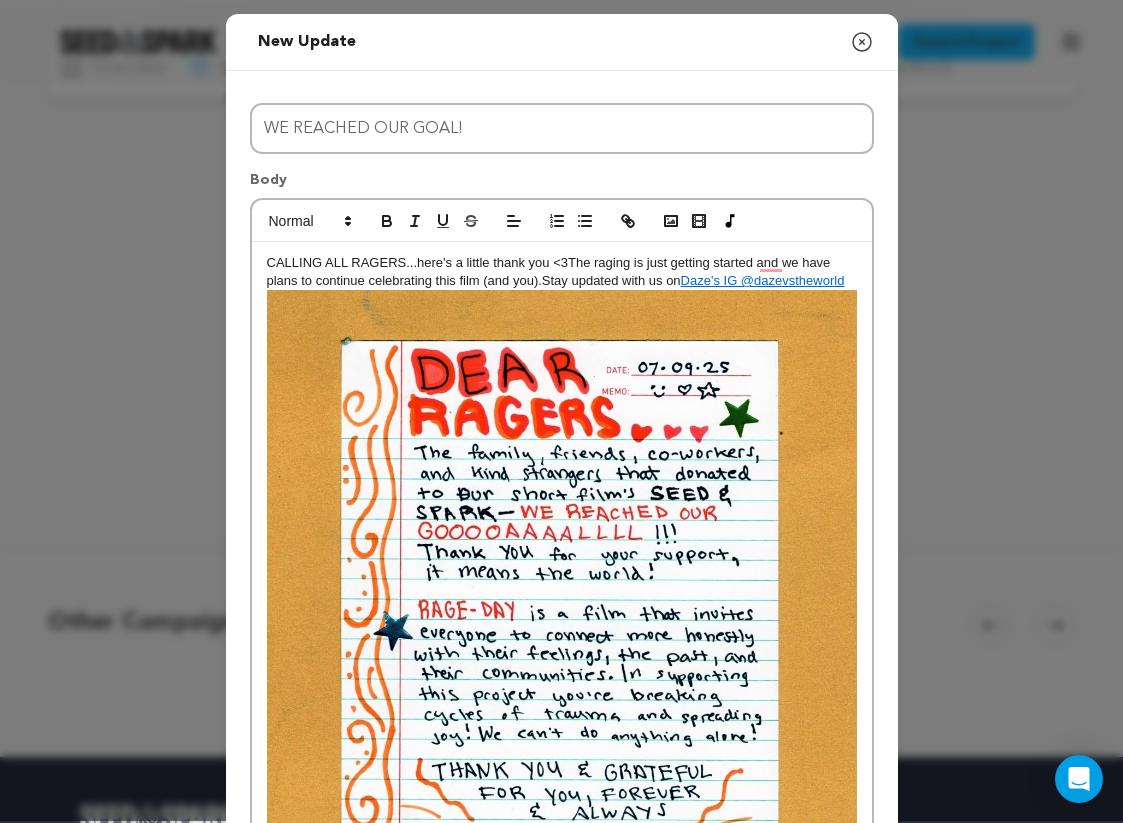 click on "The raging is just getting started and we have plans to continue celebrating this film (and you)." at bounding box center (550, 271) 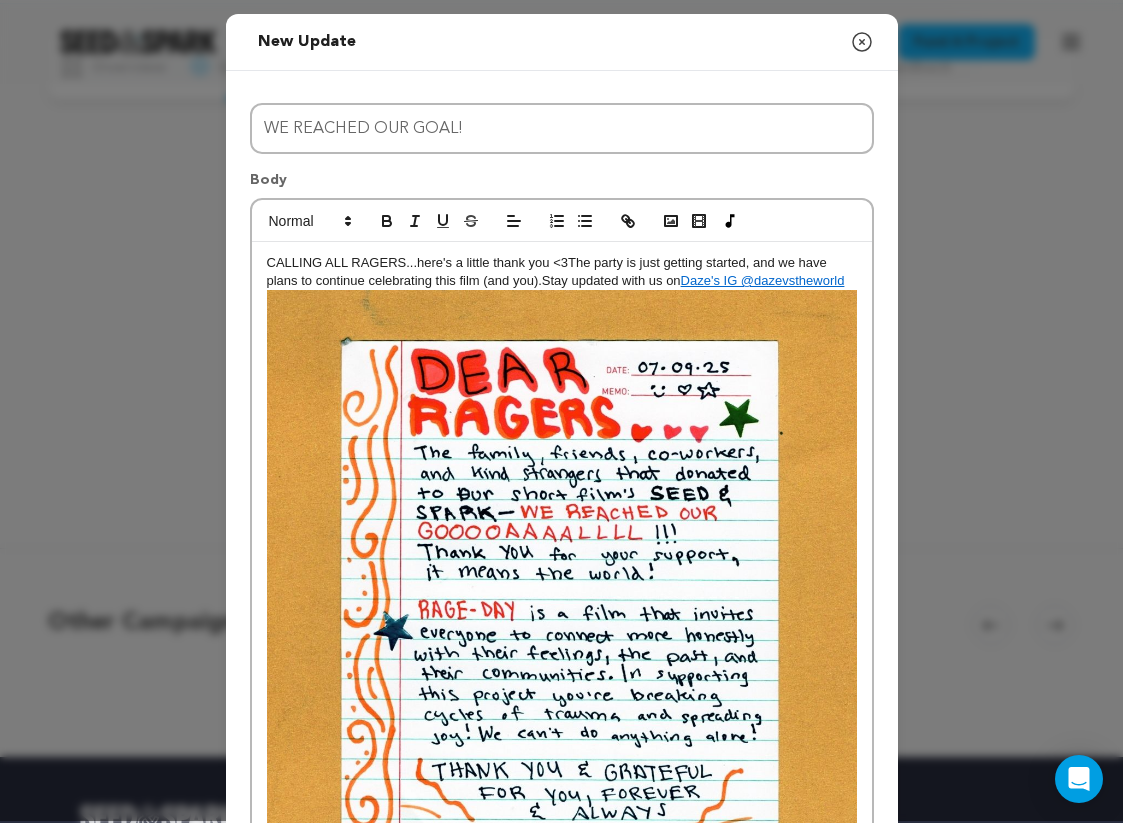 click on "The party is just getting started, and we have plans to continue celebrating this film (and you)." at bounding box center [549, 271] 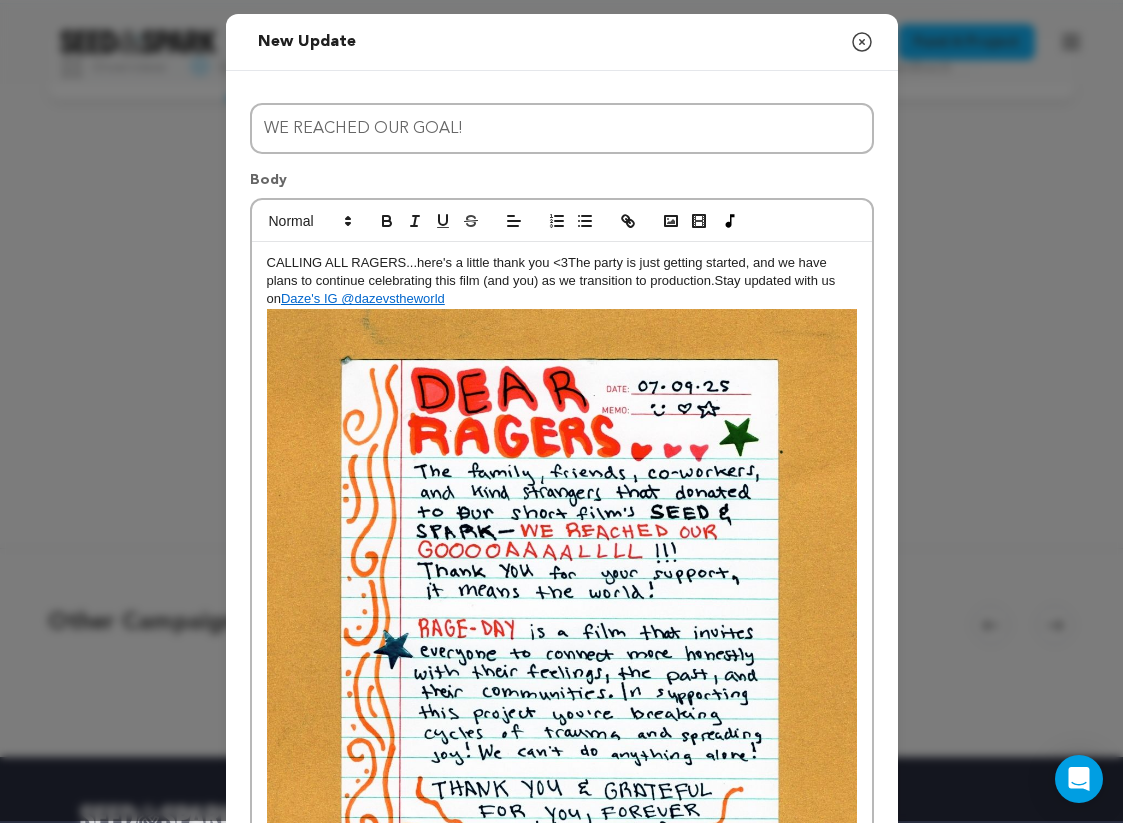 click on "CALLING ALL RAGERS...here's a little thank you <3  The party is just getting started, and we have plans to continue celebrating this film (and you) as we transition to production.  Stay updated with us on  Daze's IG @dazevstheworld" at bounding box center (562, 281) 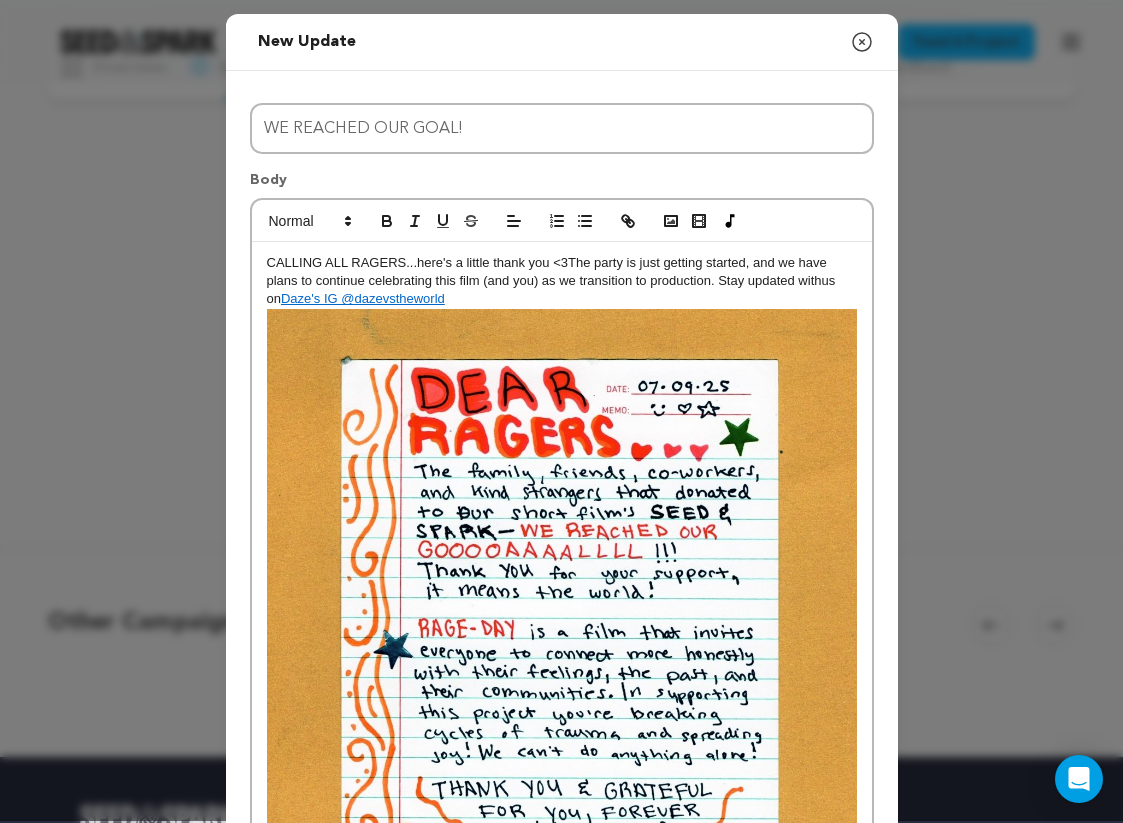 click on "CALLING ALL RAGERS...here's a little thank you <3  The party is just getting started, and we have plans to continue celebrating this film (and you) as we transition to production. Stay updated with  us on  Daze's IG @dazevstheworld" at bounding box center (562, 281) 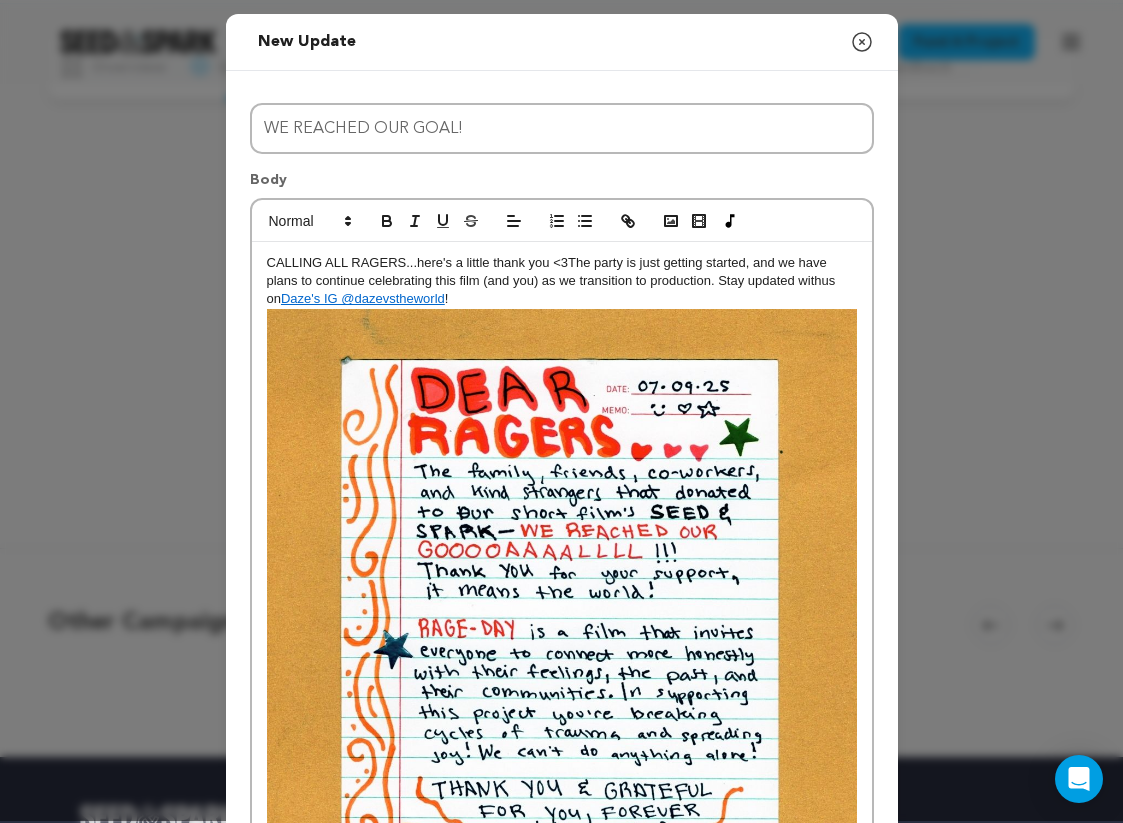 scroll, scrollTop: 34, scrollLeft: 0, axis: vertical 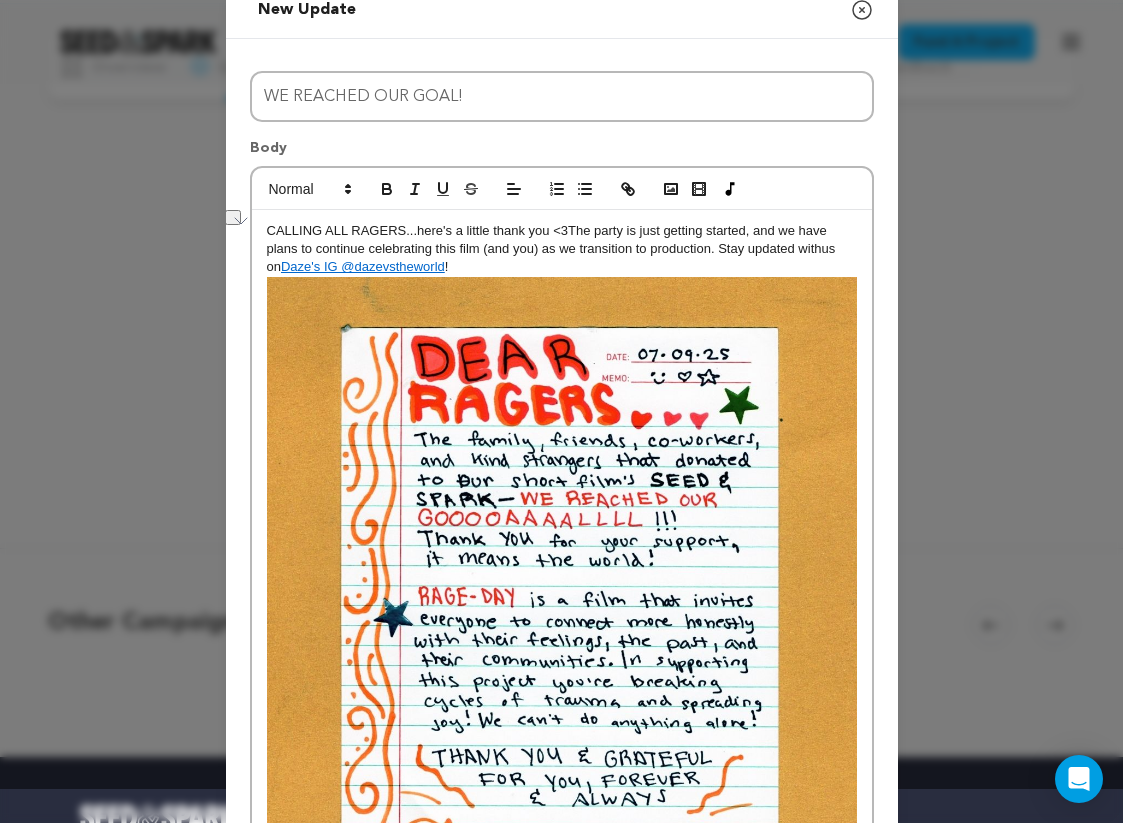 drag, startPoint x: 571, startPoint y: 231, endPoint x: 269, endPoint y: 230, distance: 302.00165 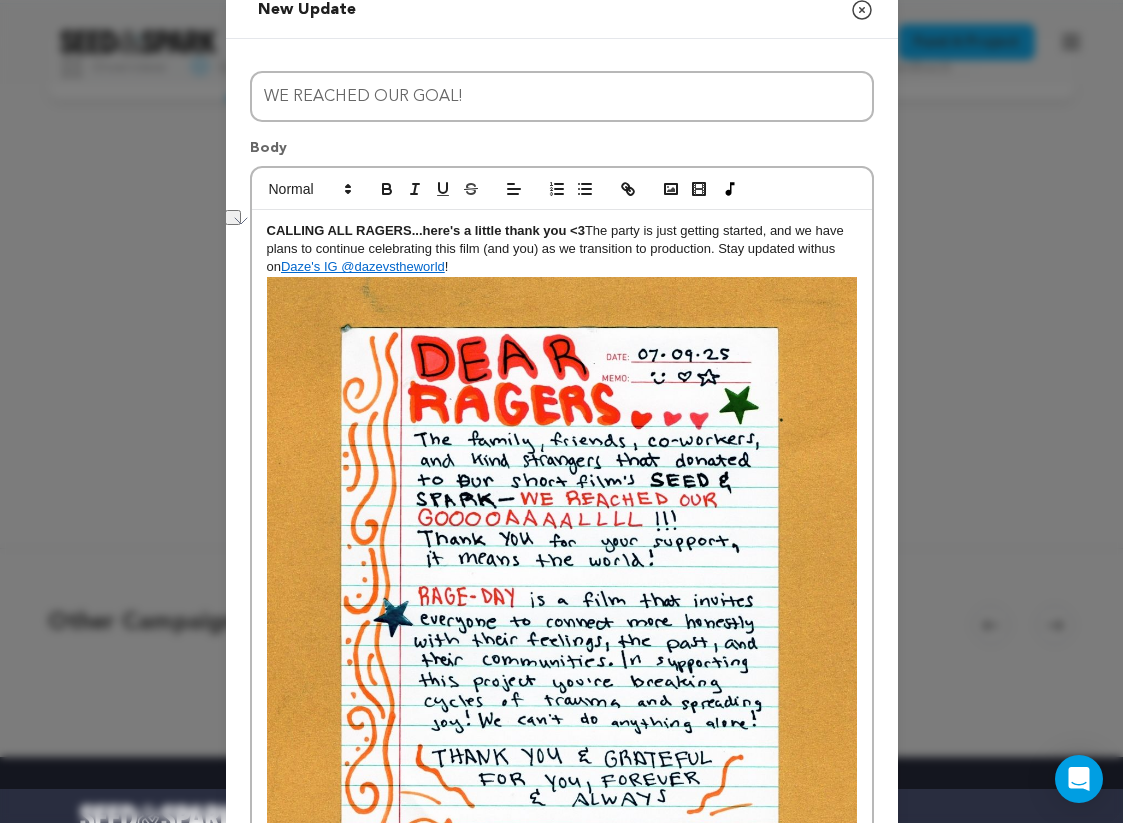 click on "CALLING ALL RAGERS...here's a little thank you <3  The party is just getting started, and we have plans to continue celebrating this film (and you) as we transition to production. Stay updated with  us on  Daze's IG @dazevstheworld !" at bounding box center [562, 249] 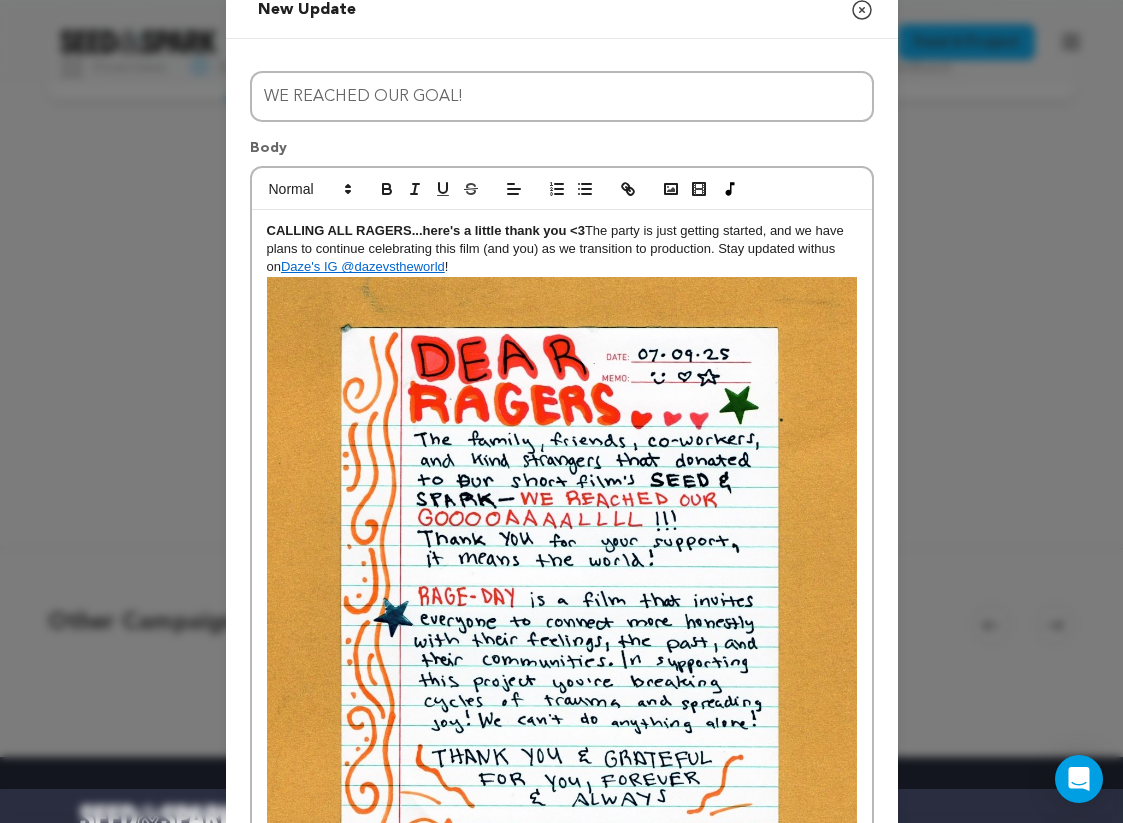 click on "The party is just getting started, and we have plans to continue celebrating this film (and you) as we transition to production. Stay updated with" at bounding box center [557, 239] 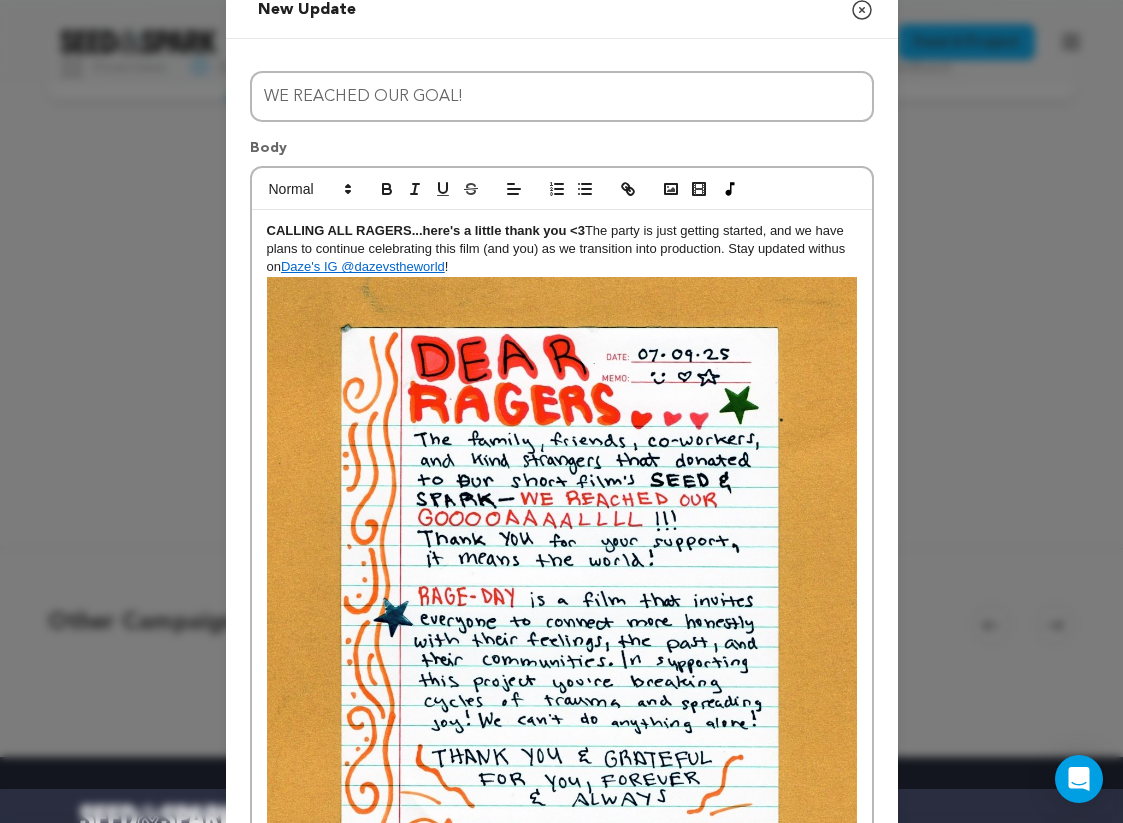 click on "The party is just getting started, and we have plans to continue celebrating this film (and you) as we transition into production. Stay updated with" at bounding box center (557, 239) 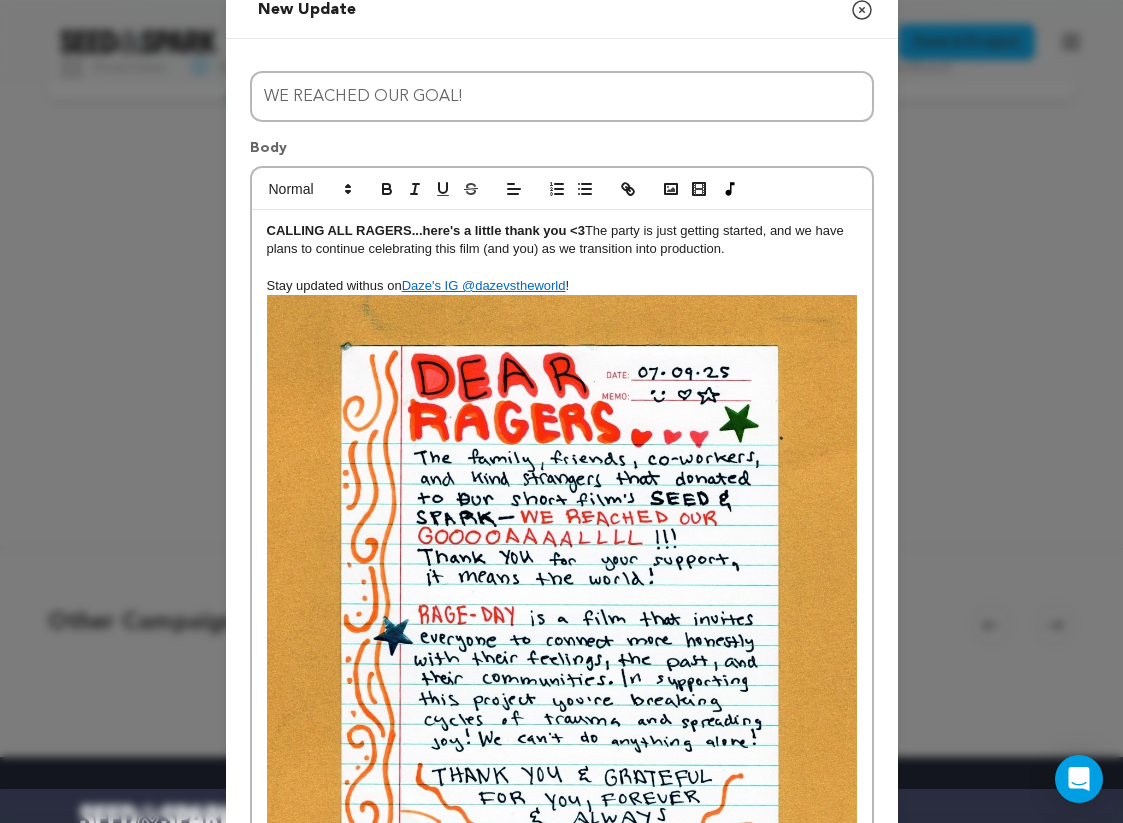click on "﻿ Stay updated with  us on  Daze's IG @dazevstheworld !" at bounding box center [562, 286] 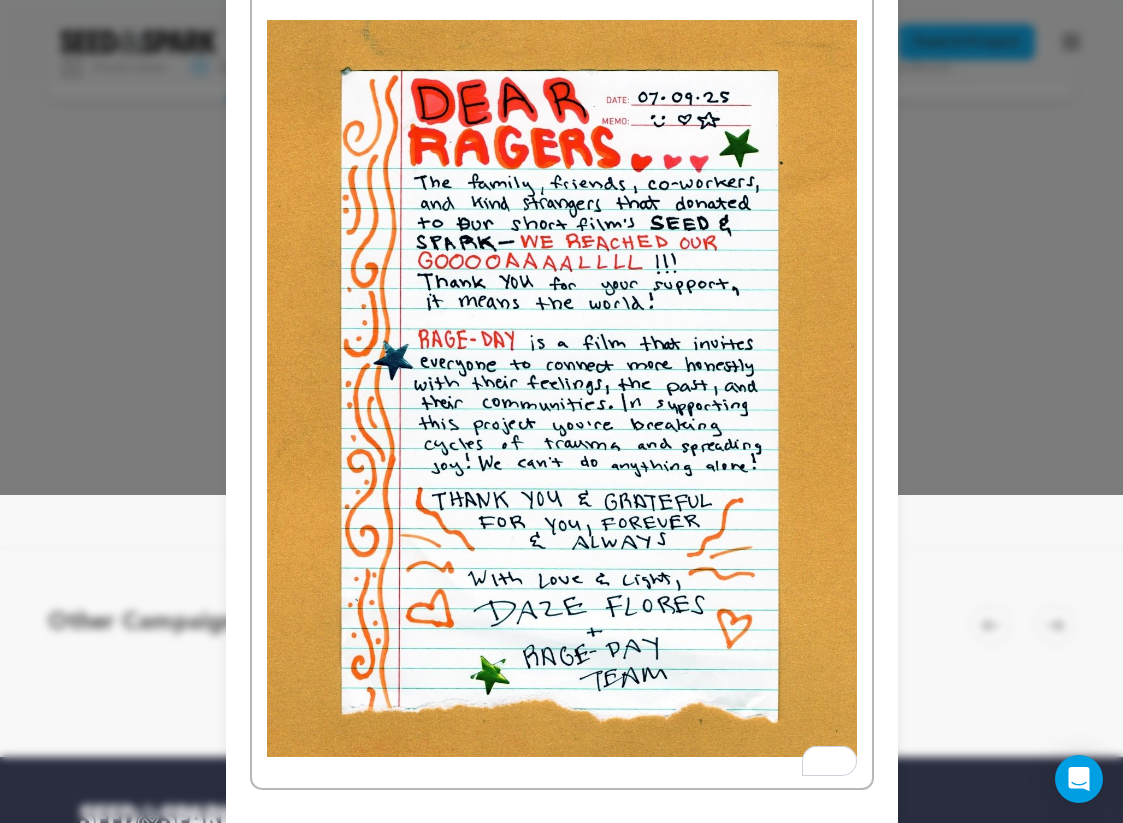 scroll, scrollTop: 427, scrollLeft: 0, axis: vertical 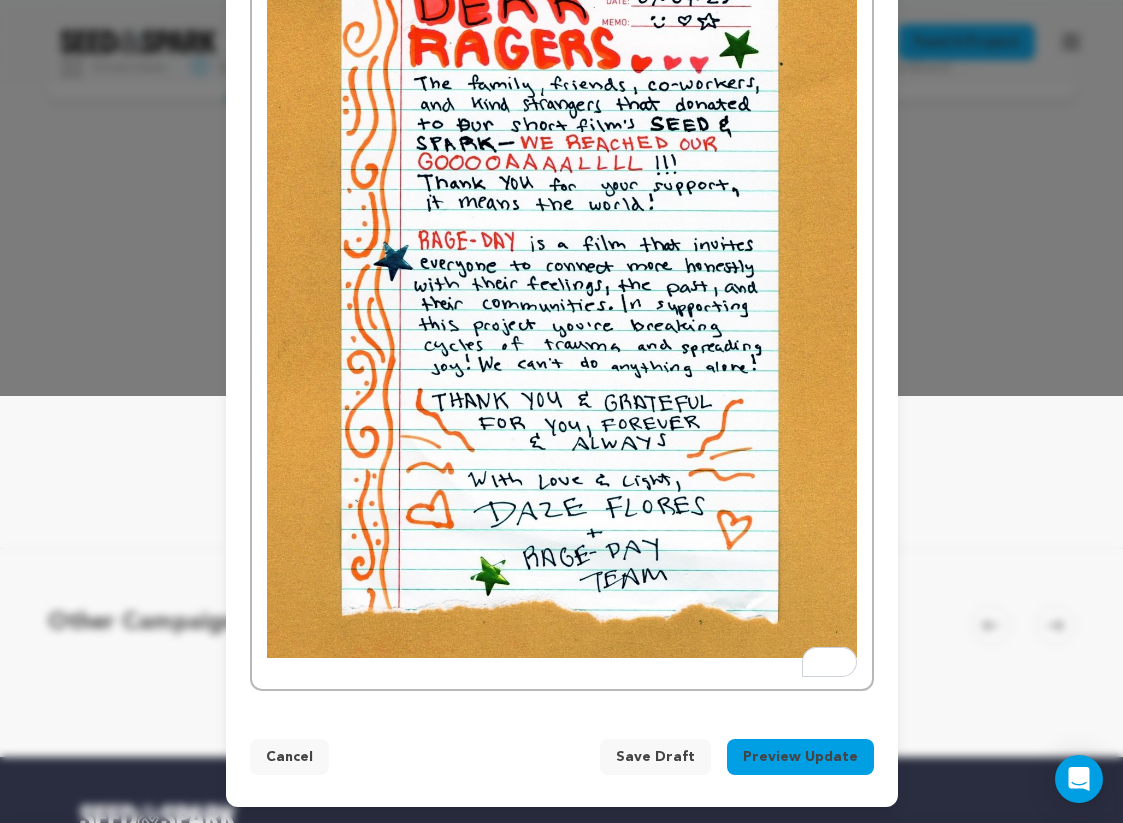 click on "Preview Update" at bounding box center (800, 757) 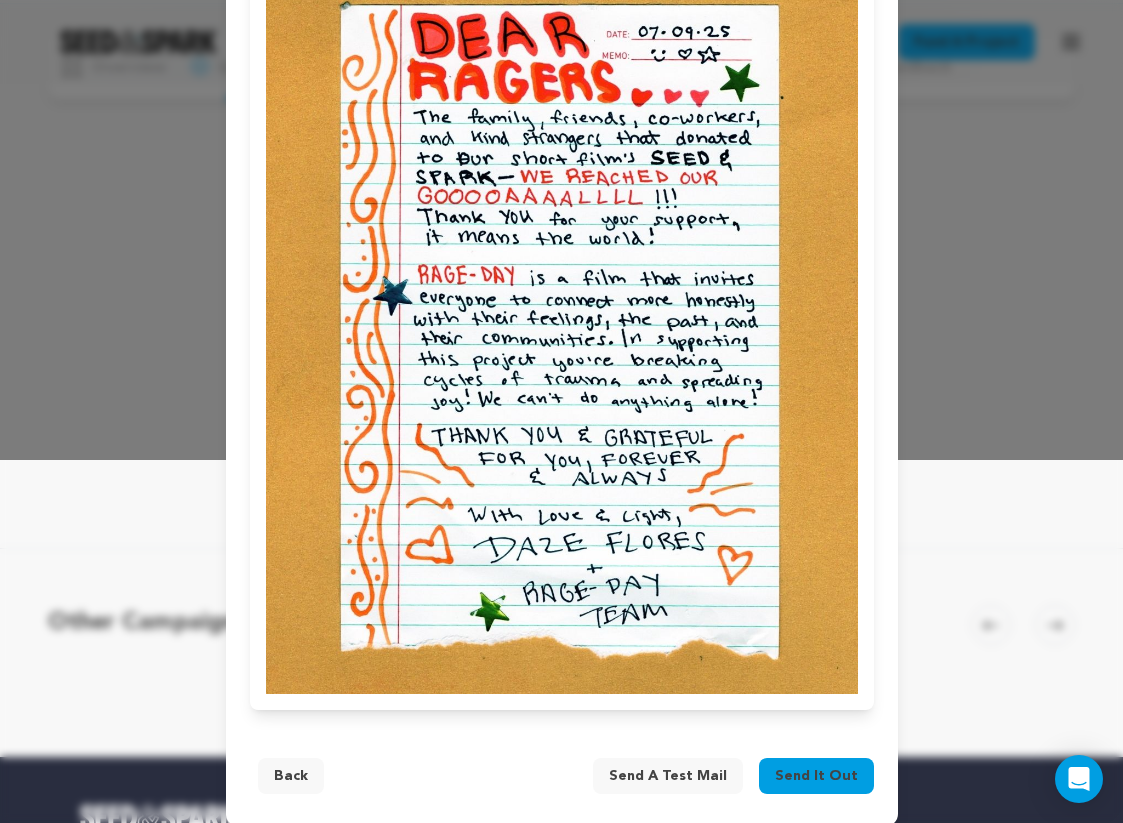 scroll, scrollTop: 382, scrollLeft: 0, axis: vertical 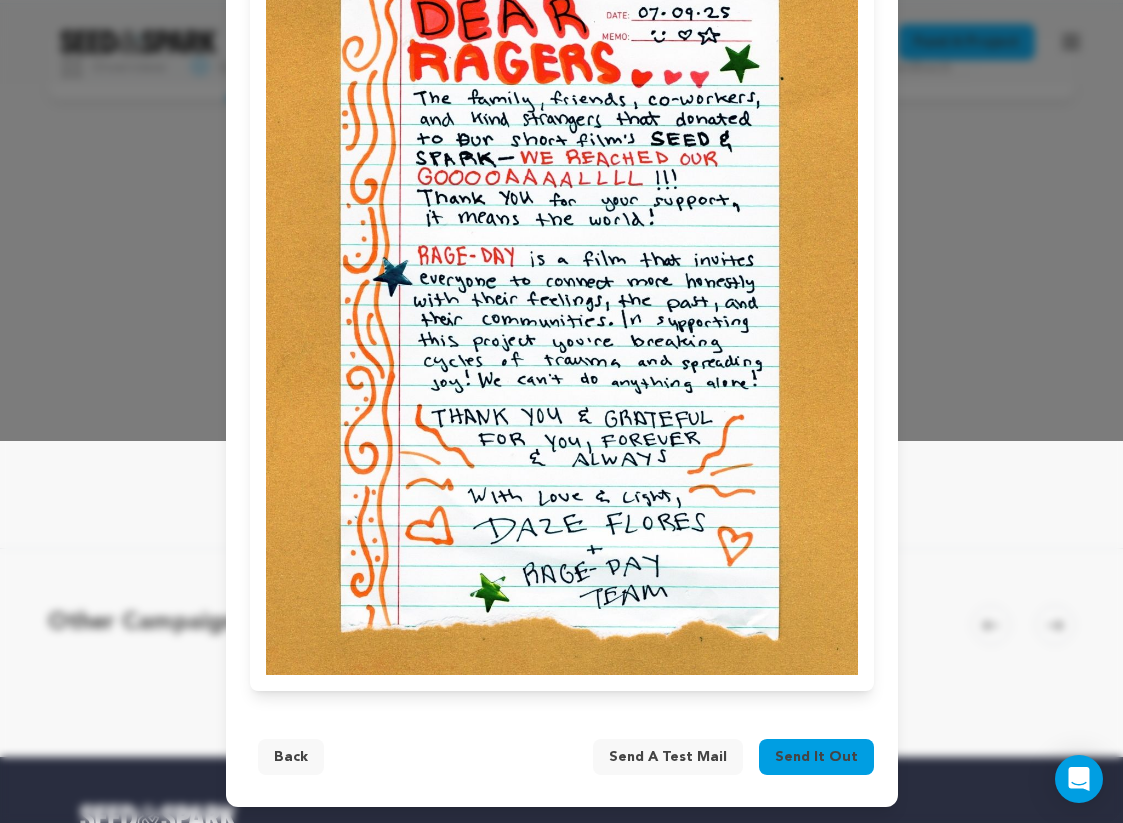 click on "Back" at bounding box center (291, 757) 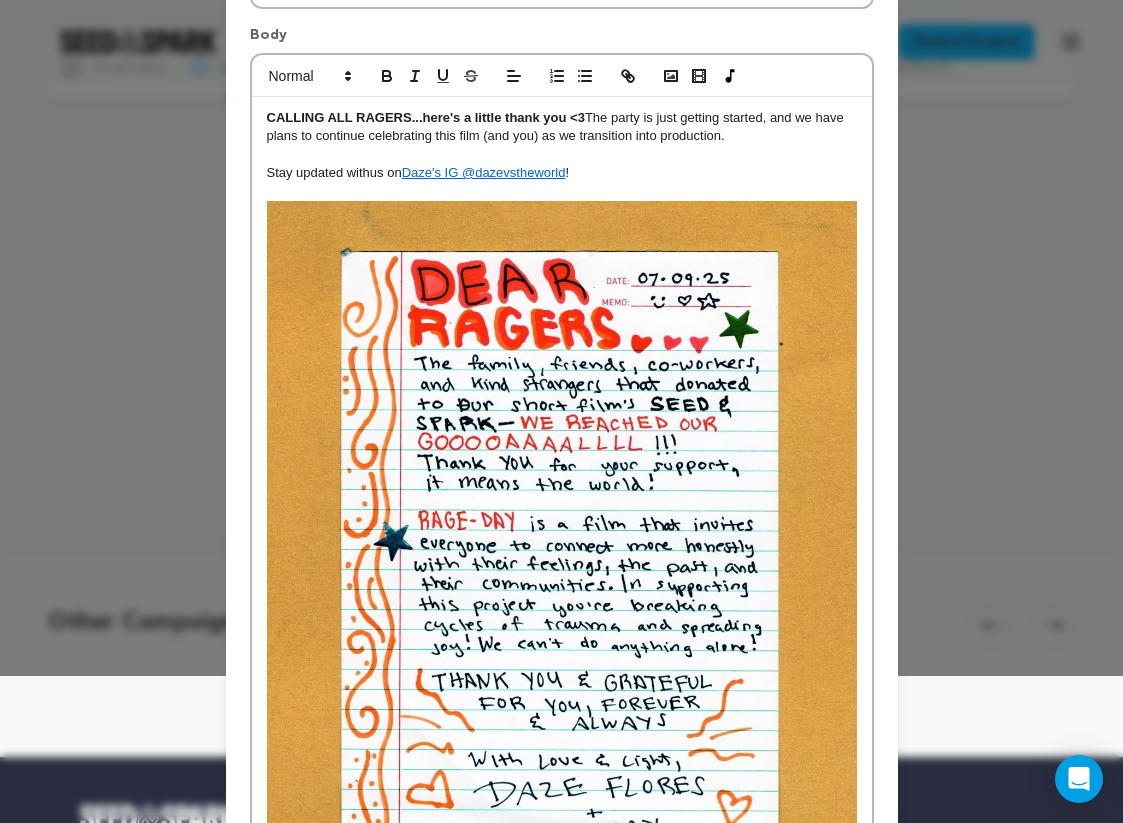 scroll, scrollTop: 0, scrollLeft: 0, axis: both 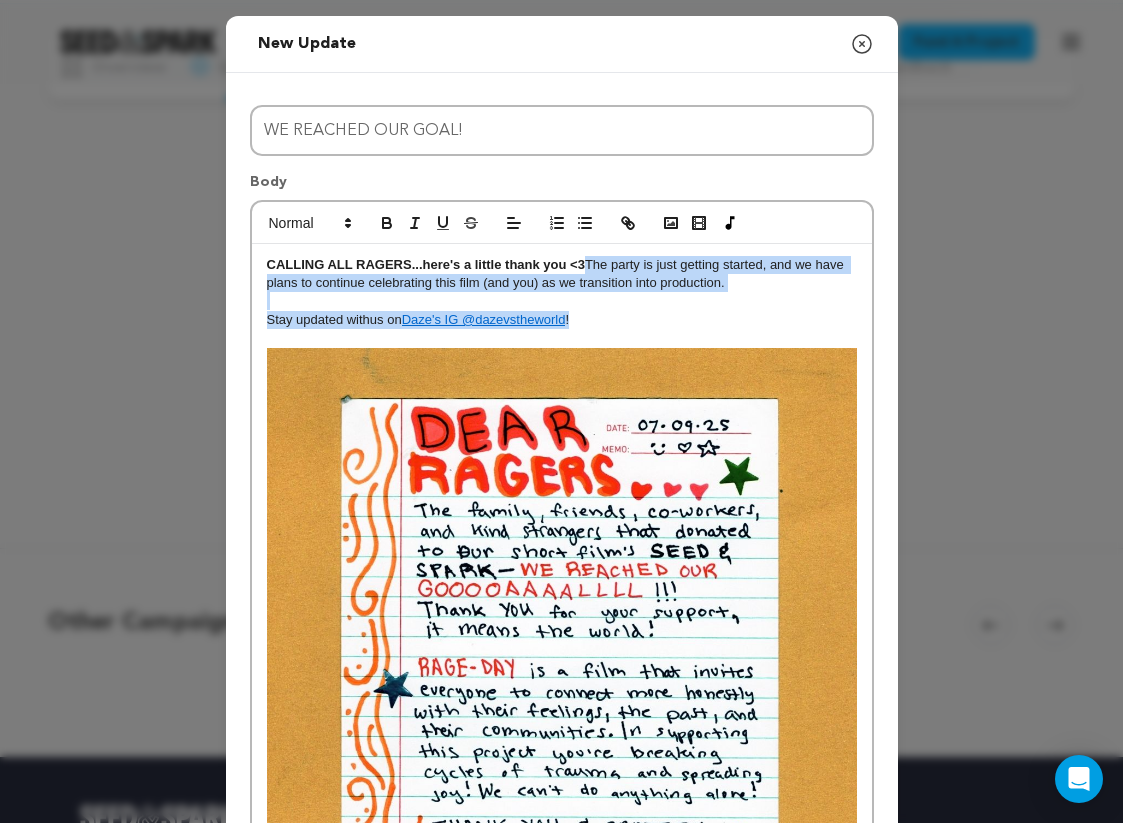 drag, startPoint x: 590, startPoint y: 263, endPoint x: 736, endPoint y: 328, distance: 159.81552 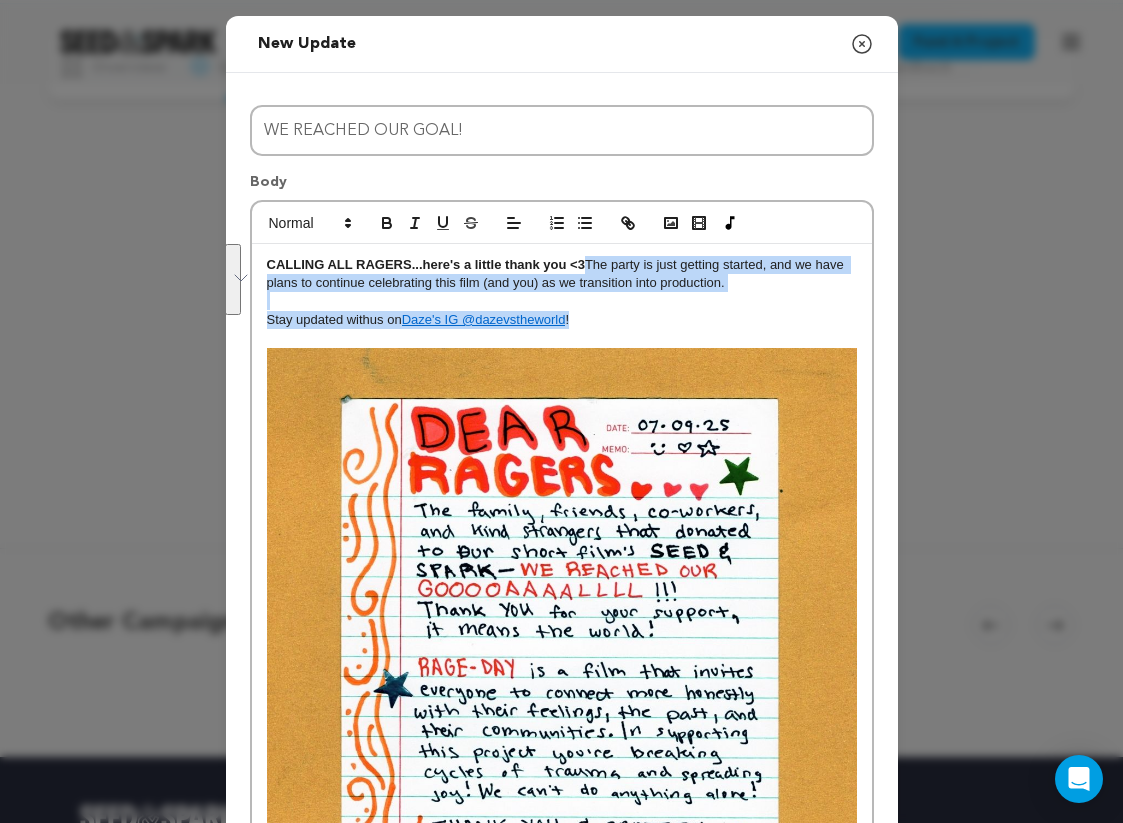 copy on "The party is just getting started, and we have plans to continue celebrating this film (and you) as we transition into production.  Stay updated with  us on  Daze's IG @dazevstheworld !" 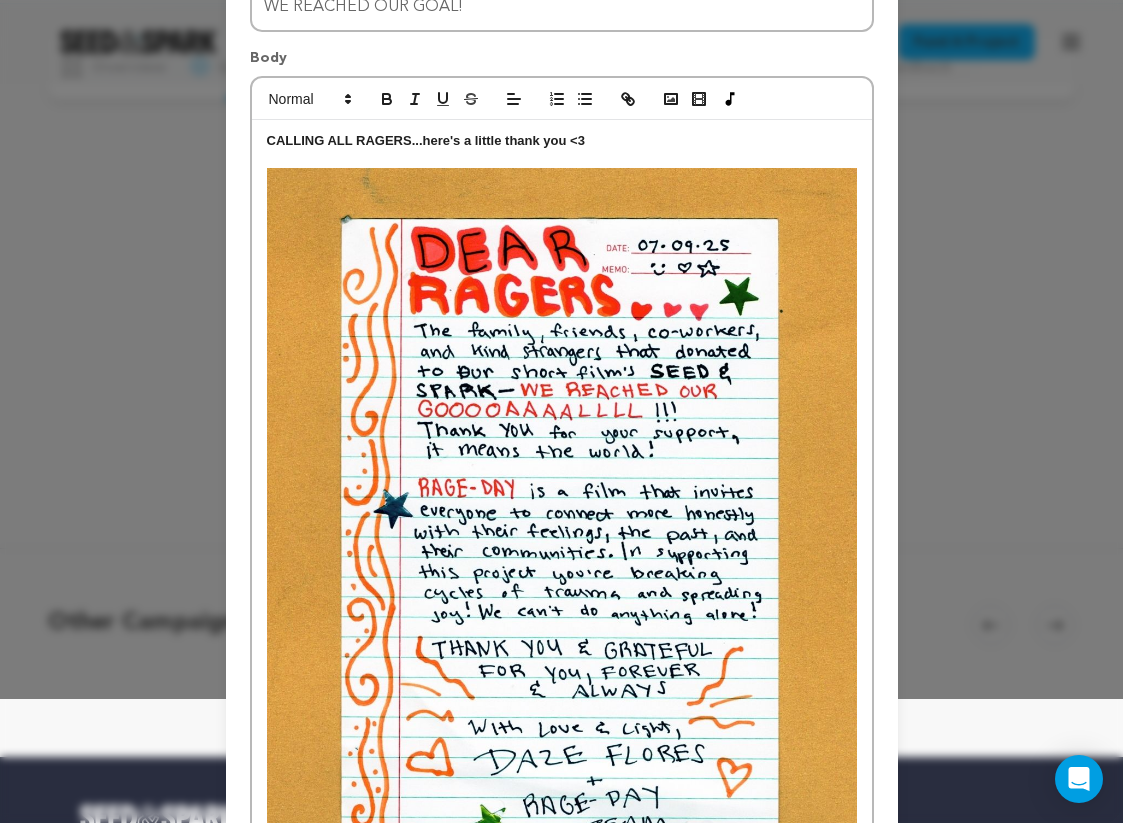 scroll, scrollTop: 372, scrollLeft: 0, axis: vertical 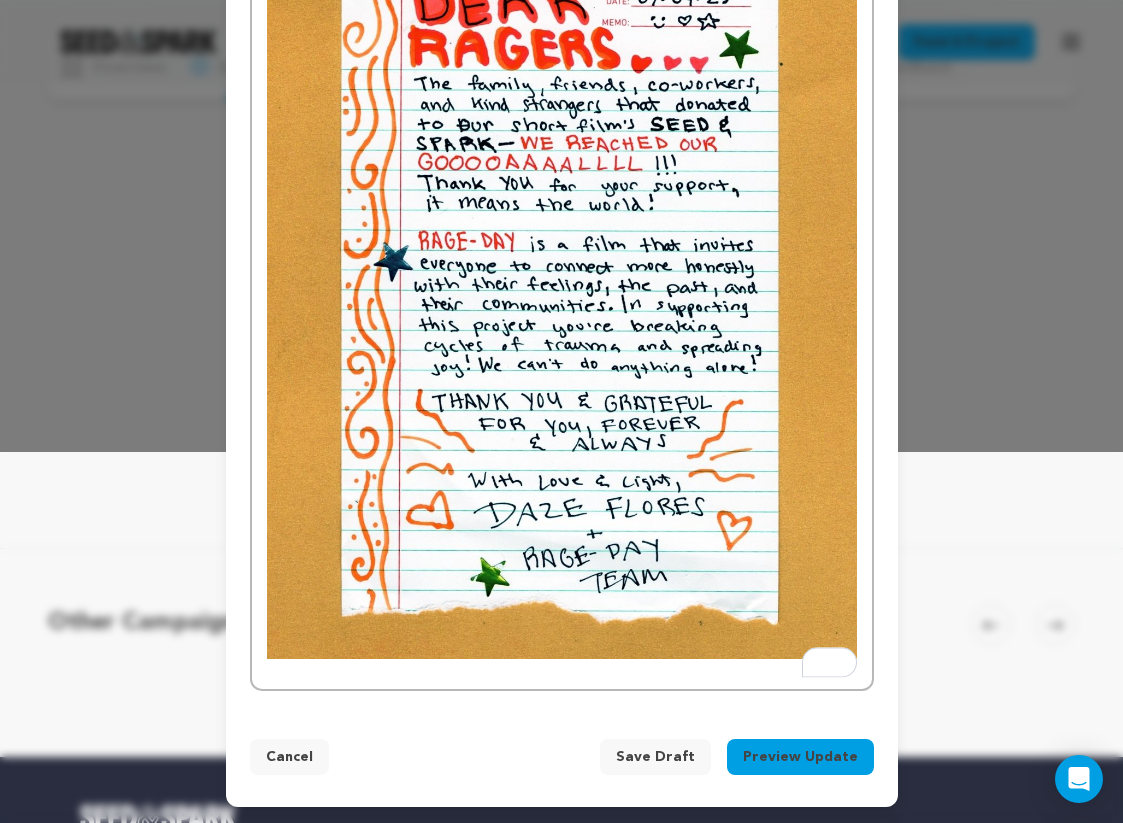 click on "CALLING ALL RAGERS...here's a little thank you <3" at bounding box center [562, 281] 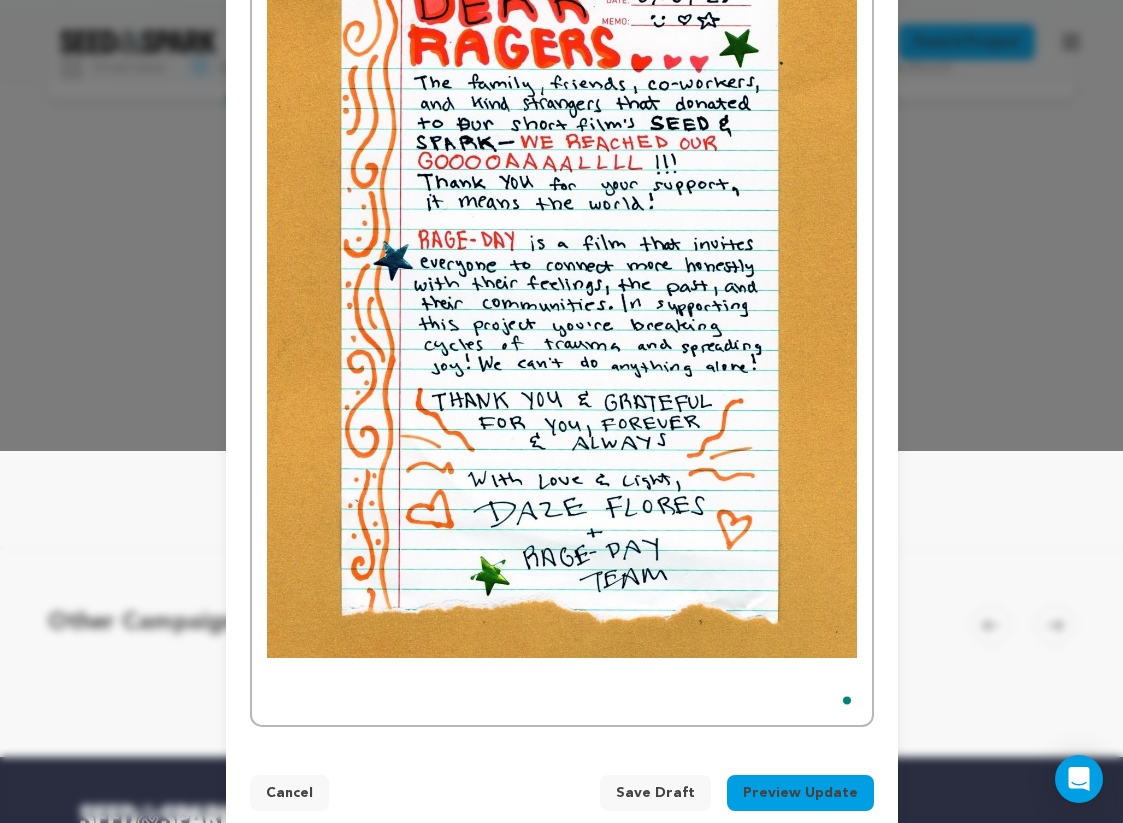 scroll, scrollTop: 0, scrollLeft: 0, axis: both 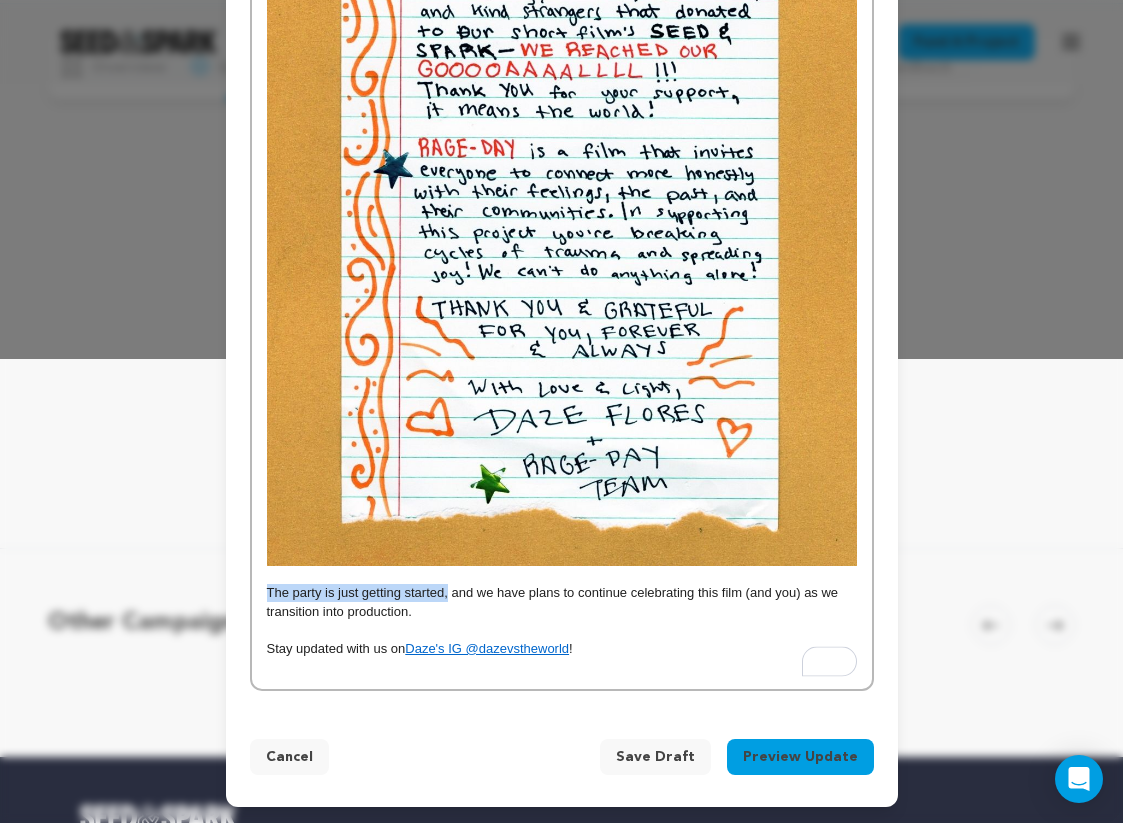 click on "New update
Preview your update
Close modal
Title
WE REACHED OUR GOAL!
Body
CALLING ALL RAGERS...here's a little thank you <3  The party is just getting started, and we have plans to continue celebrating this film (and you) as we transition into production.  Stay updated with us on  Daze's IG @dazevstheworld !
WE REACHED OUR GOAL!
Stay updated with  us on" at bounding box center (562, 179) 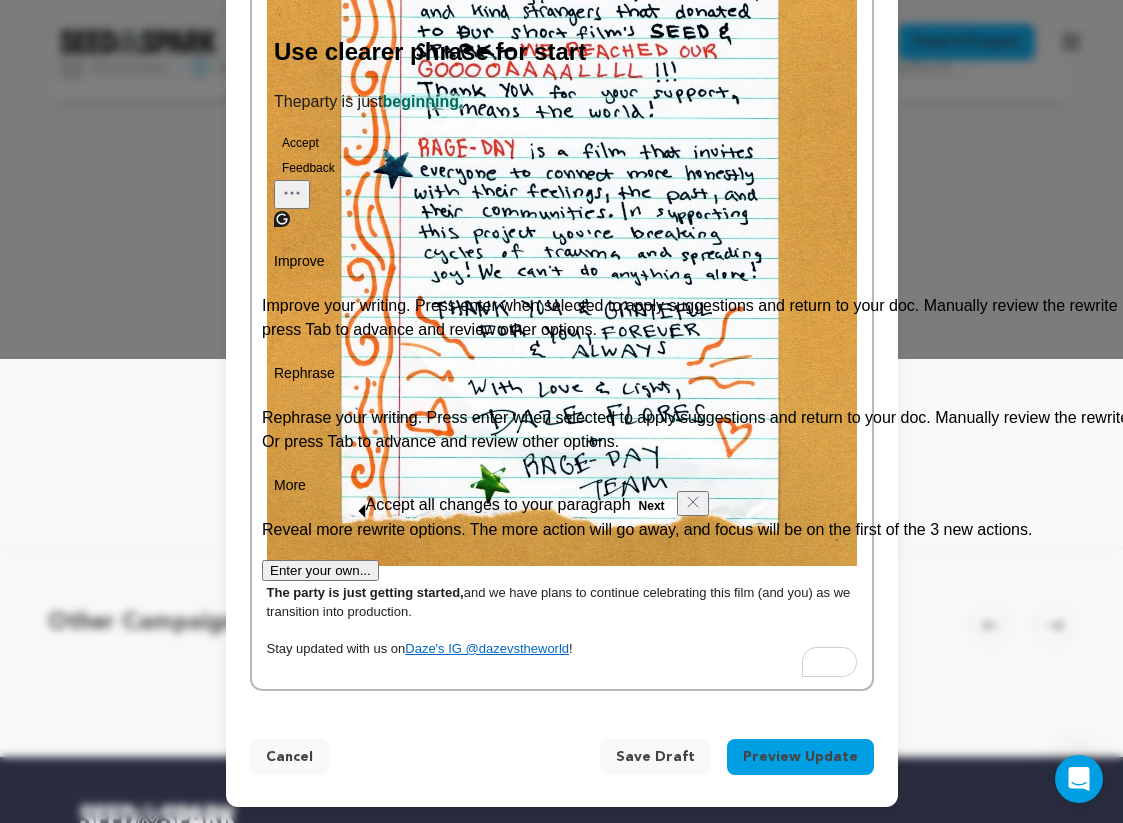click on "The party is just getting started,  and we have plans to continue celebrating this film (and you) as we transition into production." at bounding box center (562, 602) 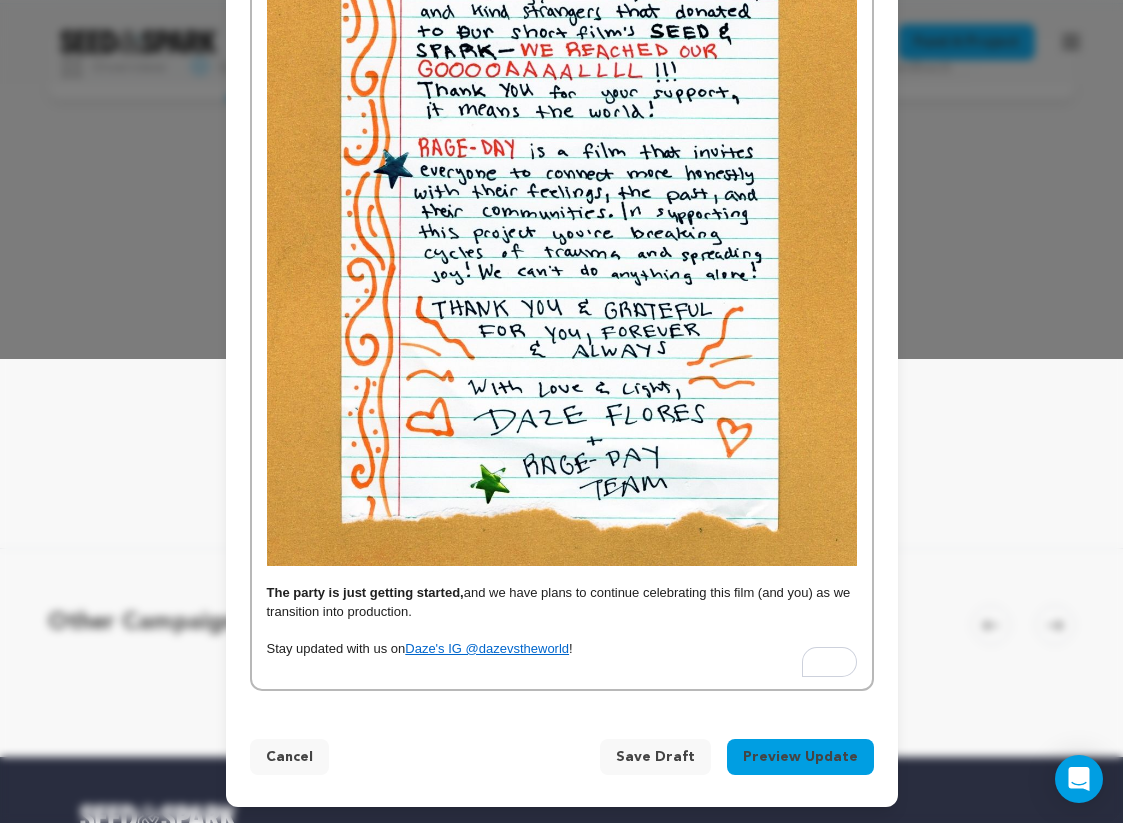 click on "The party is just getting started,  and we have plans to continue celebrating this film (and you) as we transition into production." at bounding box center (562, 602) 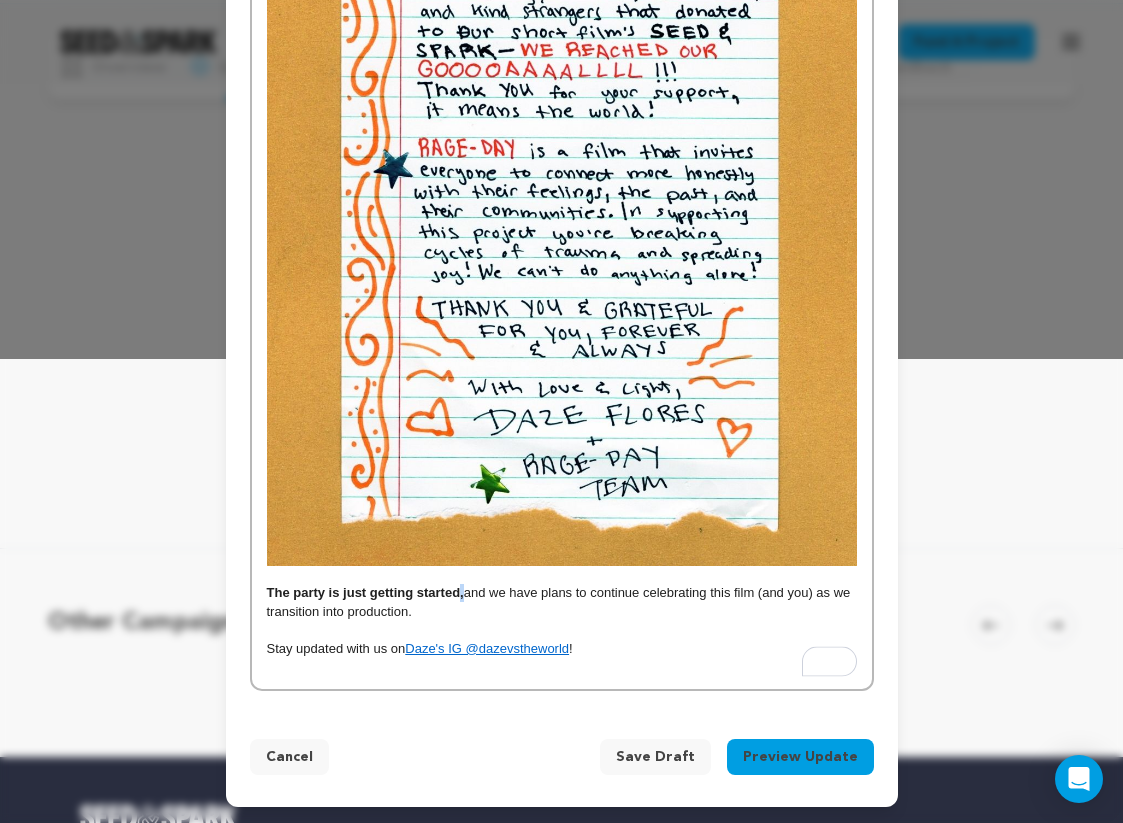 click on "The party is just getting started," at bounding box center (365, 592) 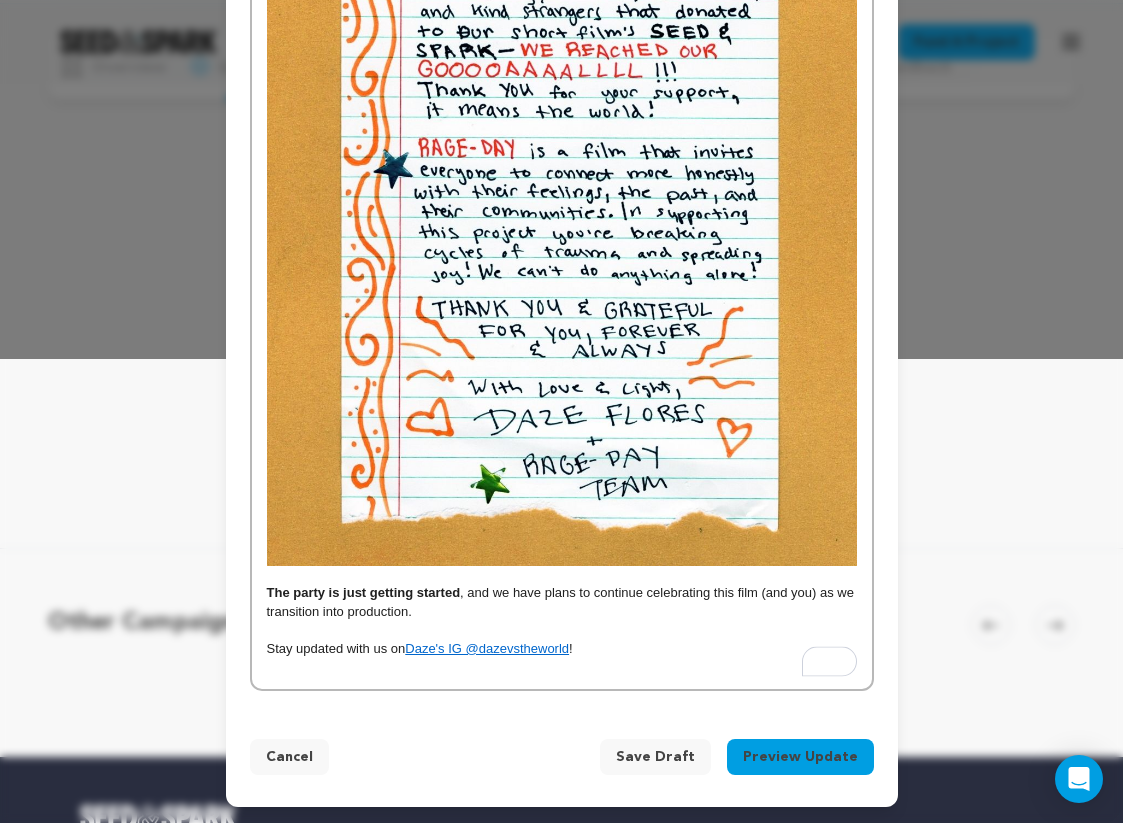 click on "The party is just getting started ,   and we have plans to continue celebrating this film (and you) as we transition into production." at bounding box center (562, 602) 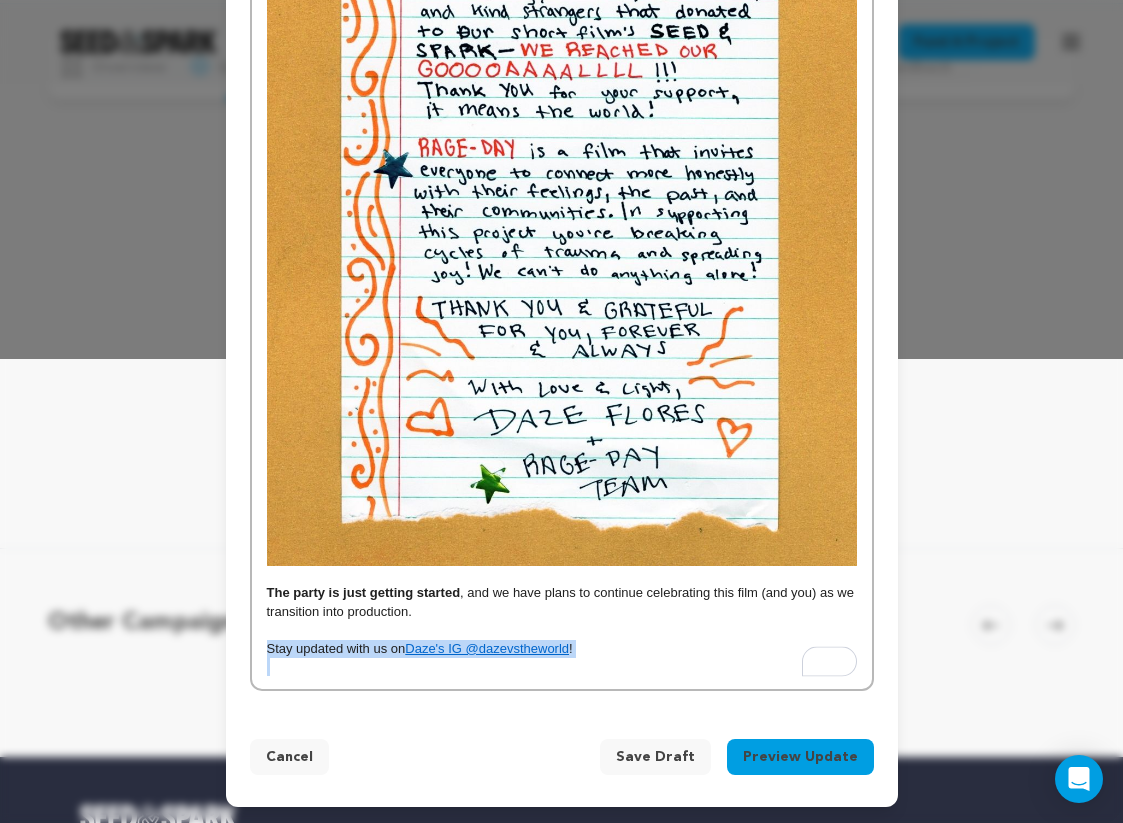 click on "New update
Preview your update
Close modal
Title
WE REACHED OUR GOAL!
Body
CALLING ALL RAGERS...here's a little thank you <3  The party is just getting started ,   and we have plans to continue celebrating this film (and you) as we transition into production.  Stay updated with us on  Daze's IG @dazevstheworld !
WE REACHED OUR GOAL!
Stay updated with  !" at bounding box center [562, 179] 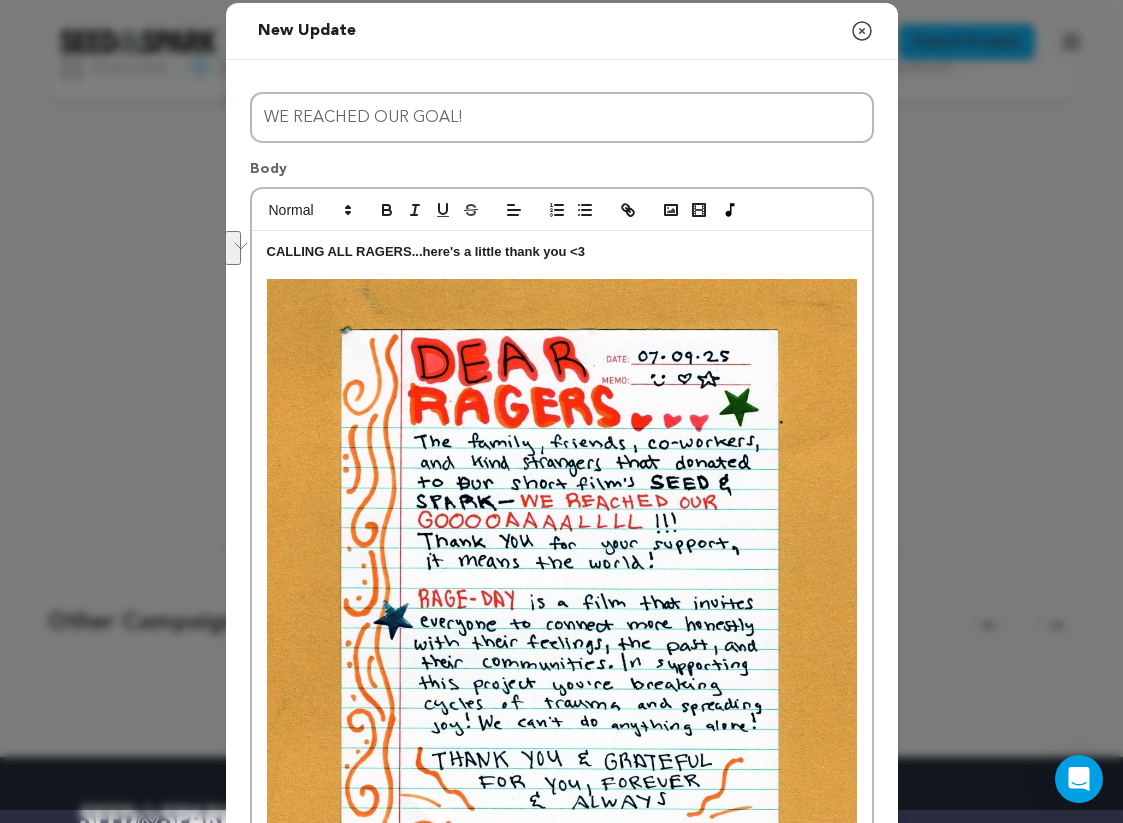 scroll, scrollTop: 0, scrollLeft: 0, axis: both 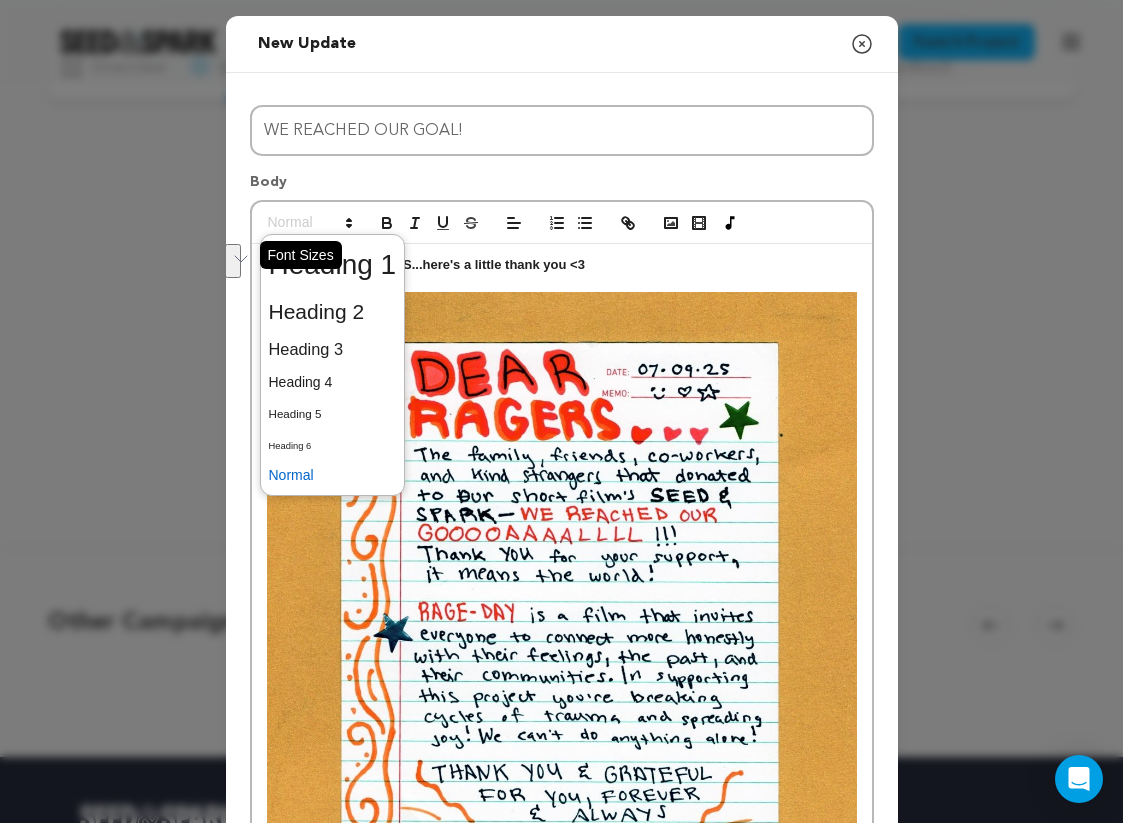 click at bounding box center (309, 223) 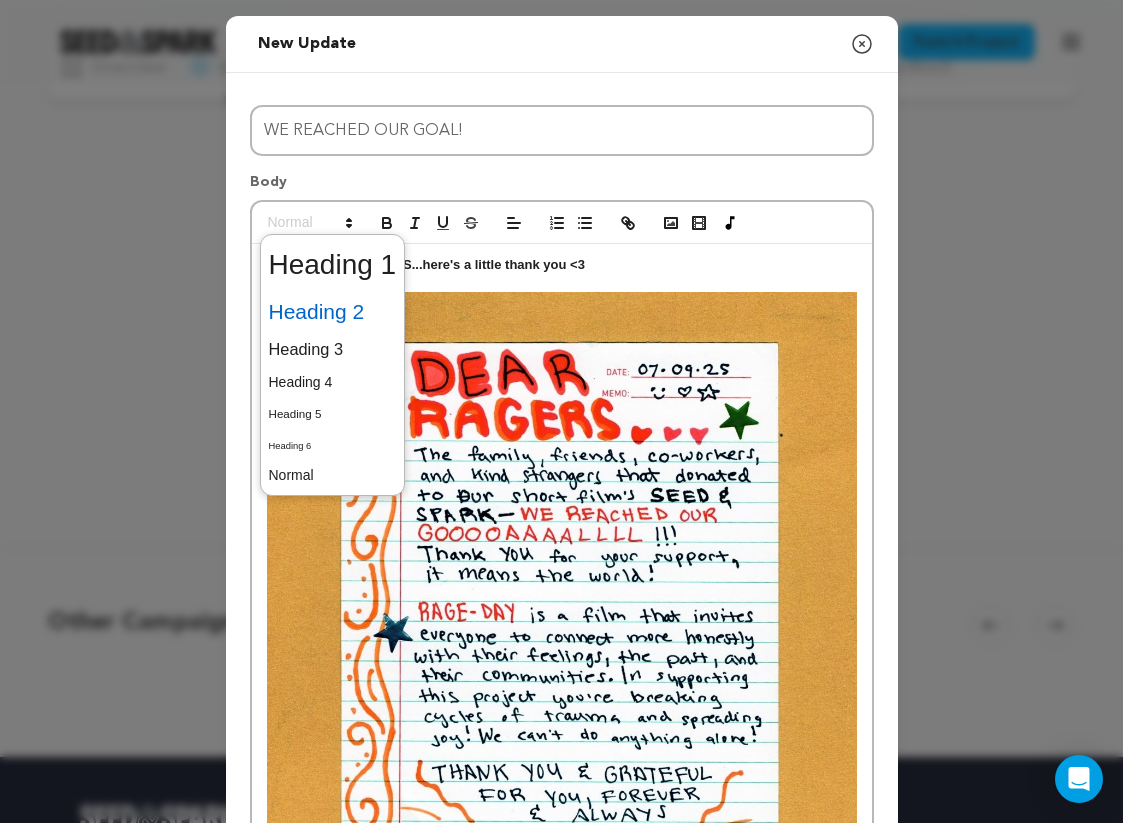 click at bounding box center [333, 312] 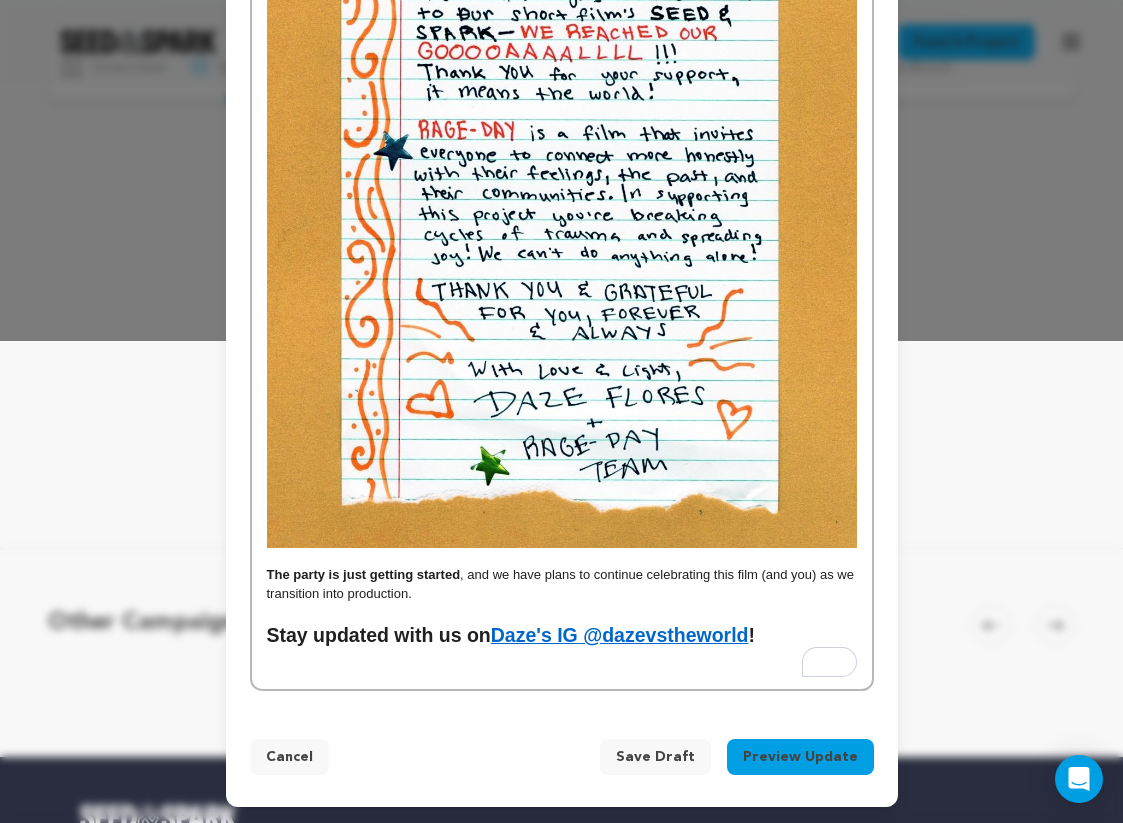 scroll, scrollTop: 464, scrollLeft: 0, axis: vertical 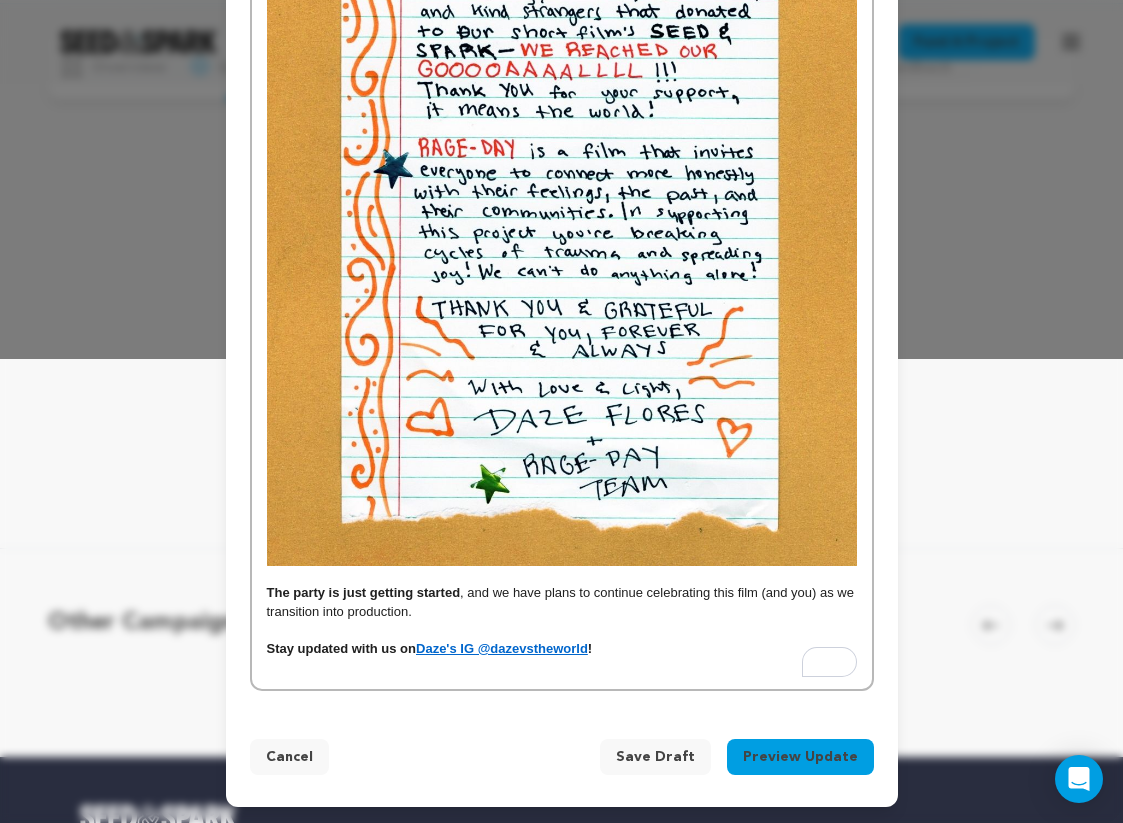 click on "Stay updated with us on  Daze's IG @dazevstheworld !" at bounding box center [562, 649] 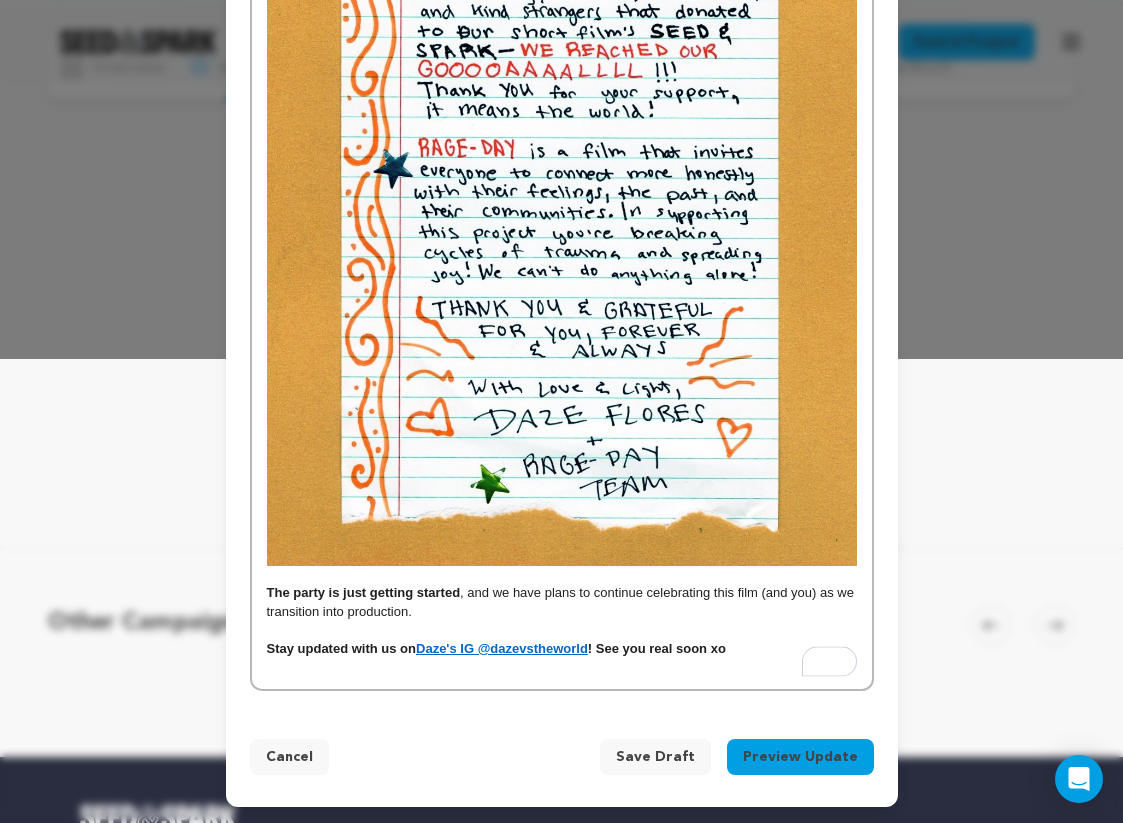 scroll, scrollTop: 0, scrollLeft: 0, axis: both 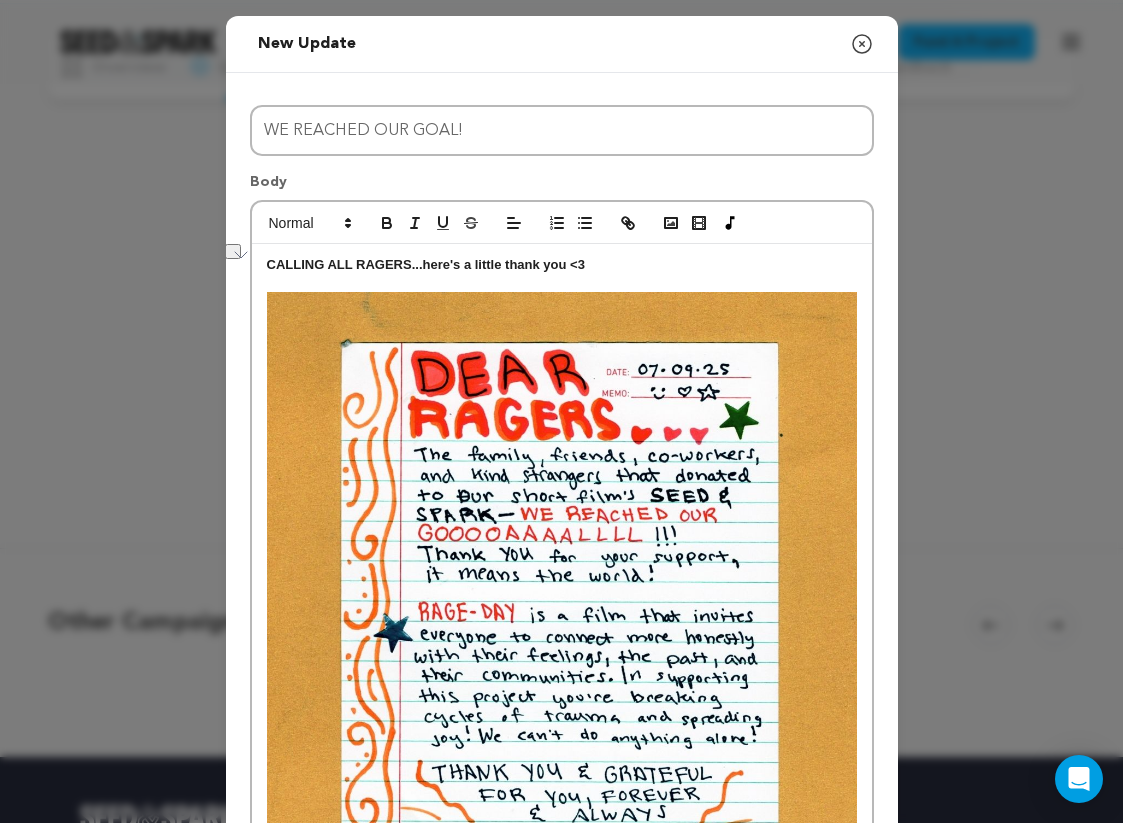 drag, startPoint x: 602, startPoint y: 263, endPoint x: 269, endPoint y: 264, distance: 333.0015 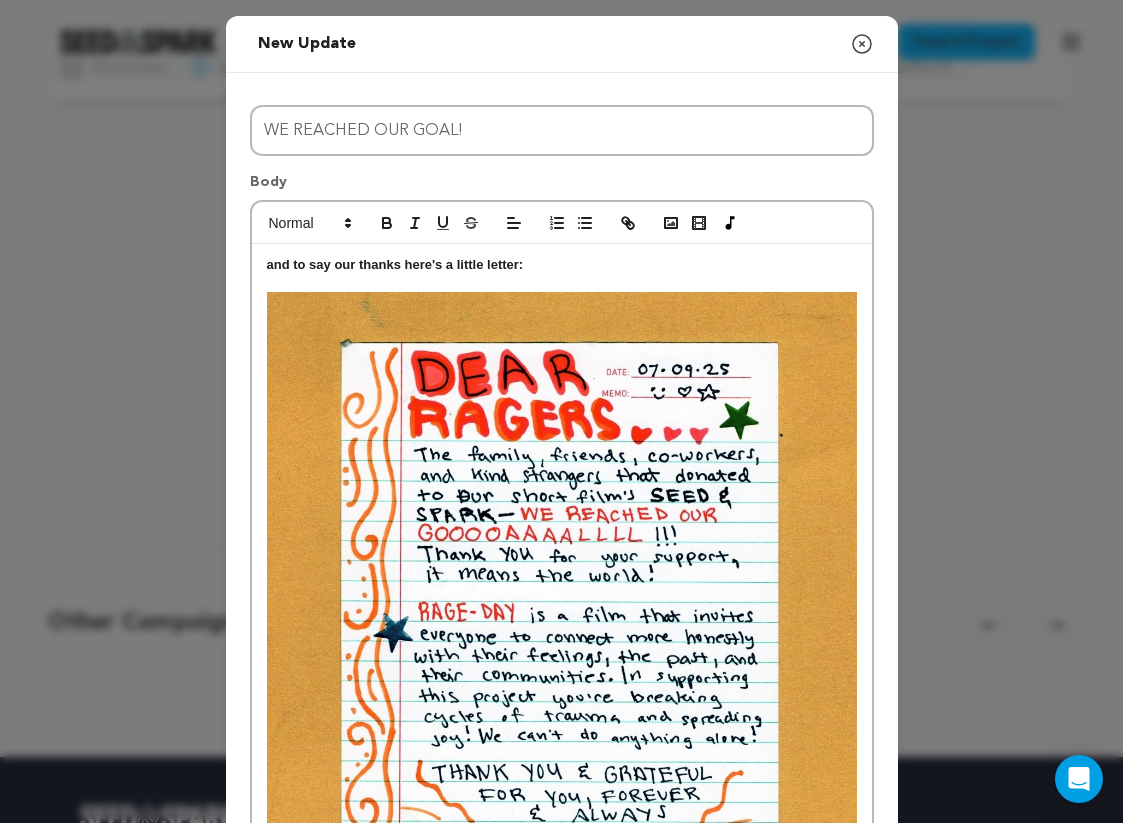 click on "and to say our thanks here's a little letter:" at bounding box center (395, 264) 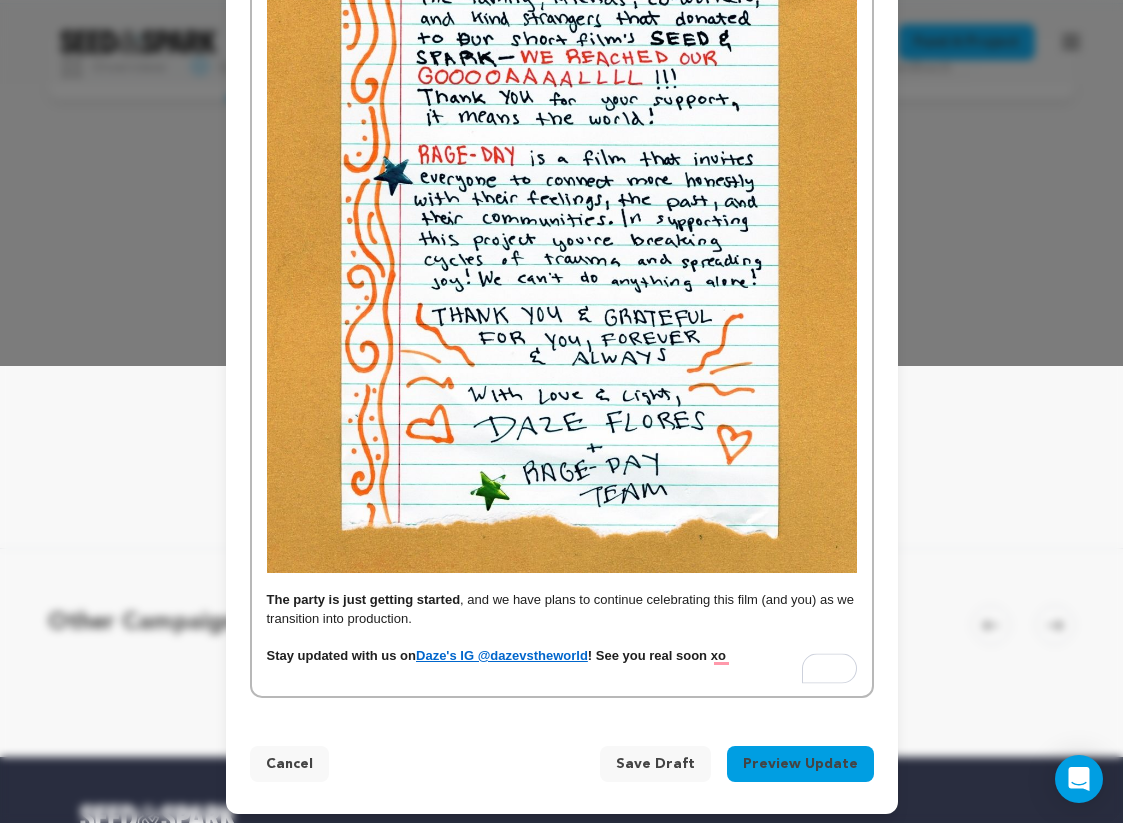 scroll, scrollTop: 464, scrollLeft: 0, axis: vertical 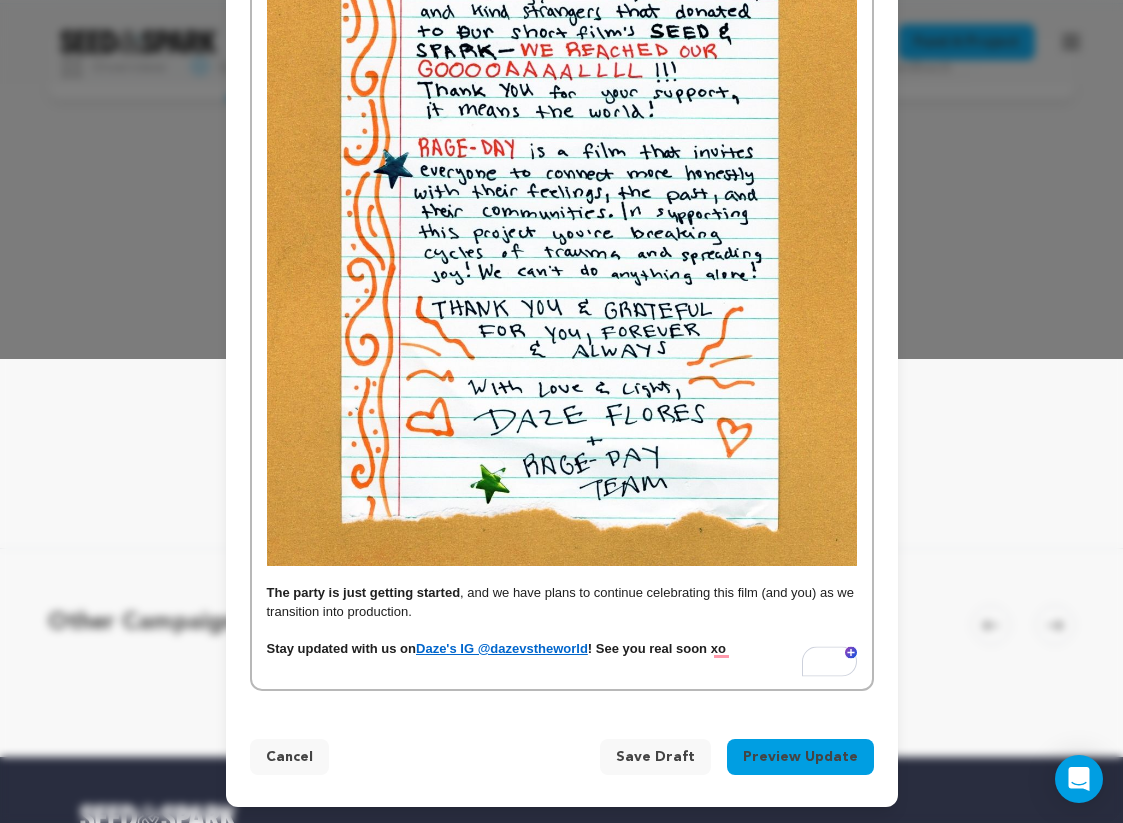 click at bounding box center (466, 592) 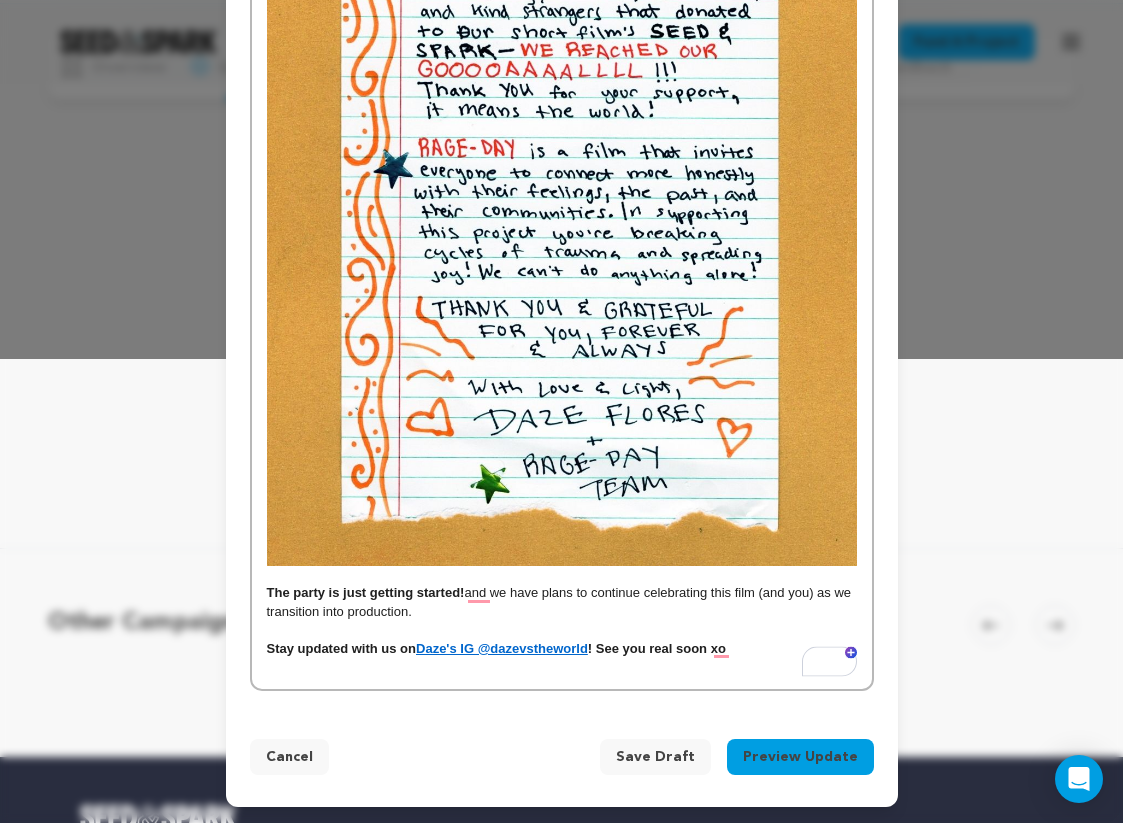 click on "The party is just getting started!  and we have plans to continue celebrating this film (and you) as we transition into production." at bounding box center [562, 602] 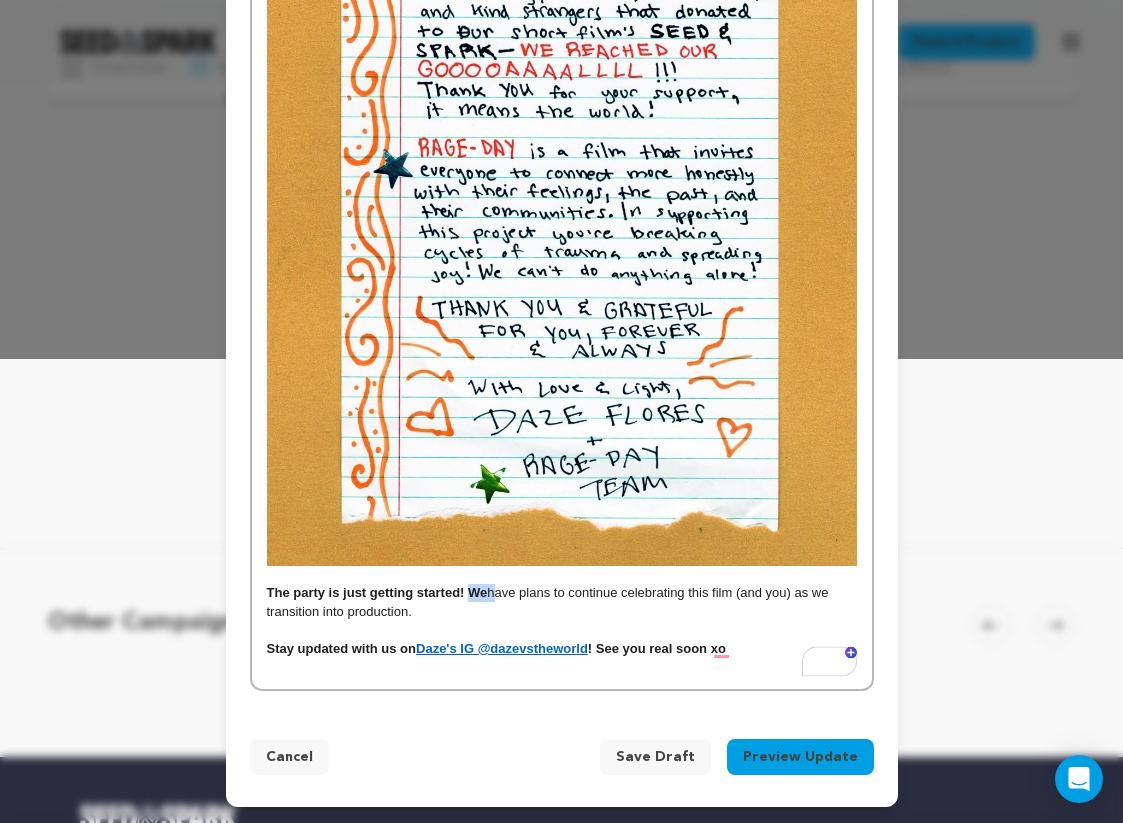 drag, startPoint x: 491, startPoint y: 595, endPoint x: 472, endPoint y: 594, distance: 19.026299 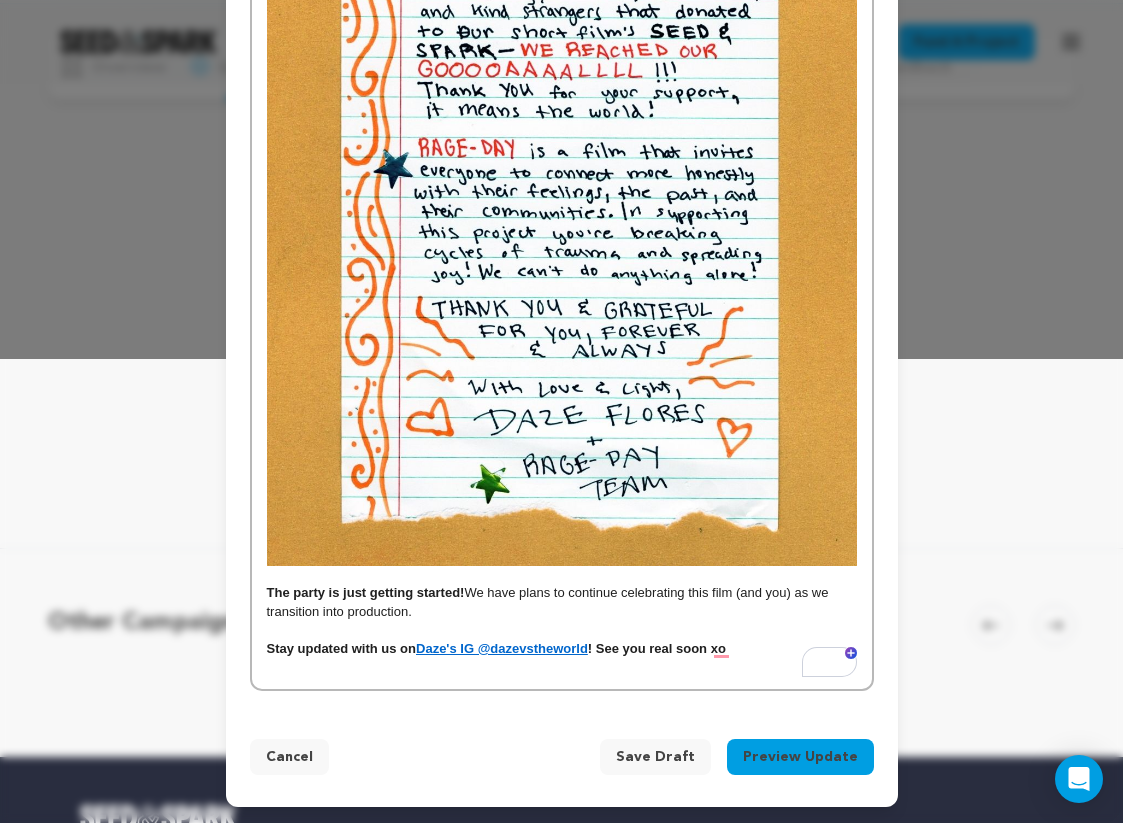 click on "The party is just getting started!  We have plans to continue celebrating this film (and you) as we transition into production." at bounding box center [562, 602] 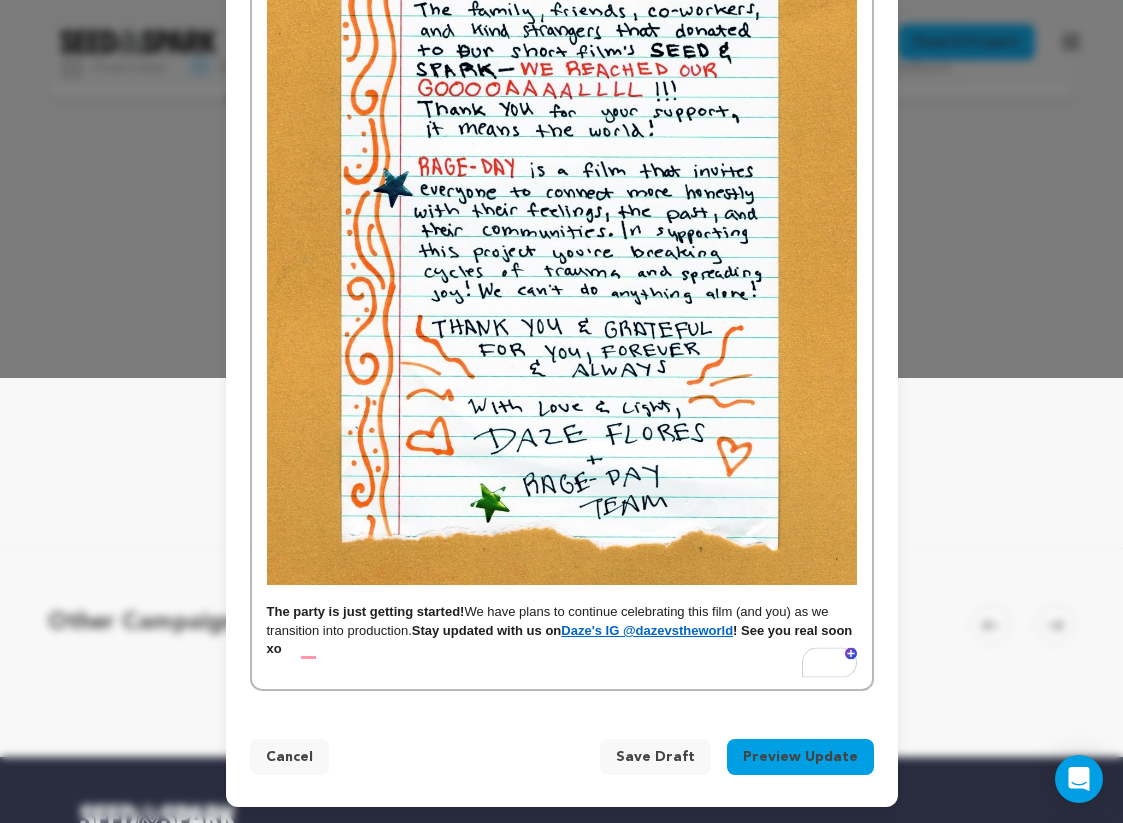 click on "! See you real soon xo" at bounding box center [561, 639] 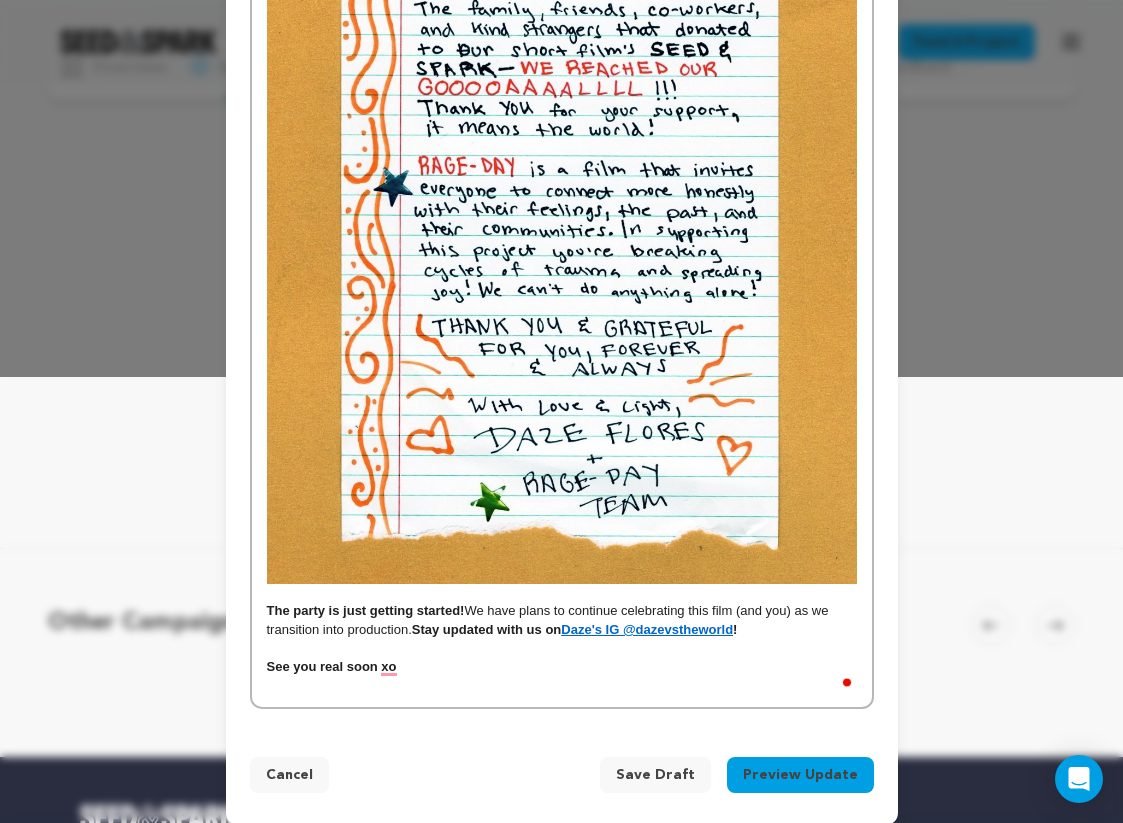 scroll, scrollTop: 464, scrollLeft: 0, axis: vertical 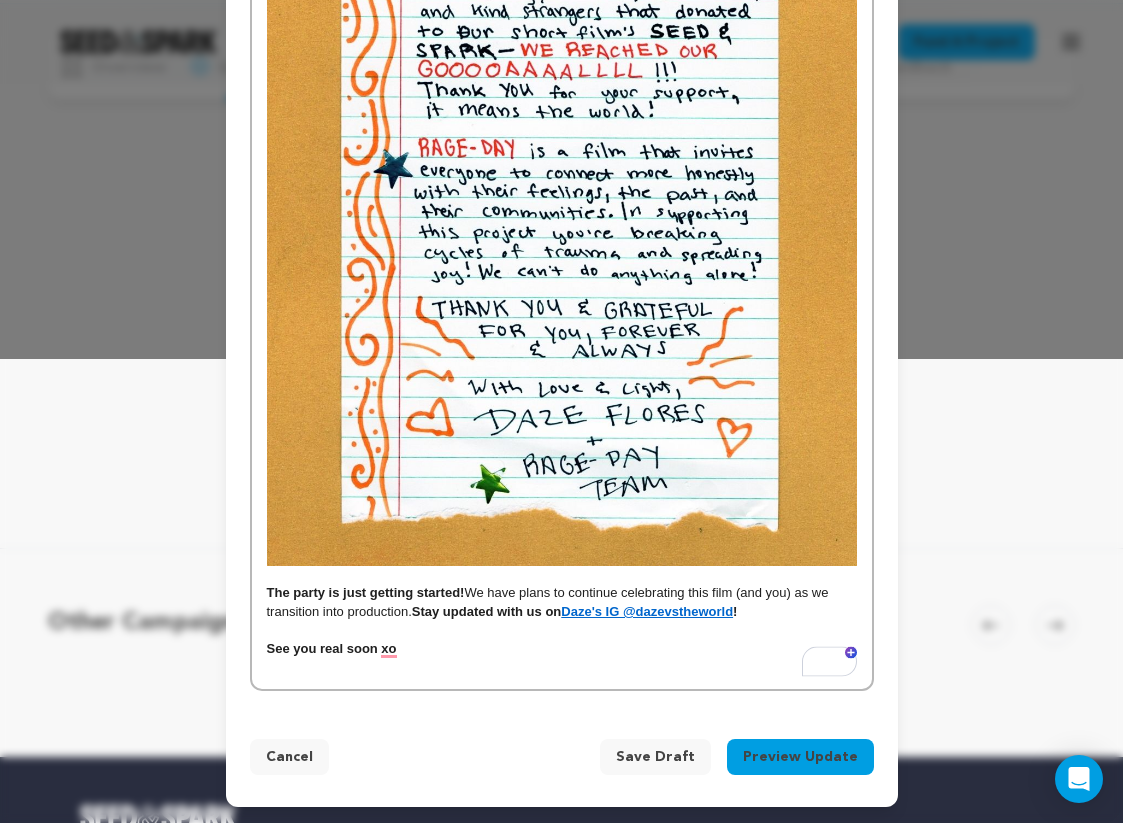 click on "Preview Update" at bounding box center (800, 757) 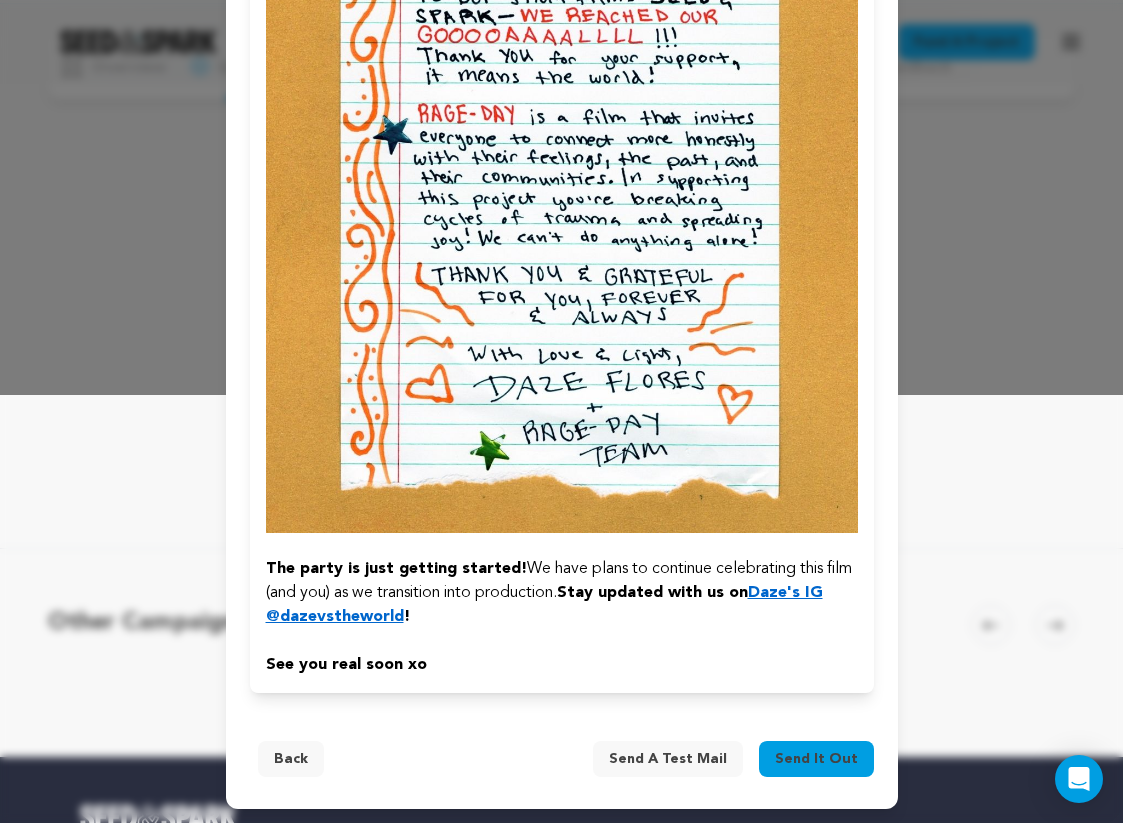 scroll, scrollTop: 430, scrollLeft: 0, axis: vertical 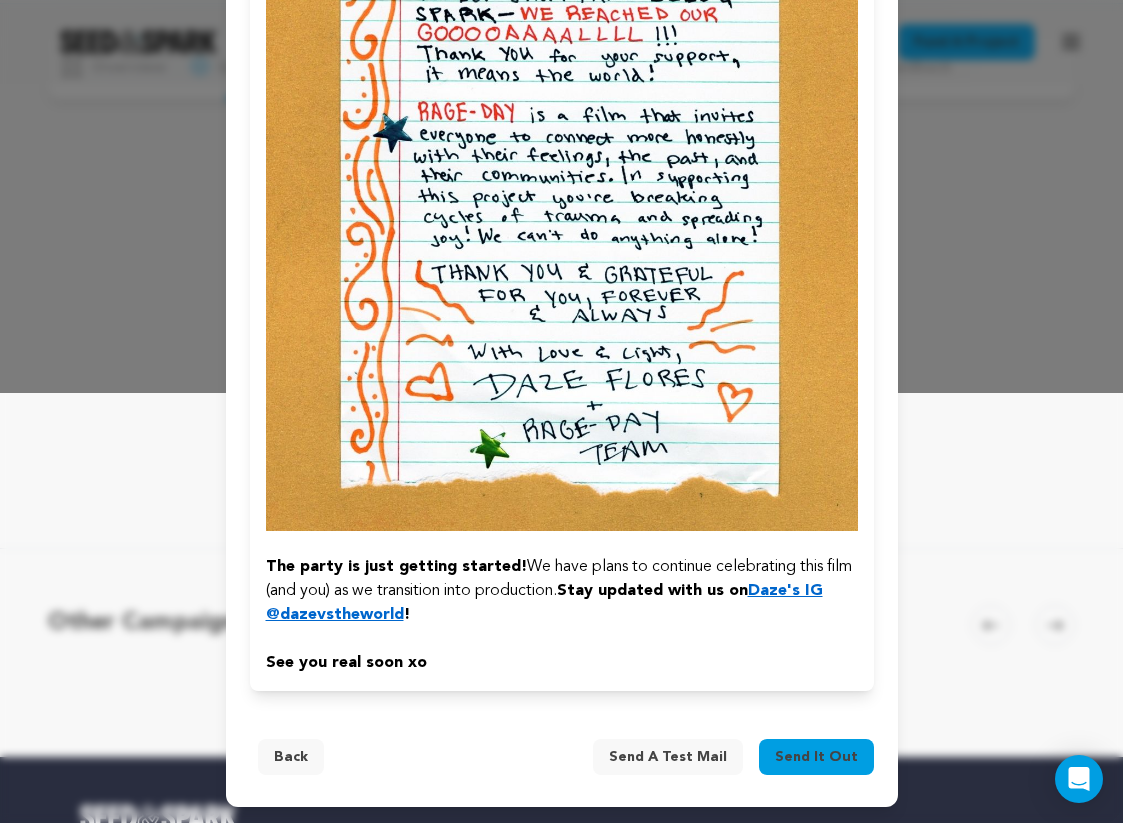 click on "Send it out" at bounding box center (816, 757) 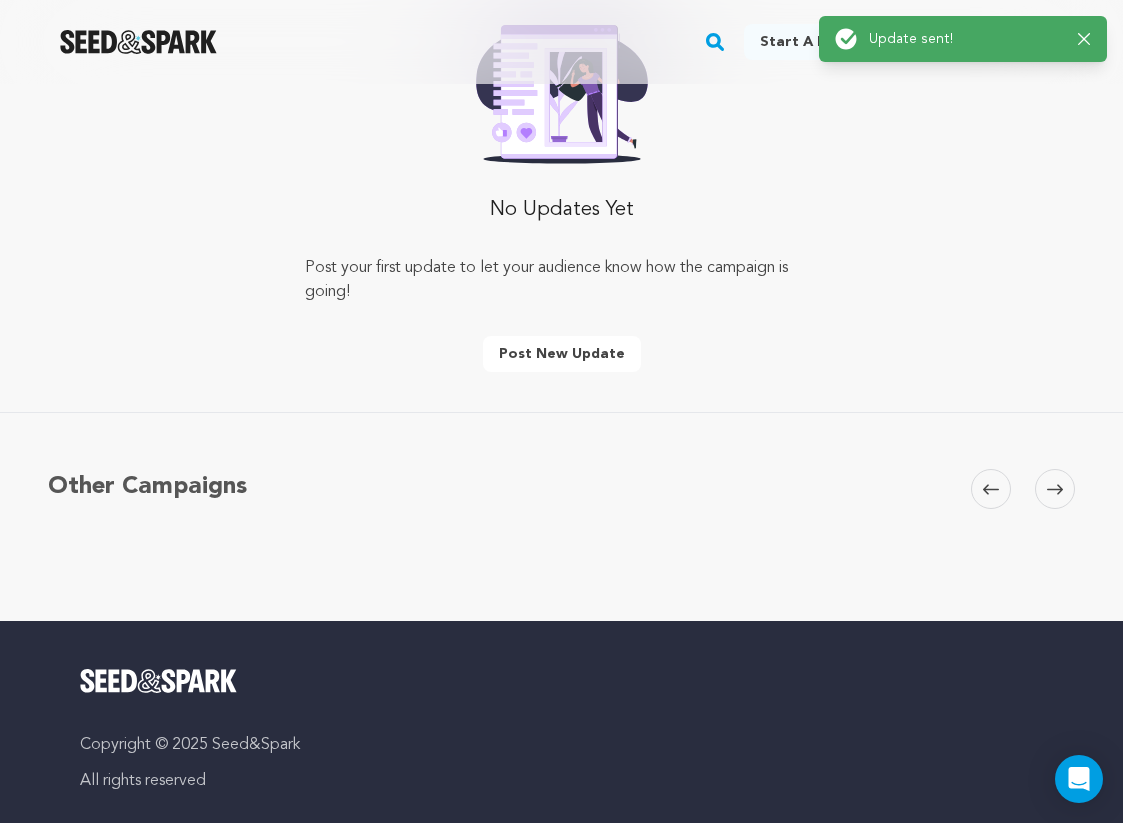 scroll, scrollTop: 302, scrollLeft: 0, axis: vertical 